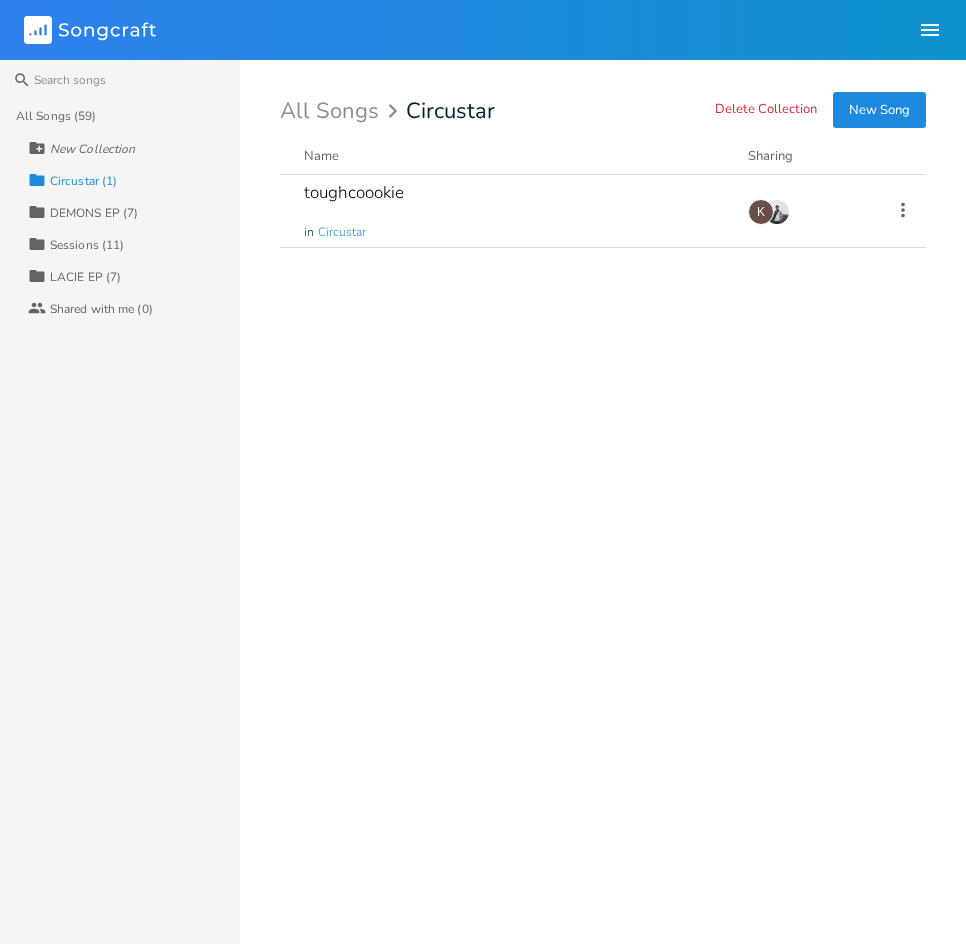 scroll, scrollTop: 0, scrollLeft: 0, axis: both 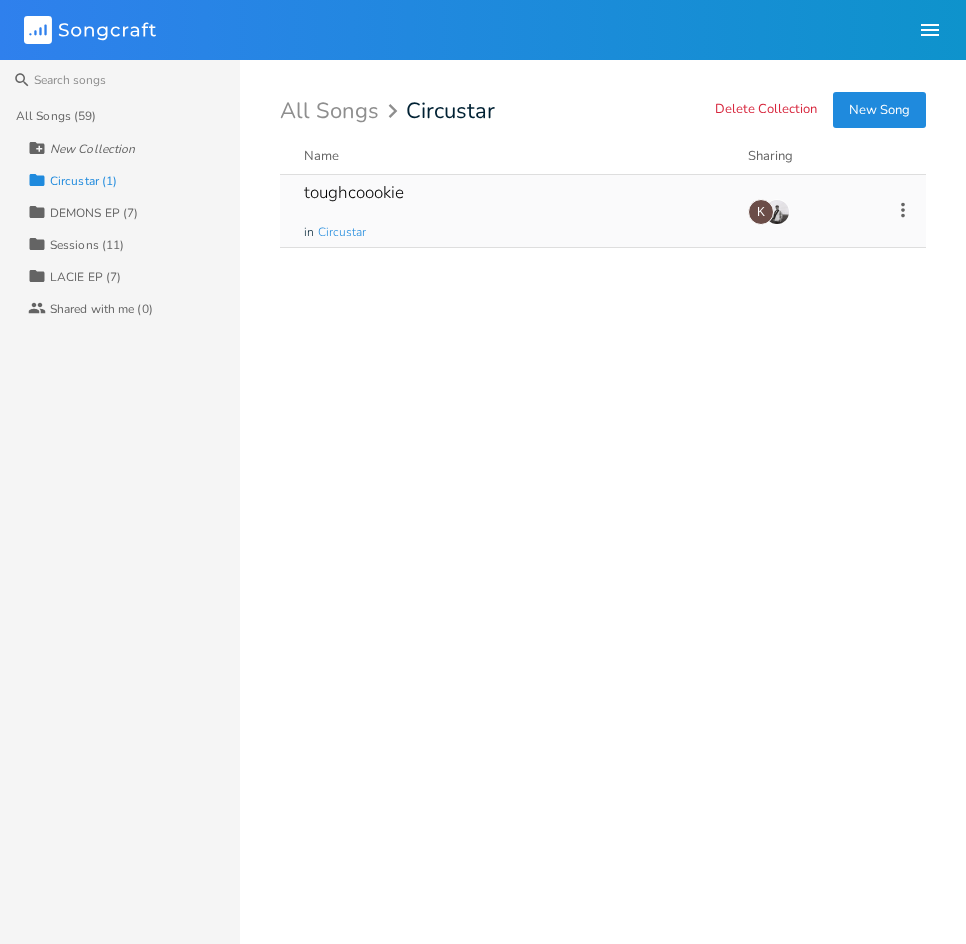 click on "toughcoookie in Circustar" at bounding box center (514, 211) 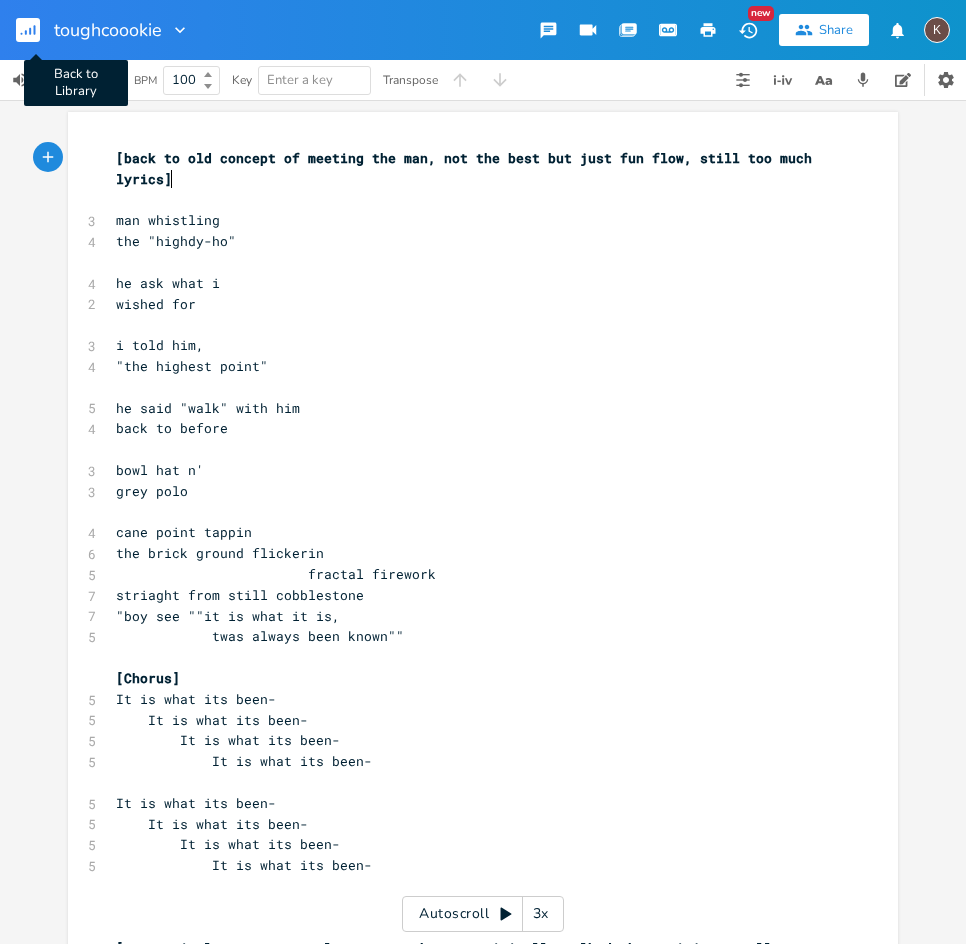click on "Back to Library" at bounding box center [36, 30] 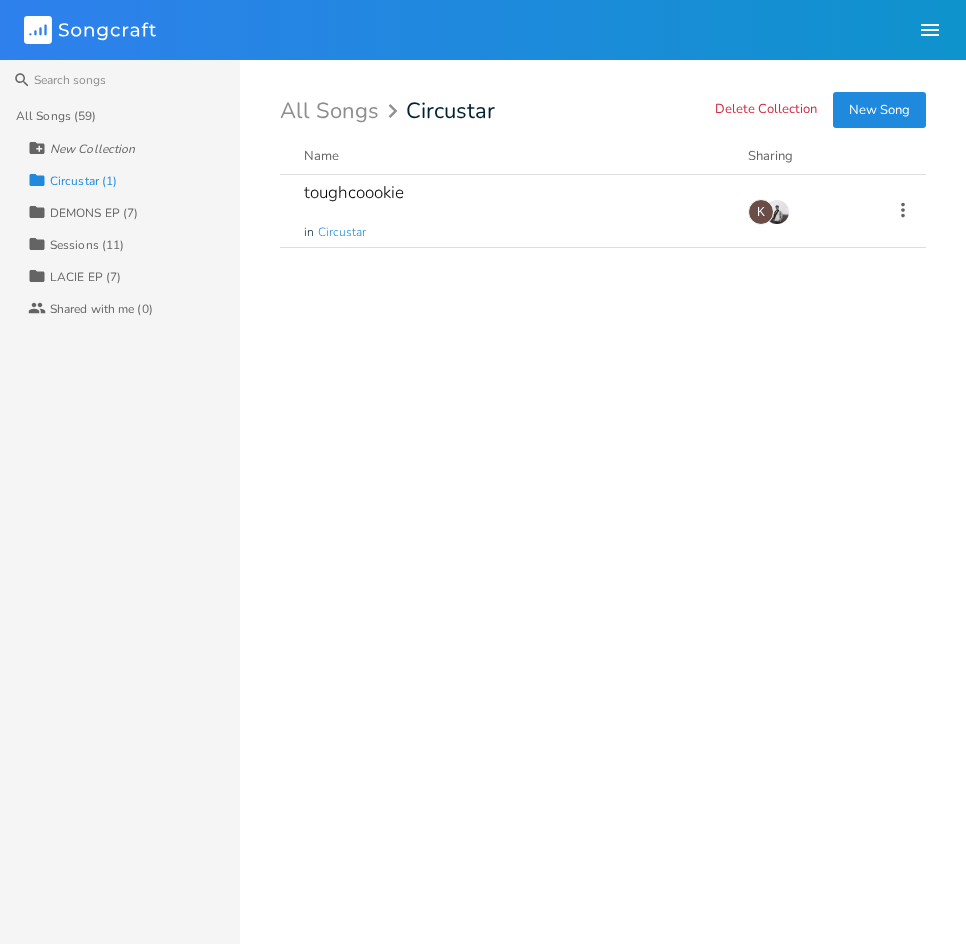 click on "DEMONS EP (7)" at bounding box center [94, 213] 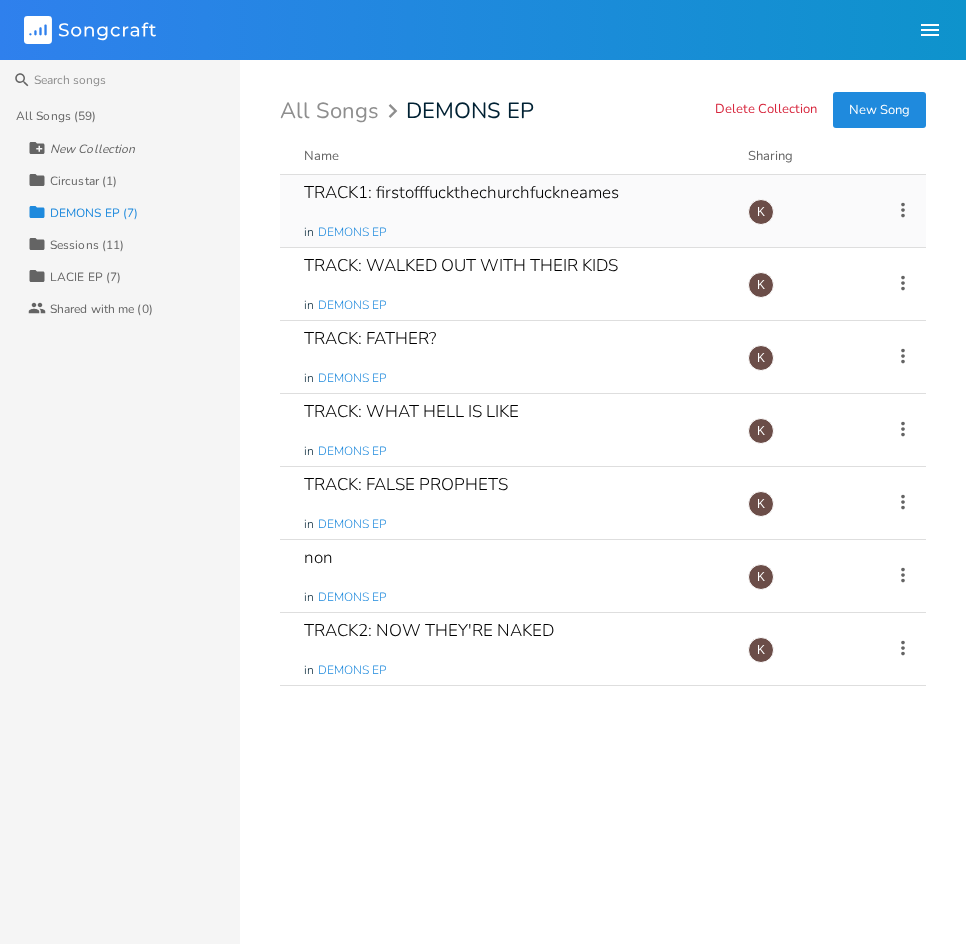 click on "TRACK1: firstofffuckthechurchfuckneames in DEMONS EP" at bounding box center (514, 211) 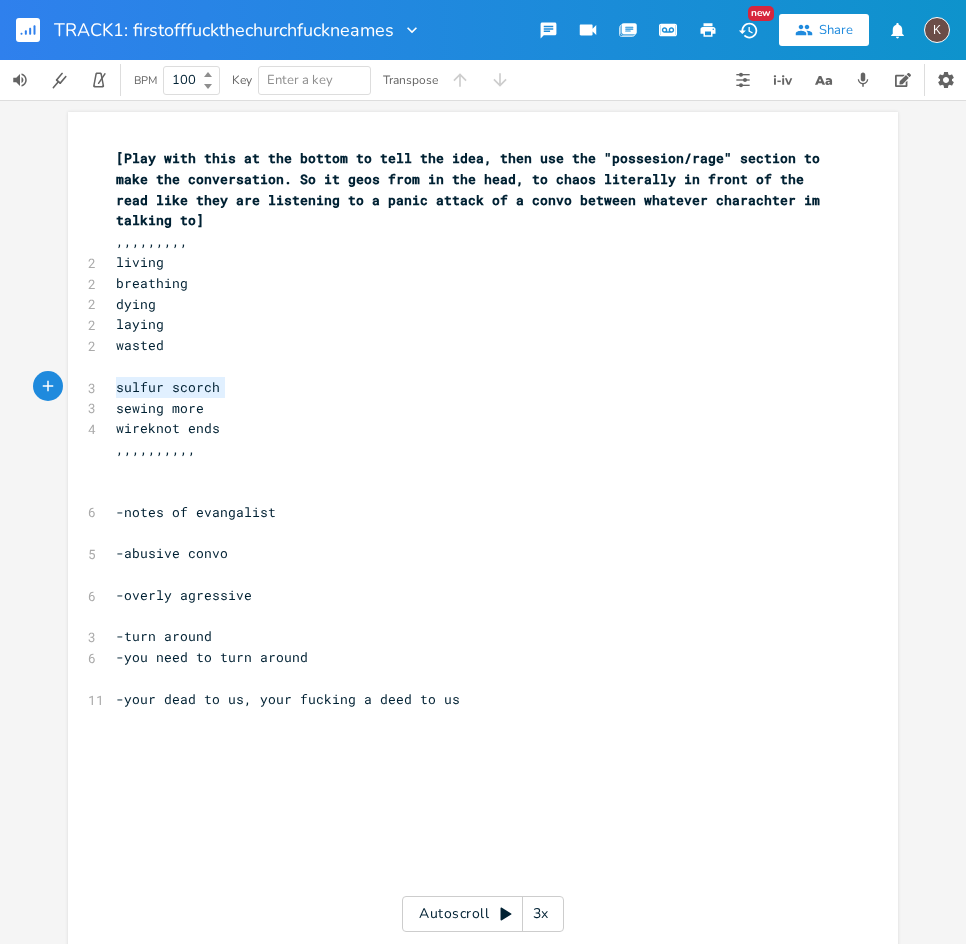 drag, startPoint x: 217, startPoint y: 394, endPoint x: 105, endPoint y: 390, distance: 112.0714 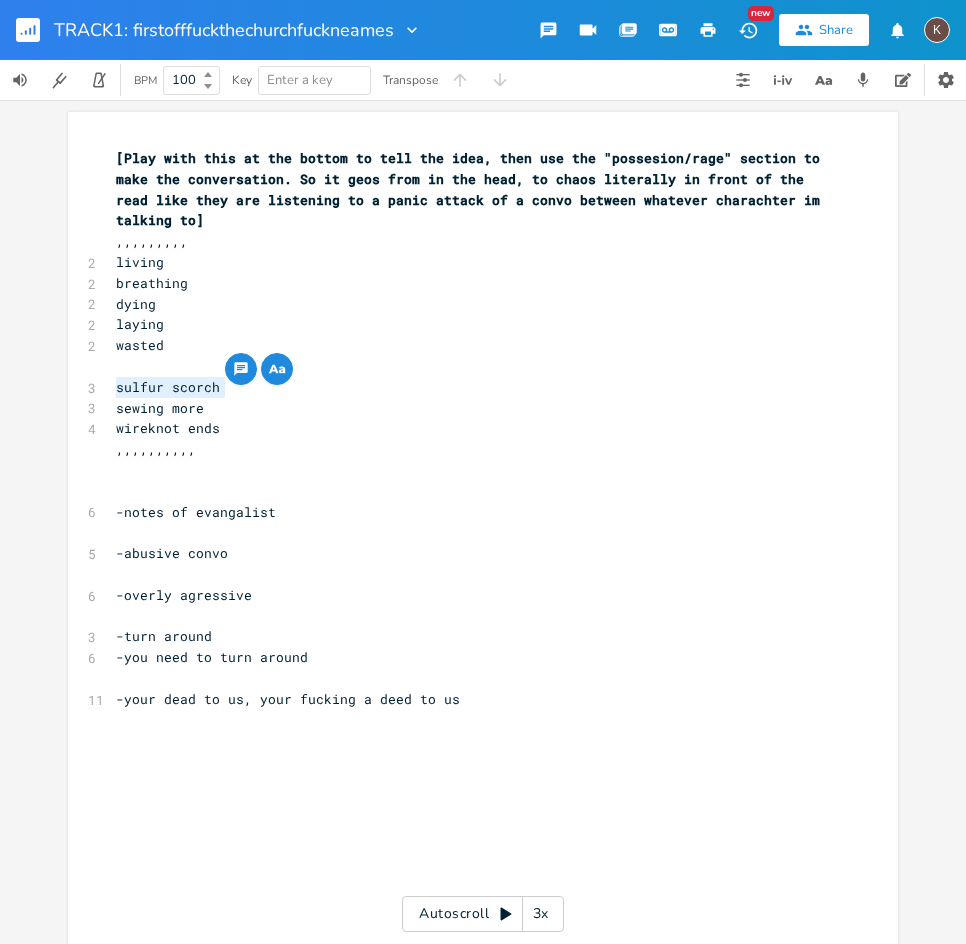 type on "a" 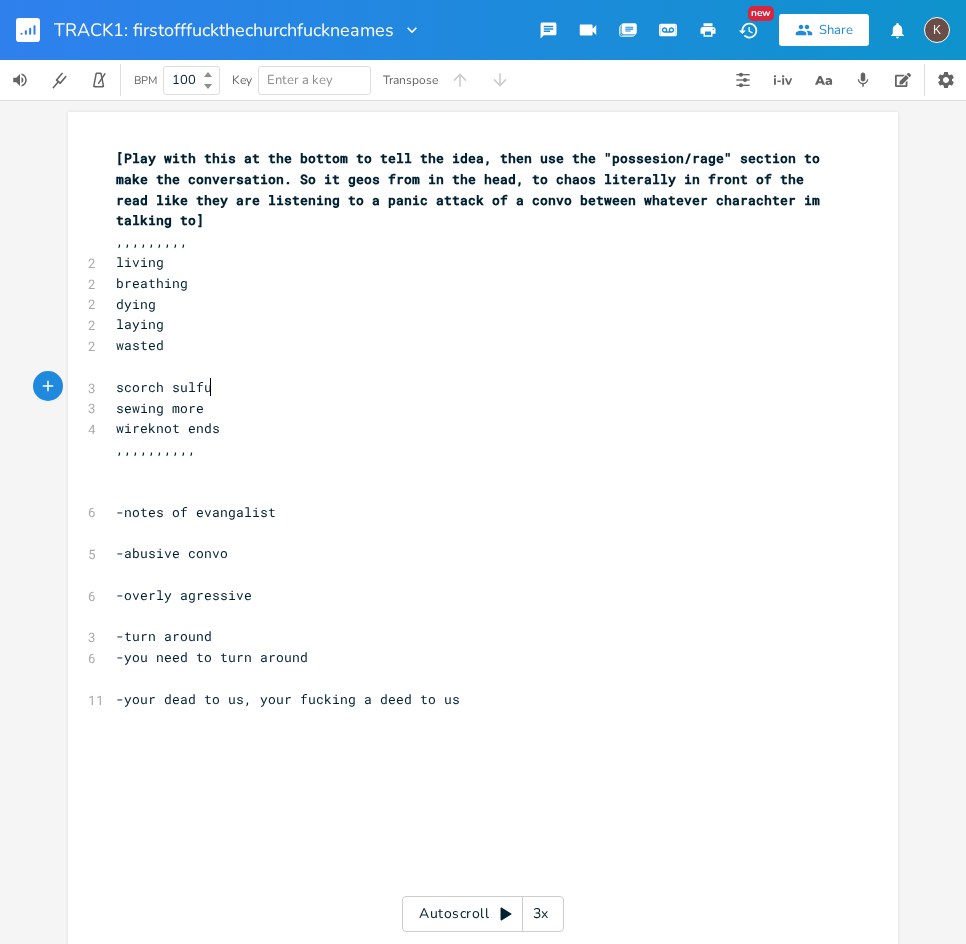 type on "scorch sulfure" 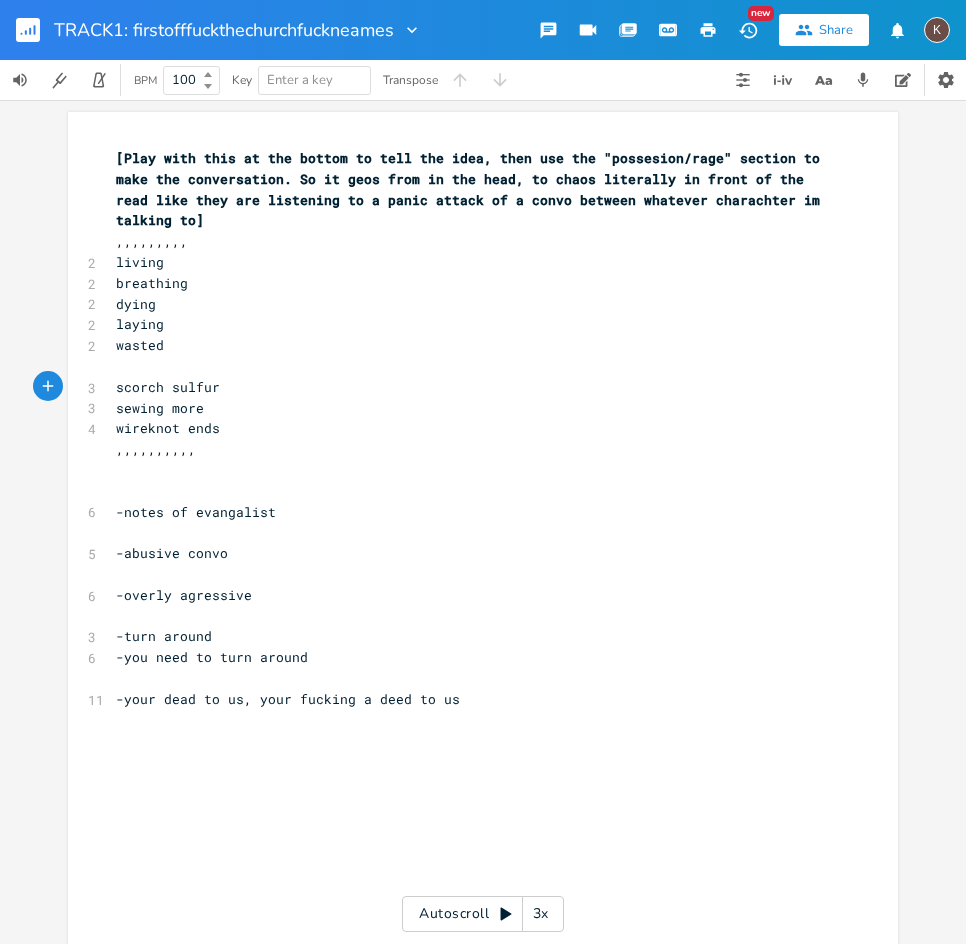 click on "sewing more" at bounding box center [160, 408] 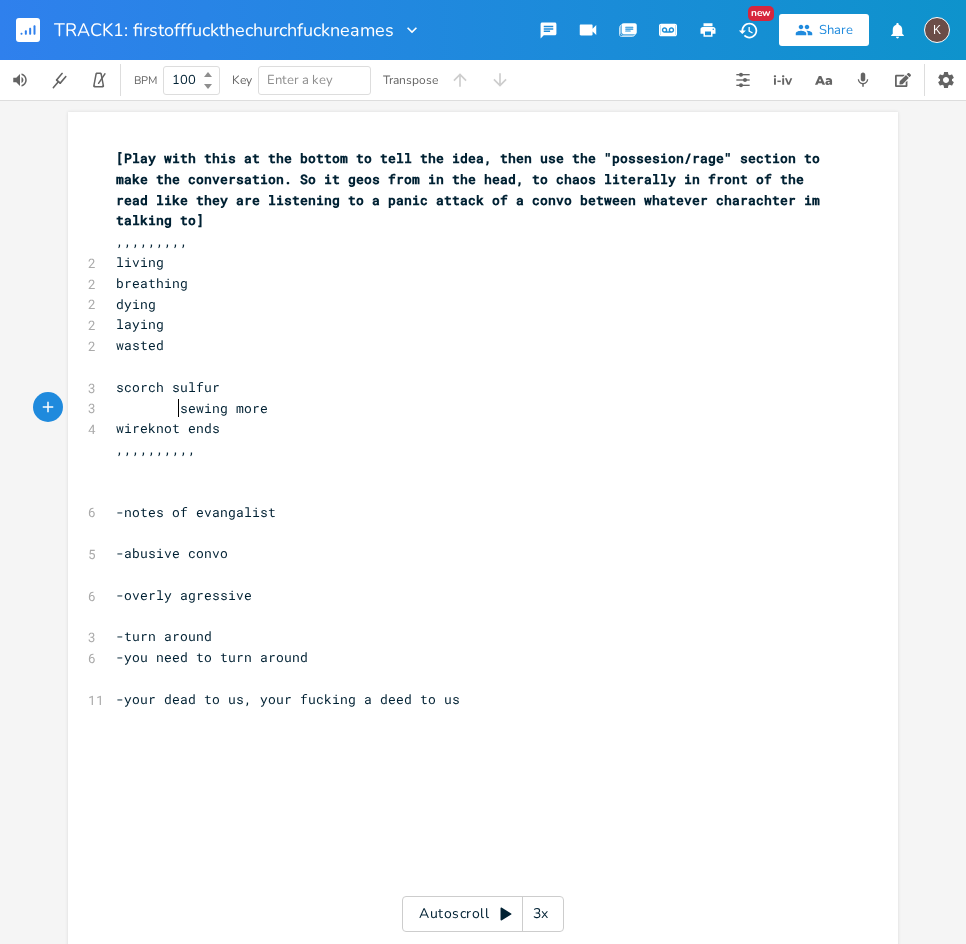 click on "wireknot ends" at bounding box center [473, 428] 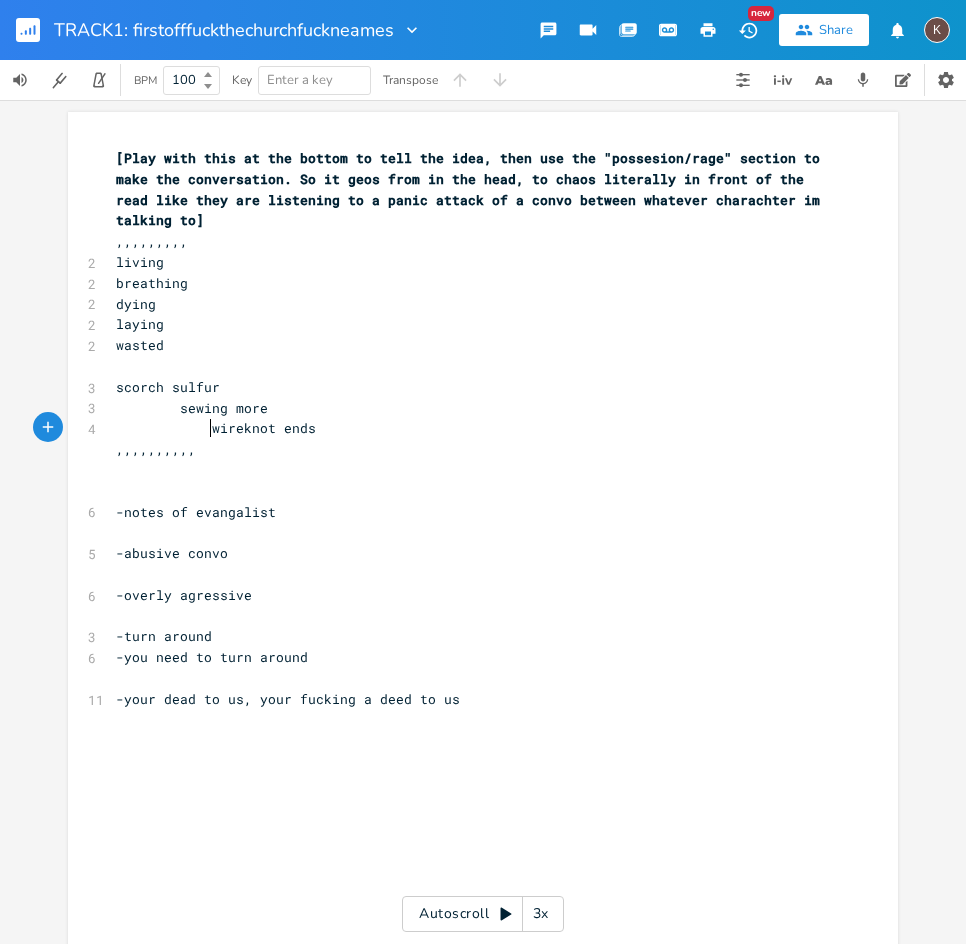 type 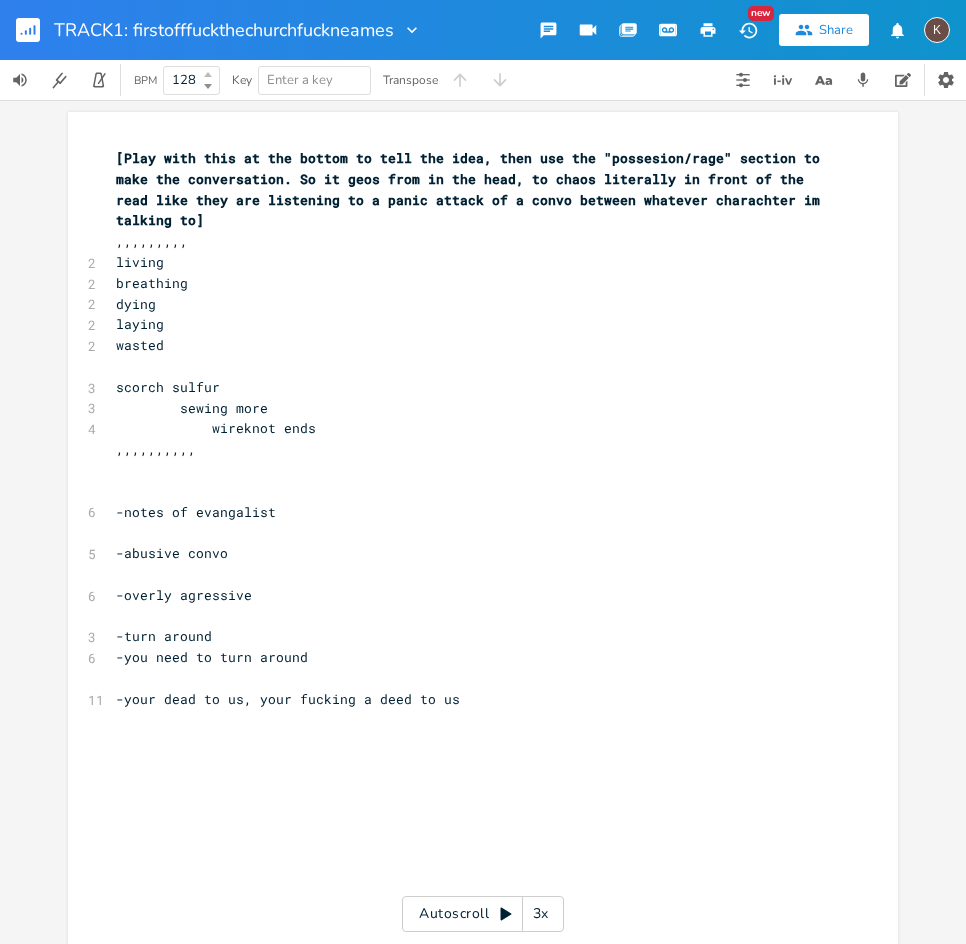 click at bounding box center (208, 74) 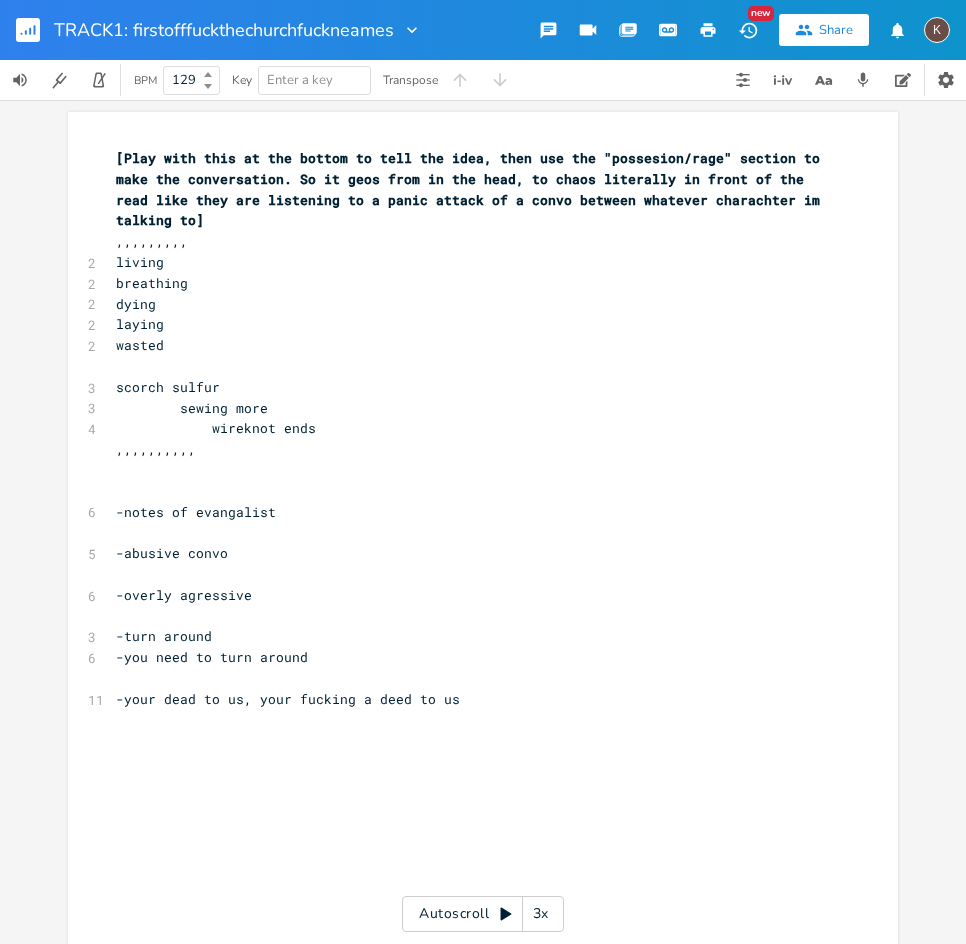 click at bounding box center (208, 74) 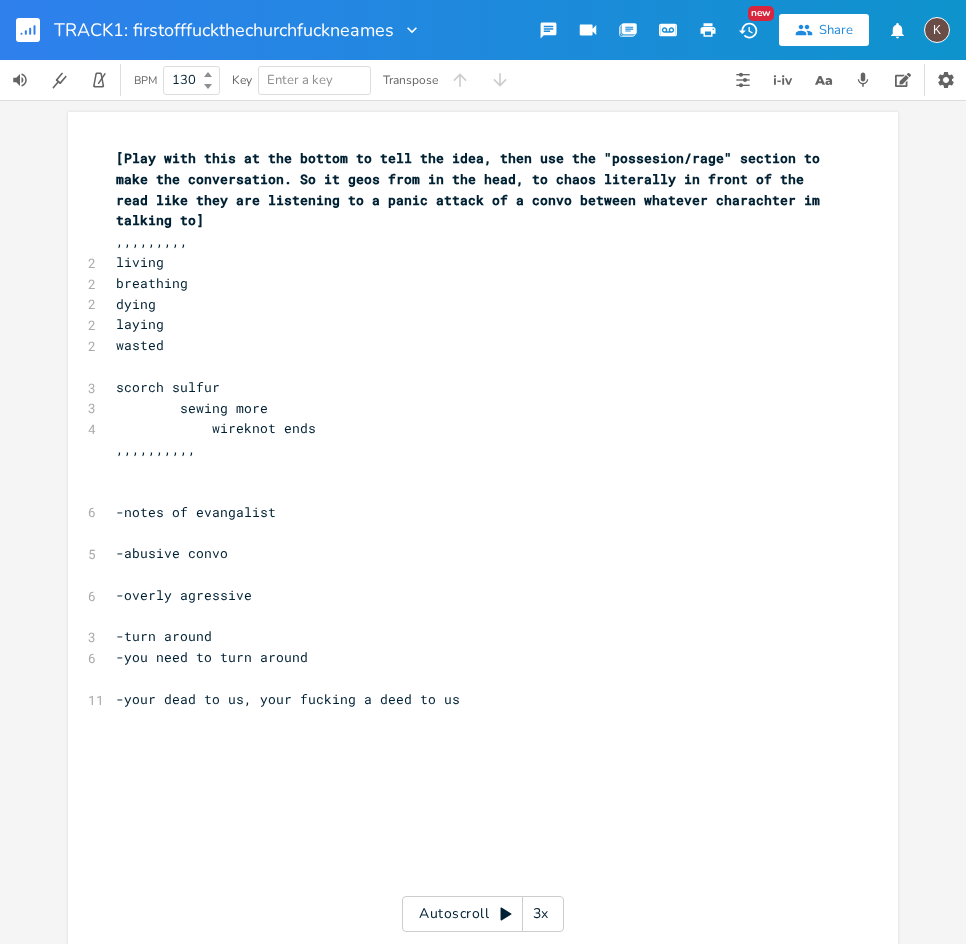 click at bounding box center [208, 74] 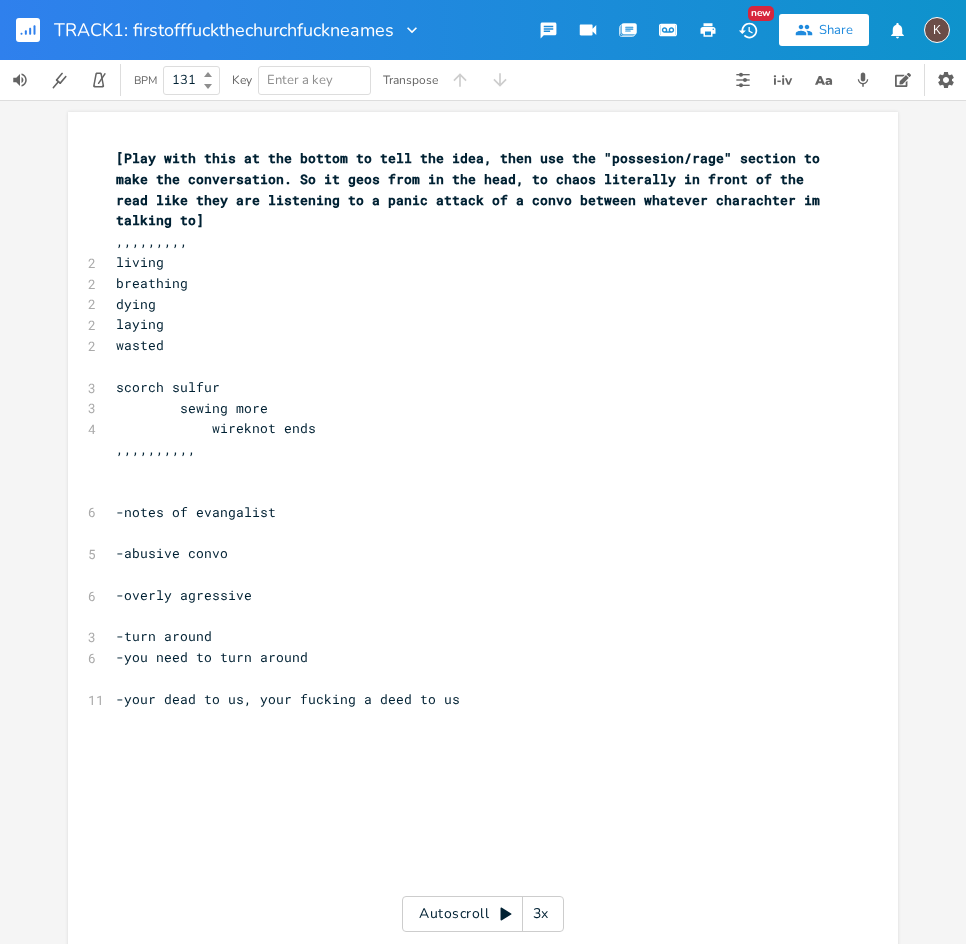 click at bounding box center (208, 74) 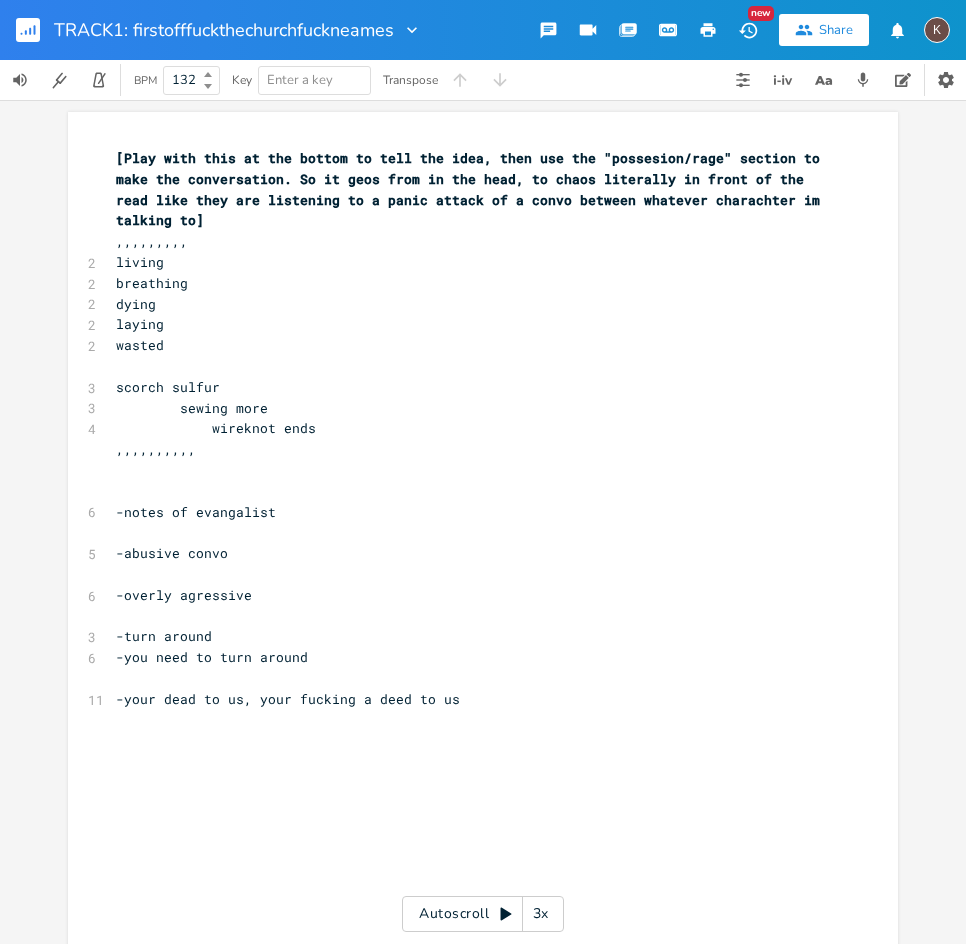 click at bounding box center (208, 74) 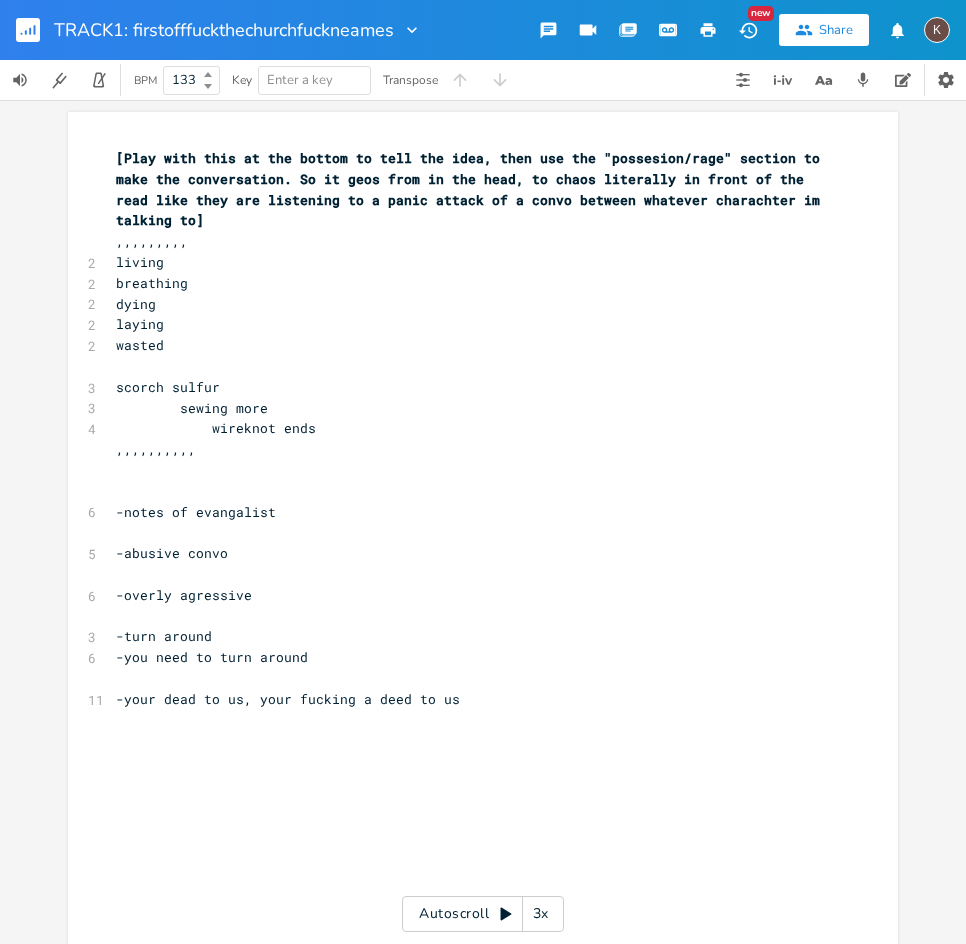 click at bounding box center [208, 74] 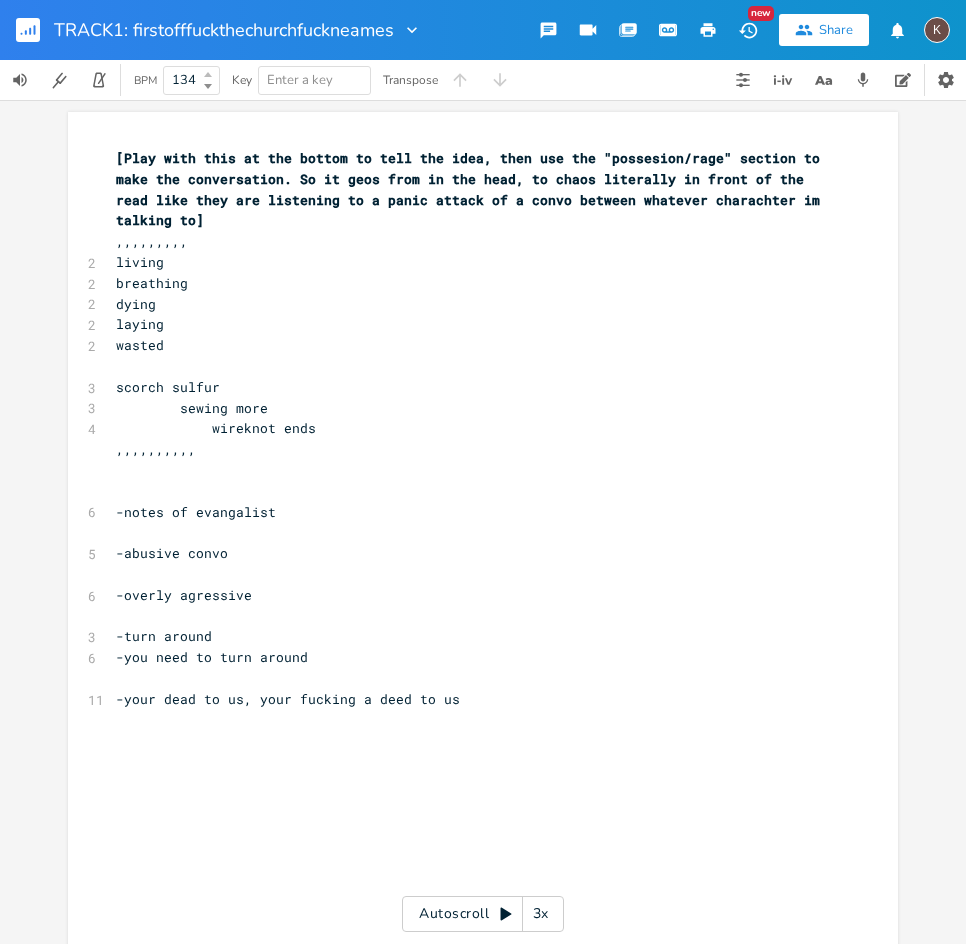 click at bounding box center [208, 74] 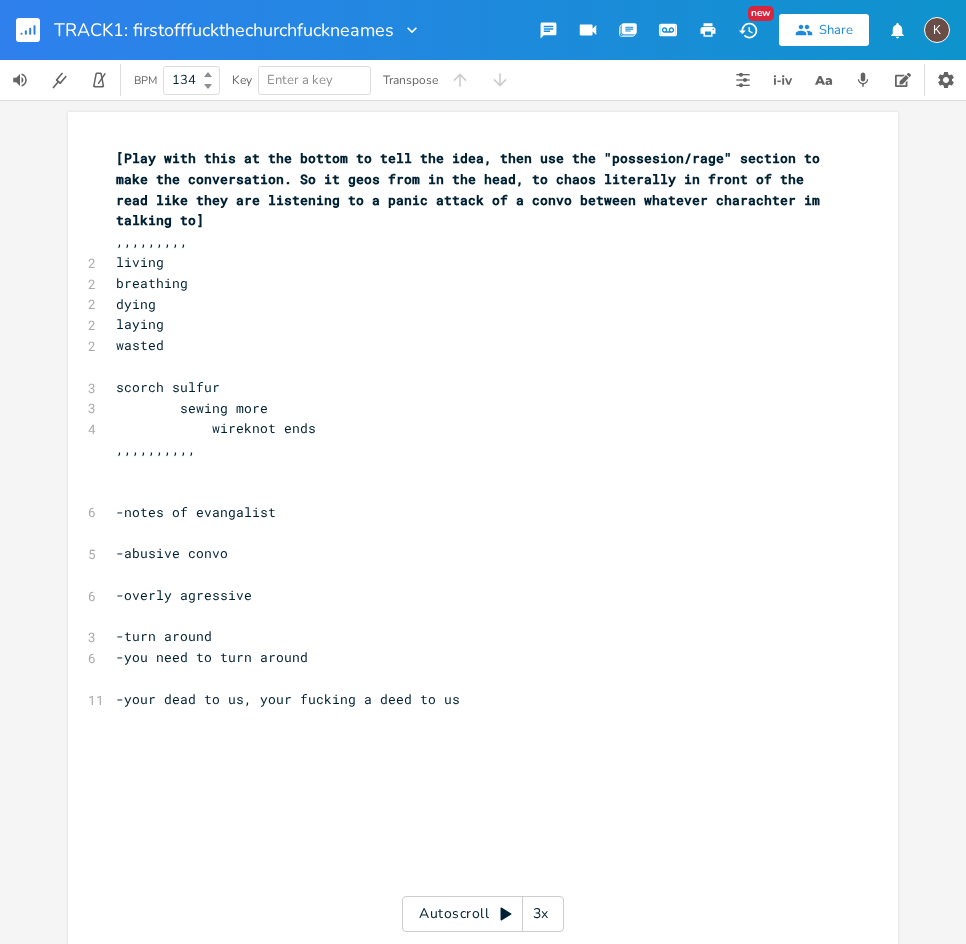 click 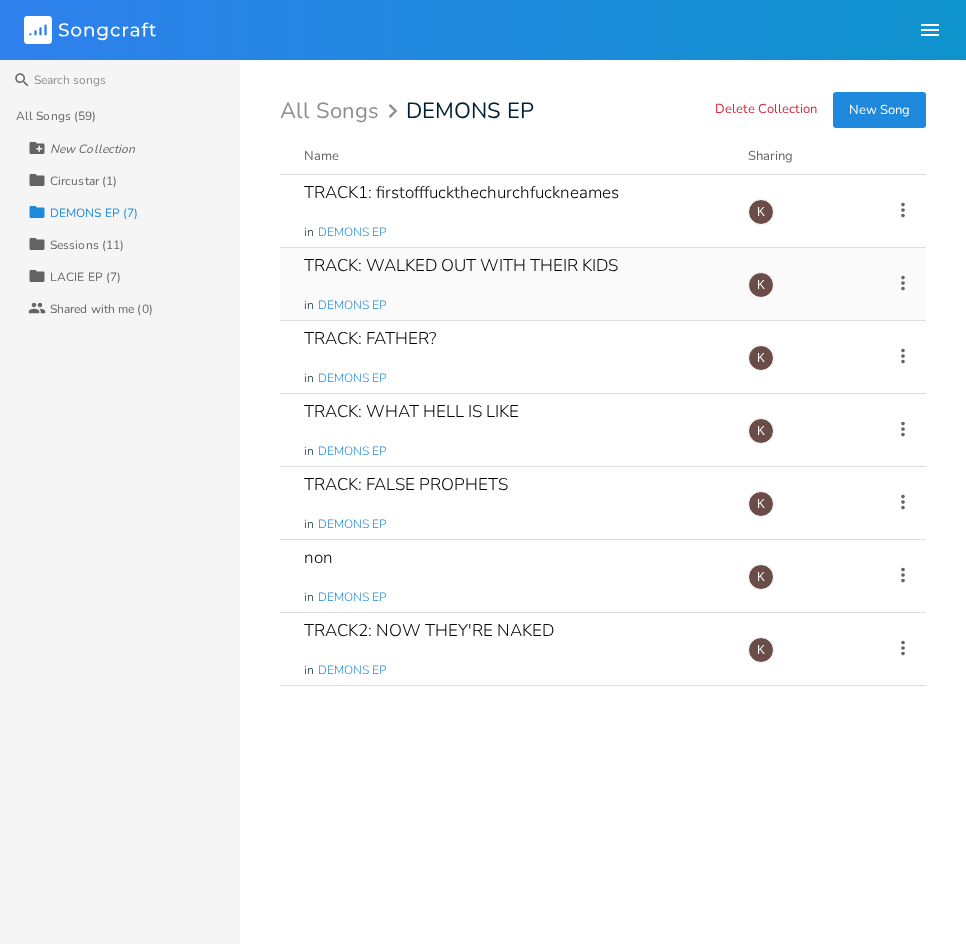 click on "TRACK: WALKED OUT WITH THEIR KIDS in DEMONS EP" at bounding box center (514, 284) 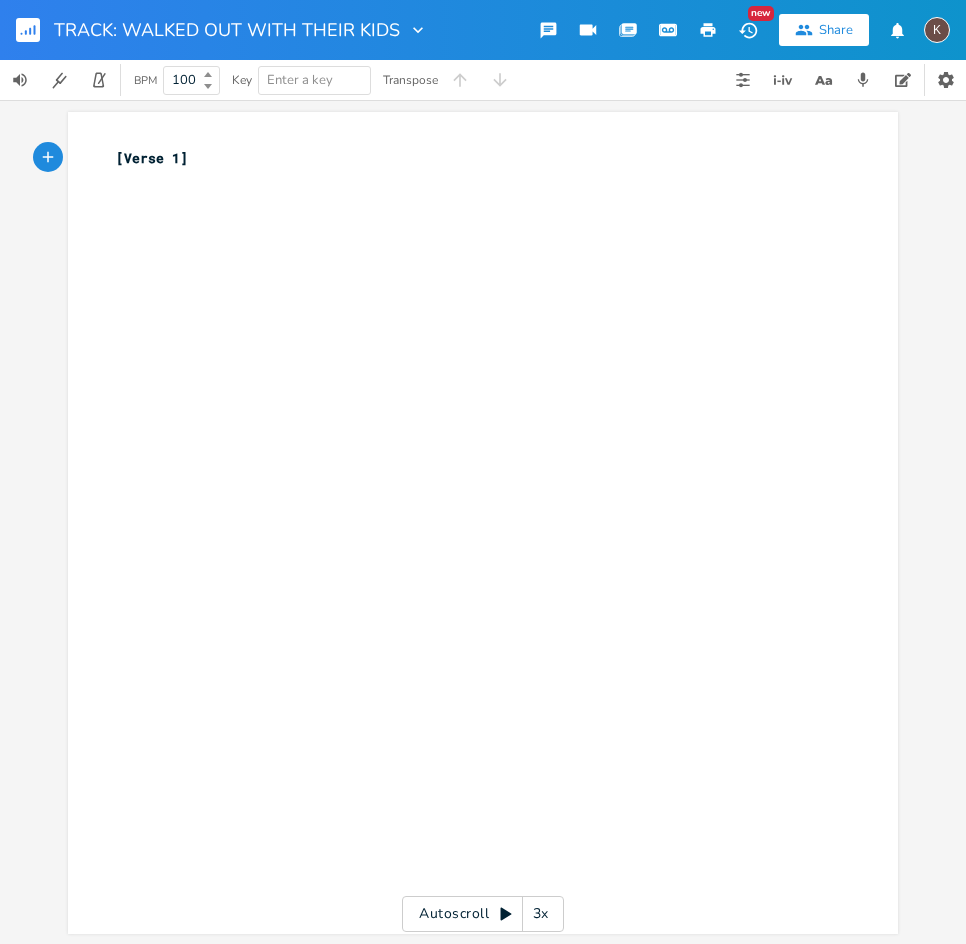 click 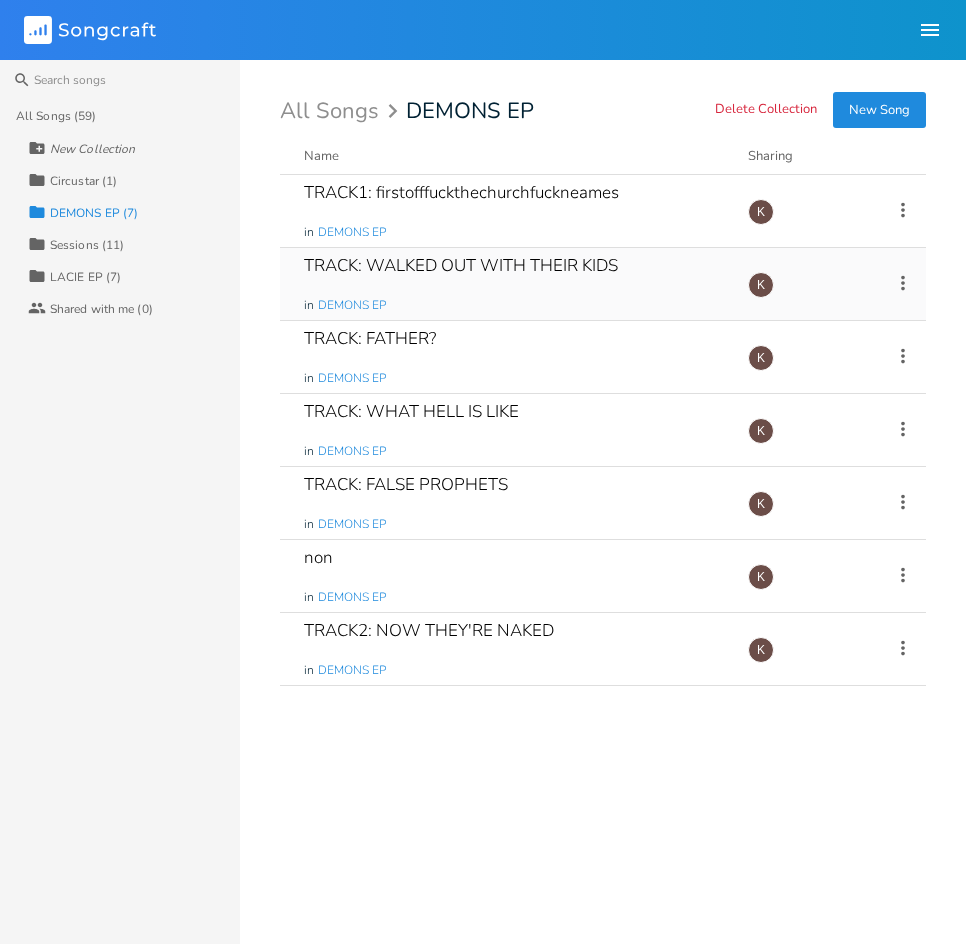 click 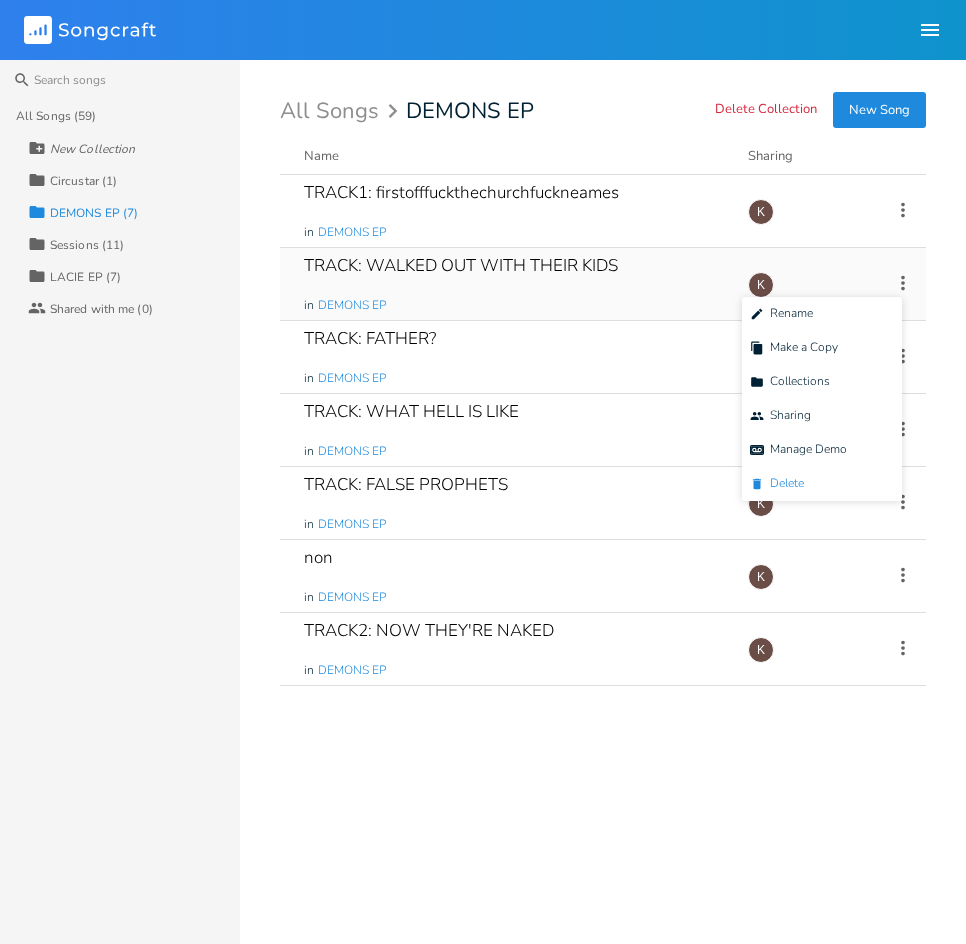 click 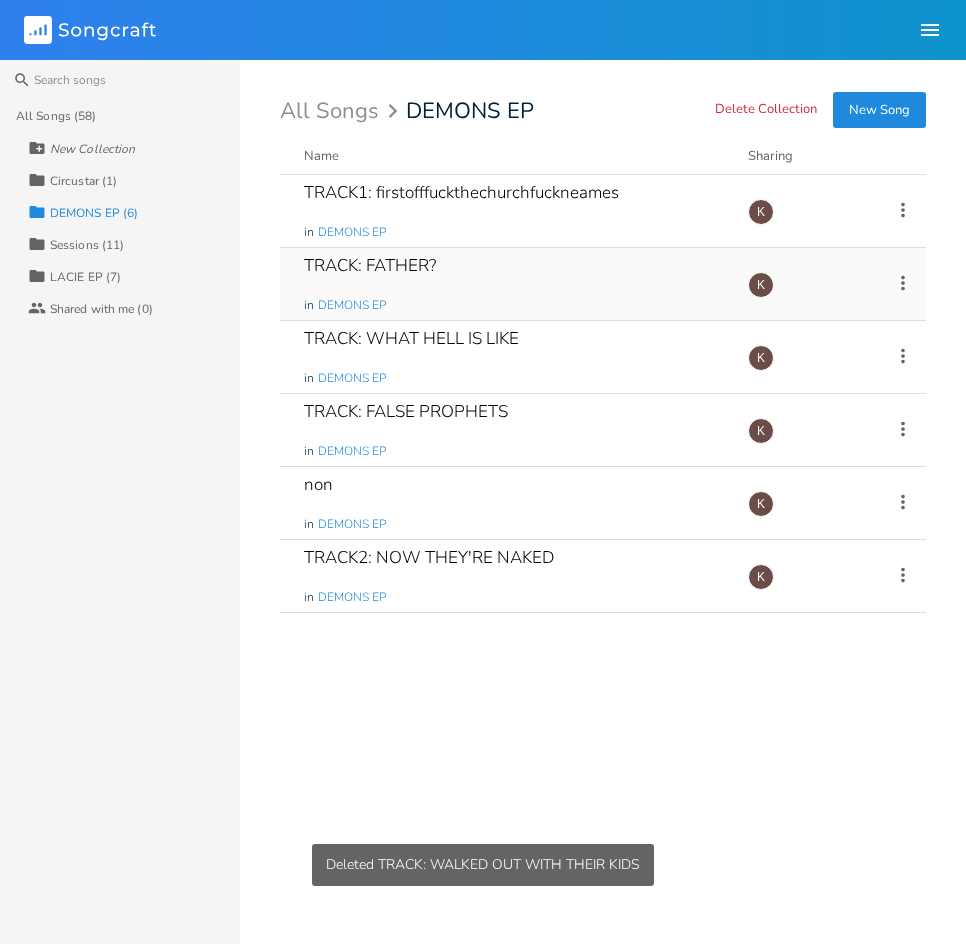 click 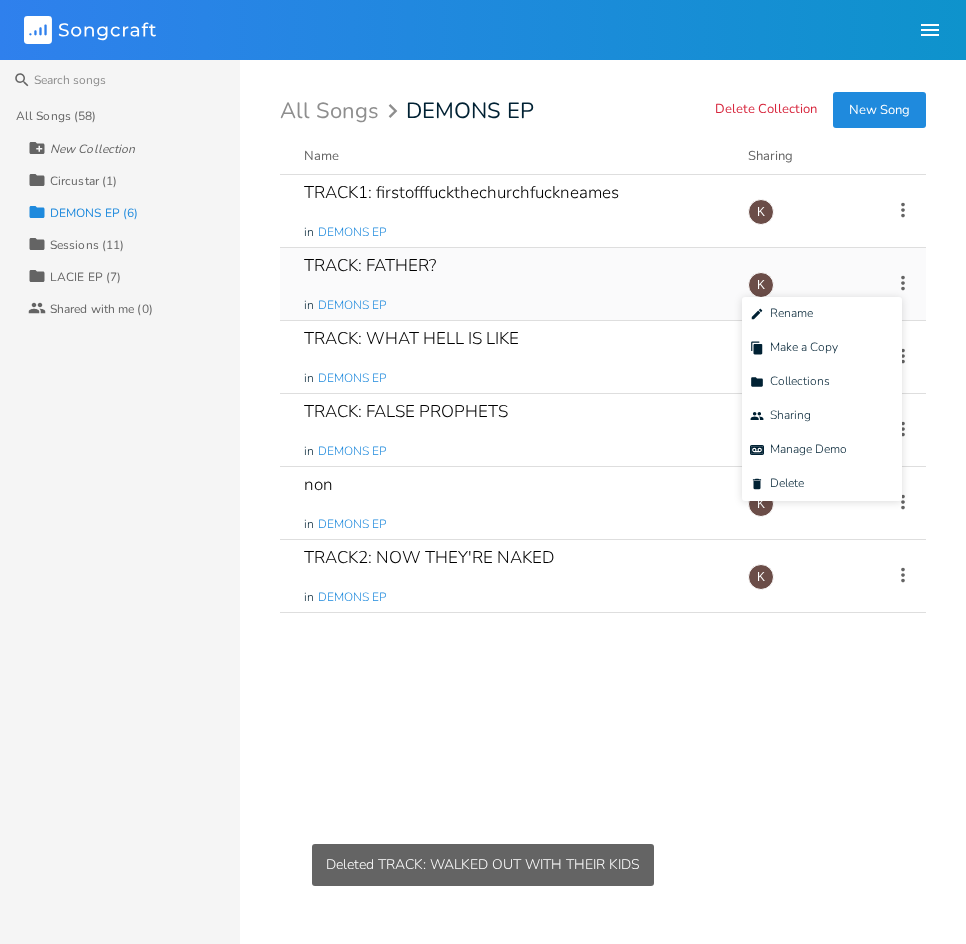 click on "TRACK: FATHER? in DEMONS EP" at bounding box center [514, 284] 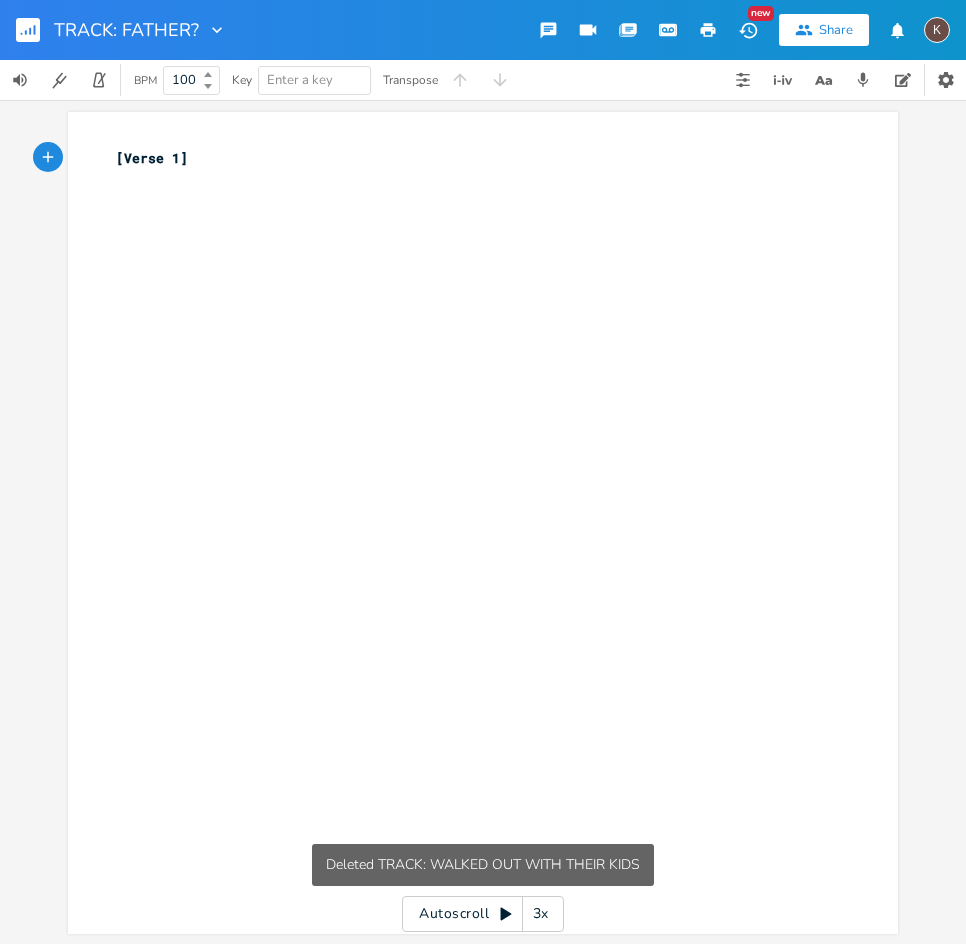 click at bounding box center [36, 30] 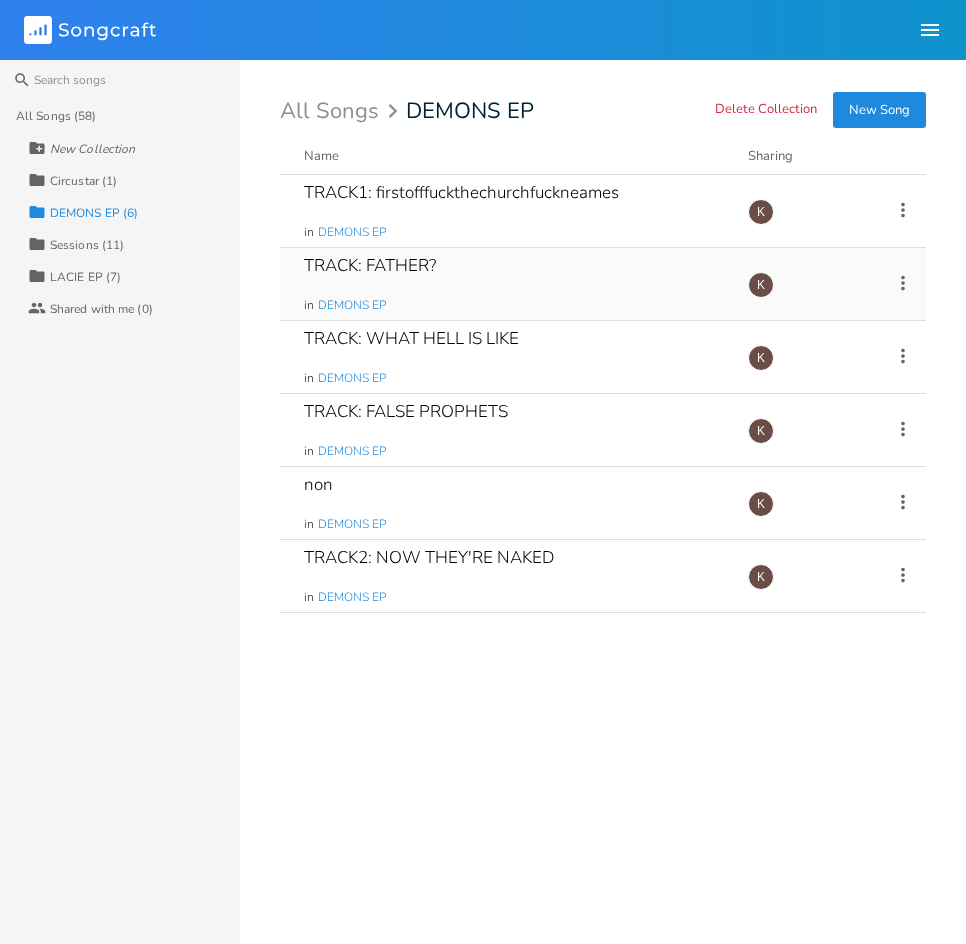 click on "TRACK: FATHER? in DEMONS EP Add Demo 1 month ago K" at bounding box center (603, 284) 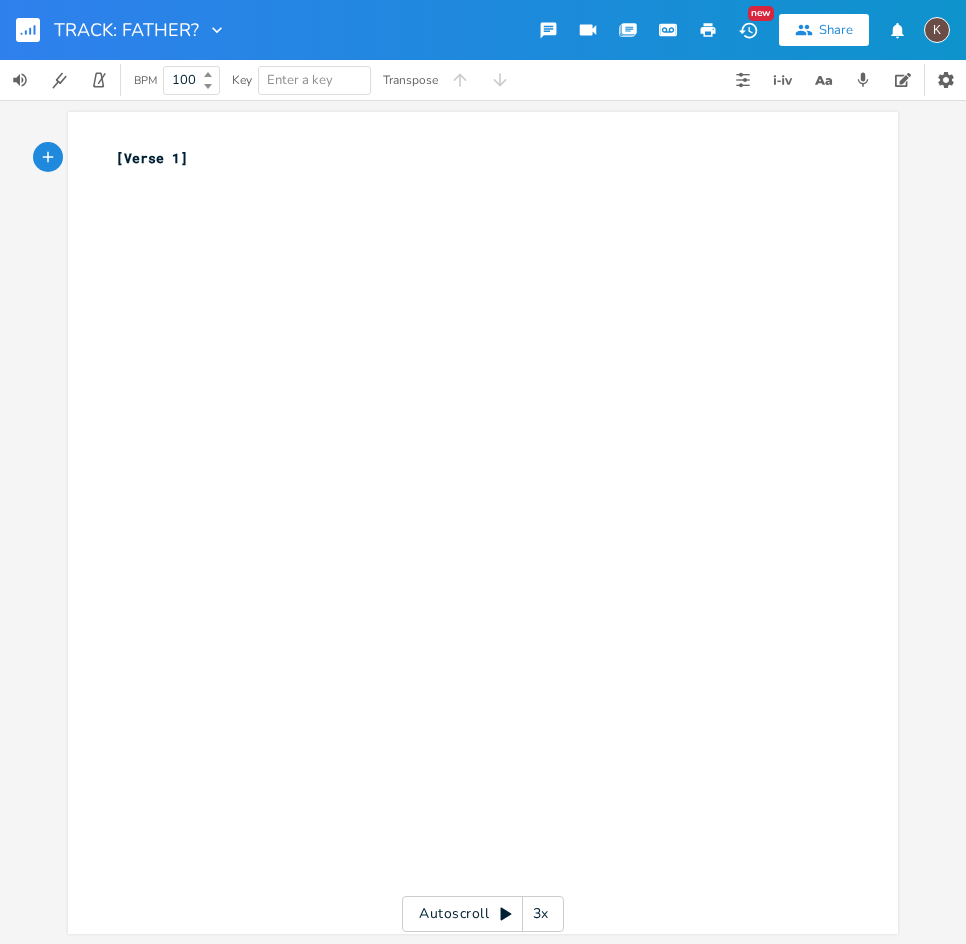 drag, startPoint x: 21, startPoint y: 31, endPoint x: 68, endPoint y: 47, distance: 49.648766 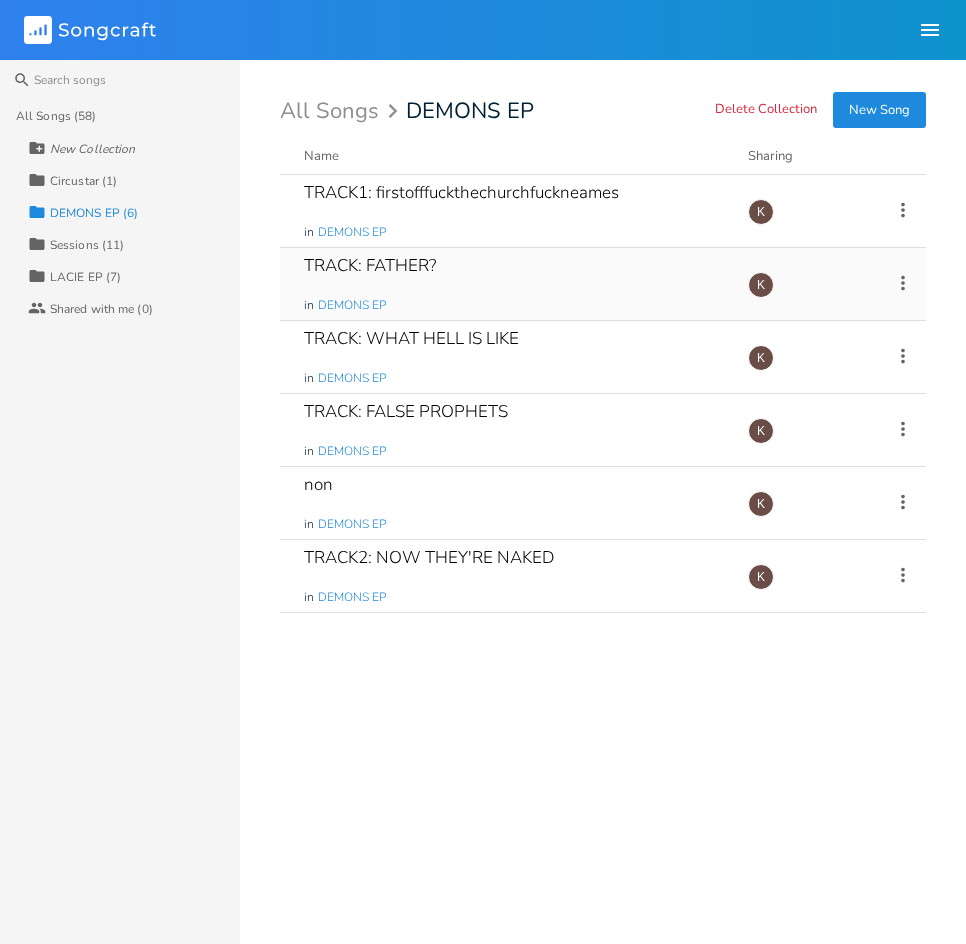 click 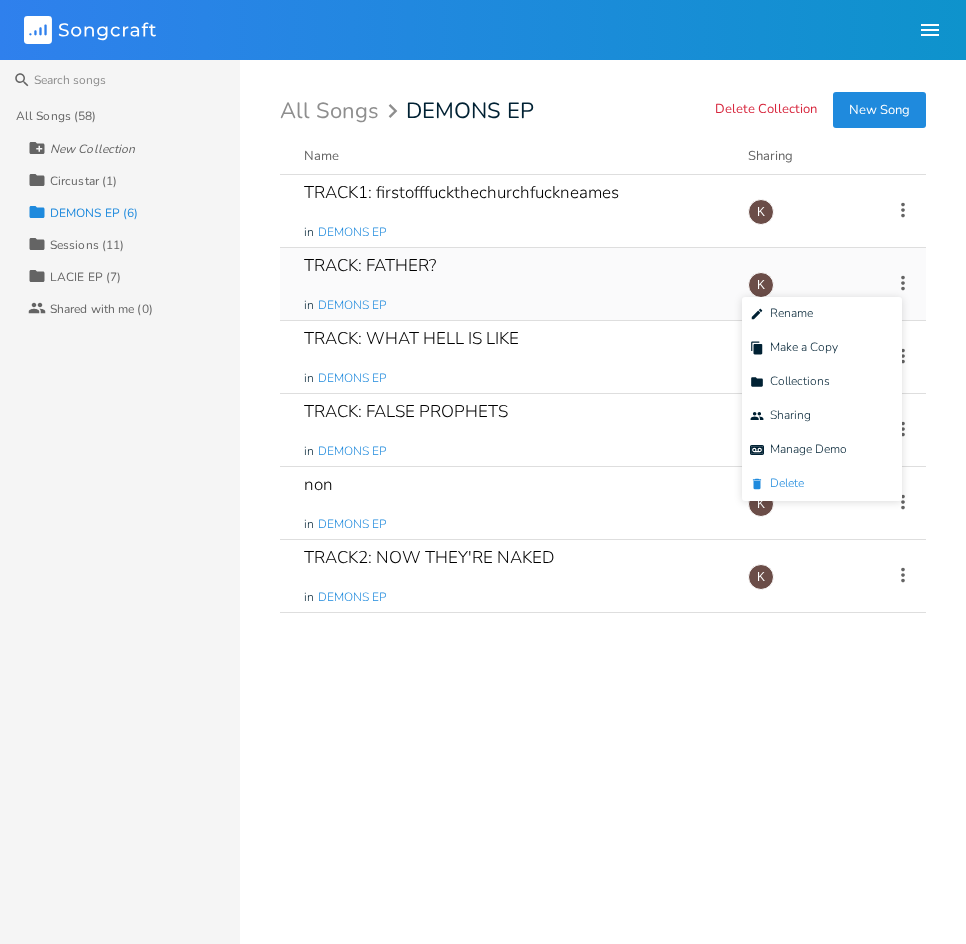 click on "Delete Delete" at bounding box center [777, 484] 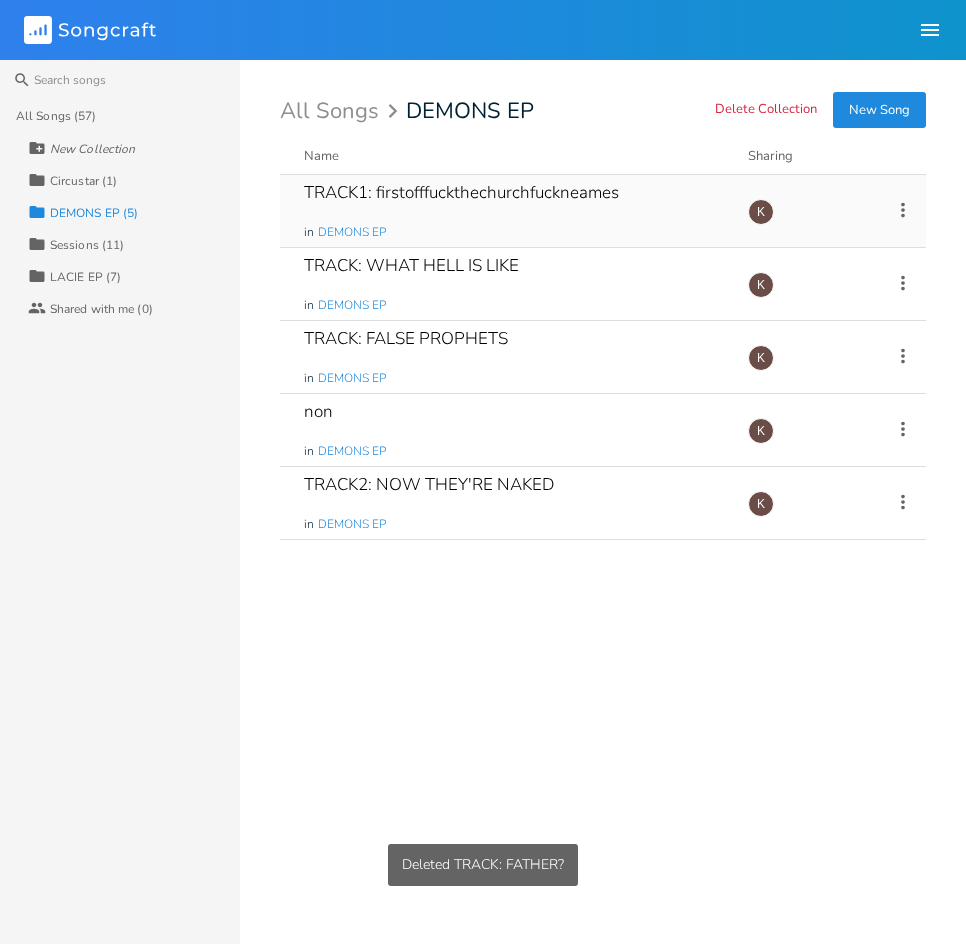 click on "TRACK1: firstofffuckthechurchfuckneames in DEMONS EP" at bounding box center (514, 211) 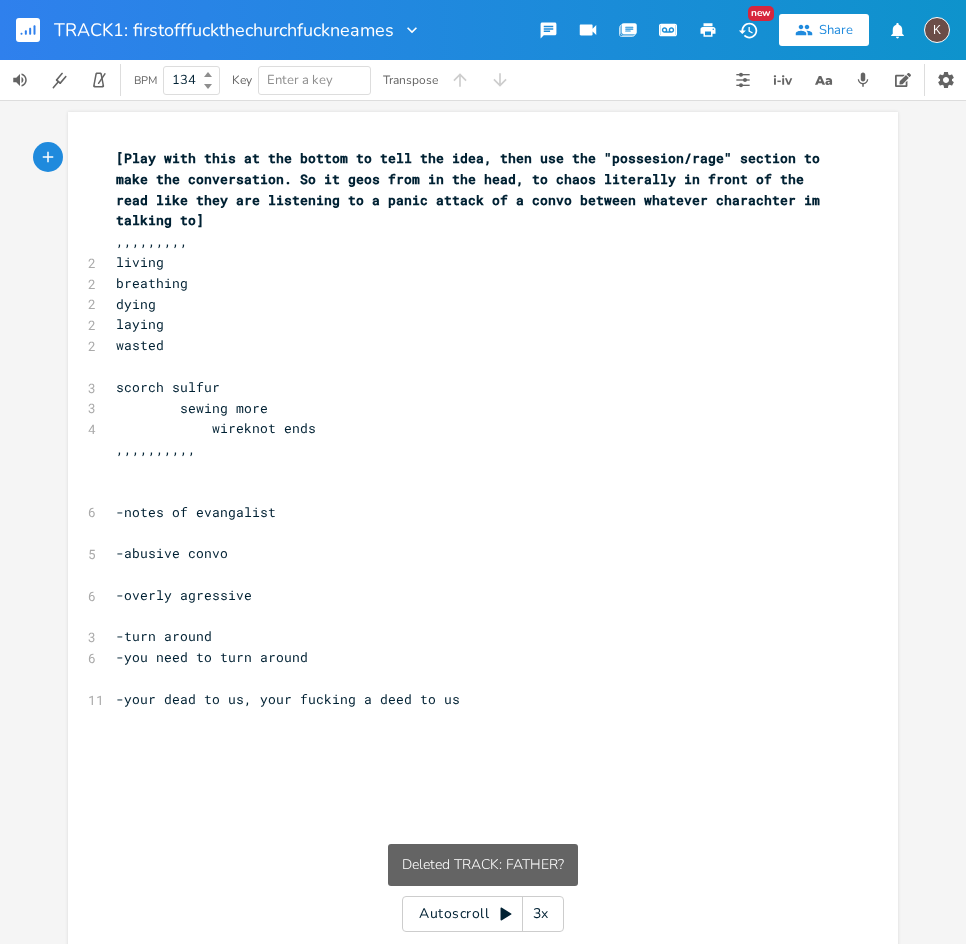 click at bounding box center (36, 30) 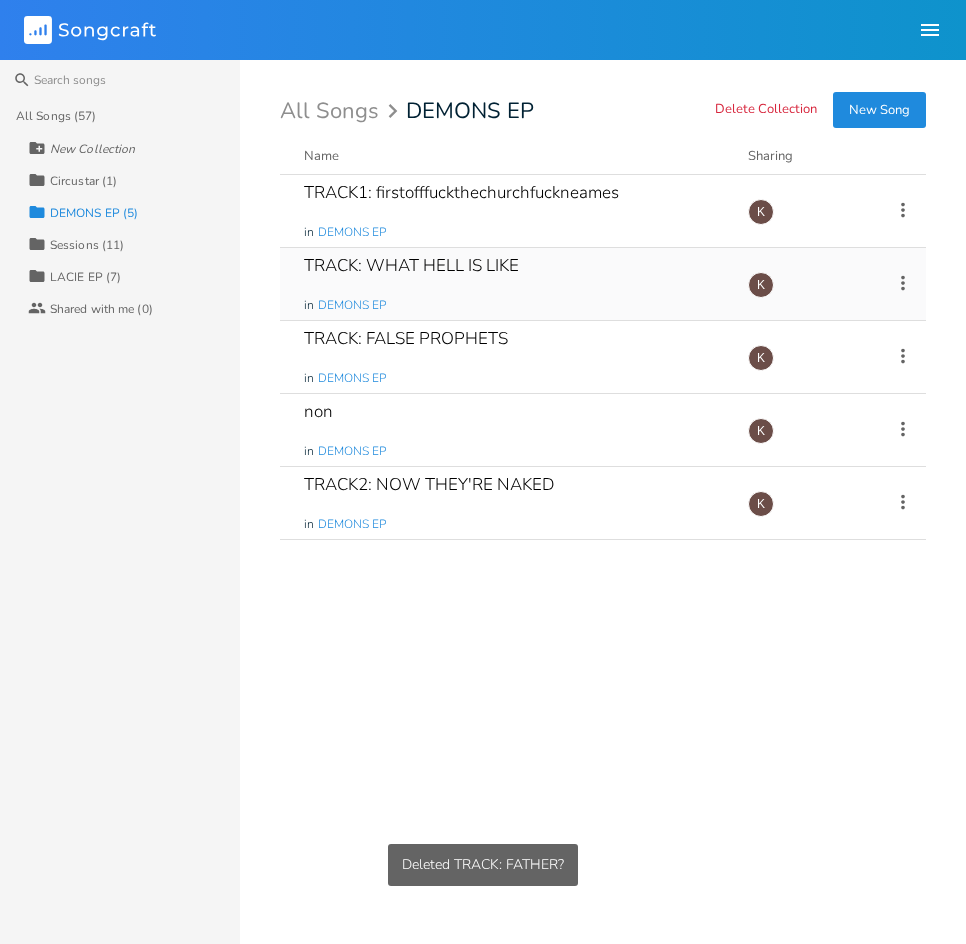 click on "TRACK: WHAT HELL IS LIKE in DEMONS EP" at bounding box center [514, 284] 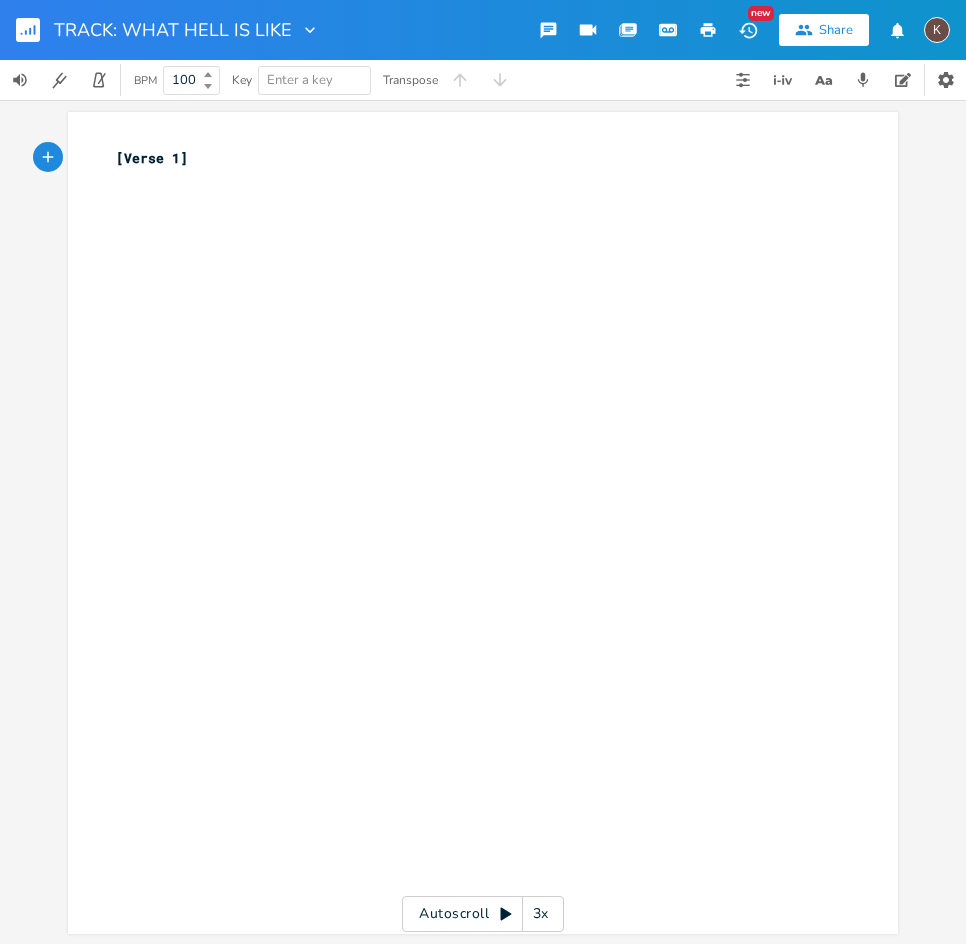 drag, startPoint x: 30, startPoint y: 25, endPoint x: 46, endPoint y: 31, distance: 17.088007 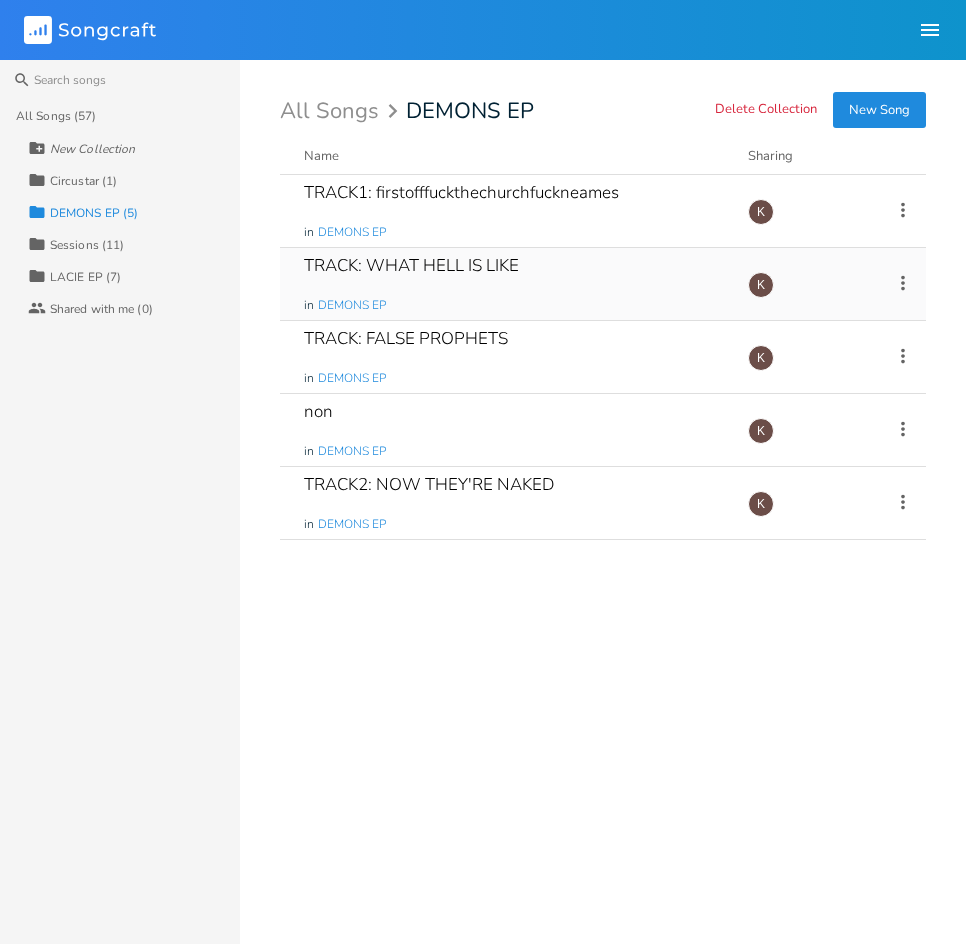 click 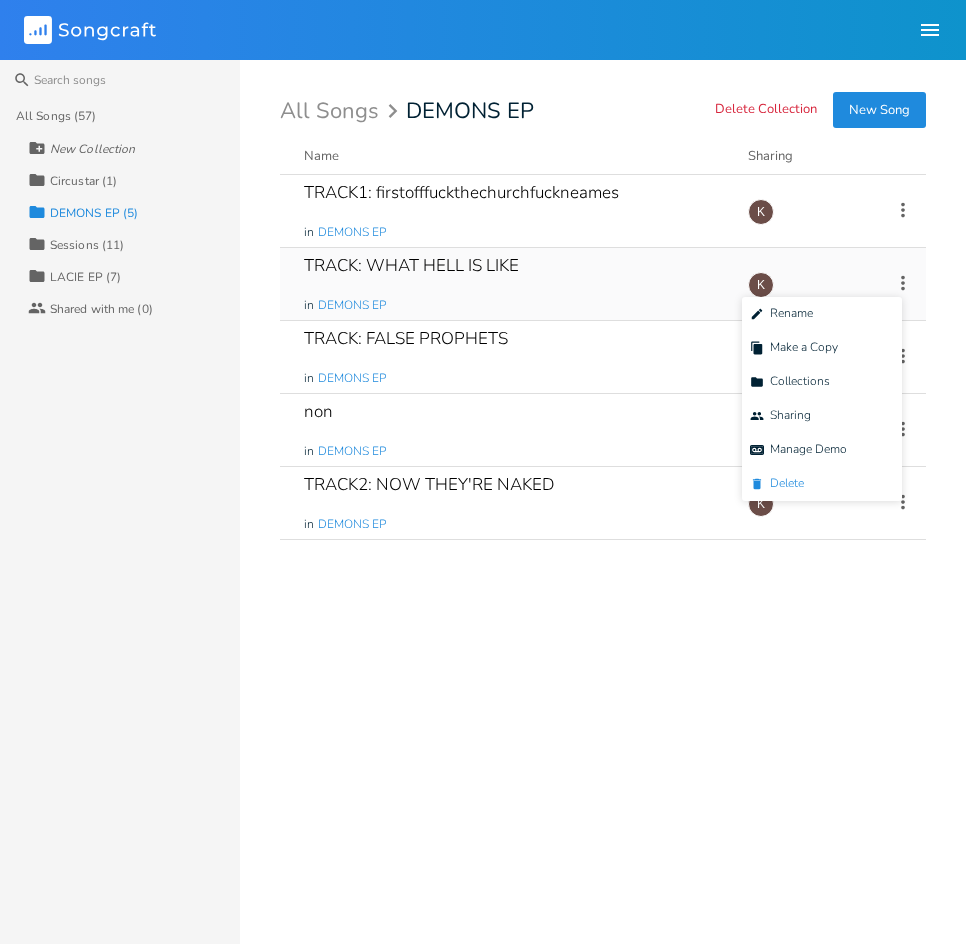 click on "Delete Delete" at bounding box center [777, 484] 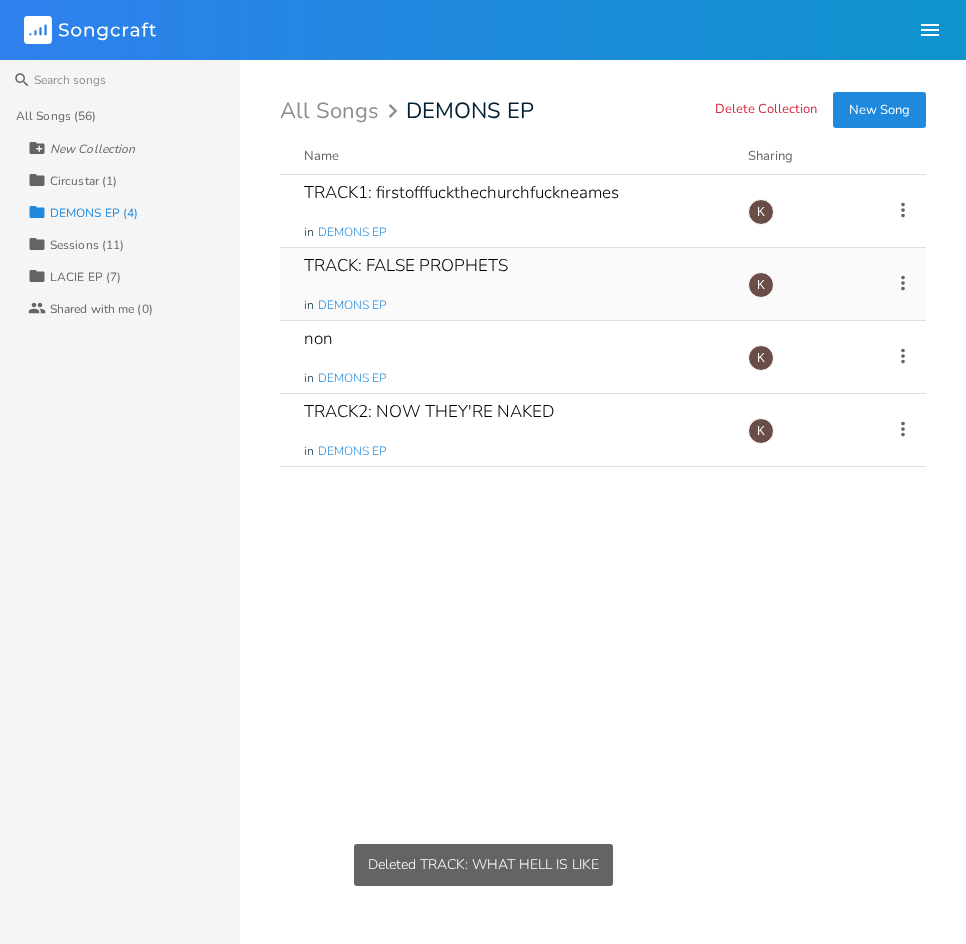 click on "TRACK: FALSE PROPHETS in DEMONS EP" at bounding box center [514, 284] 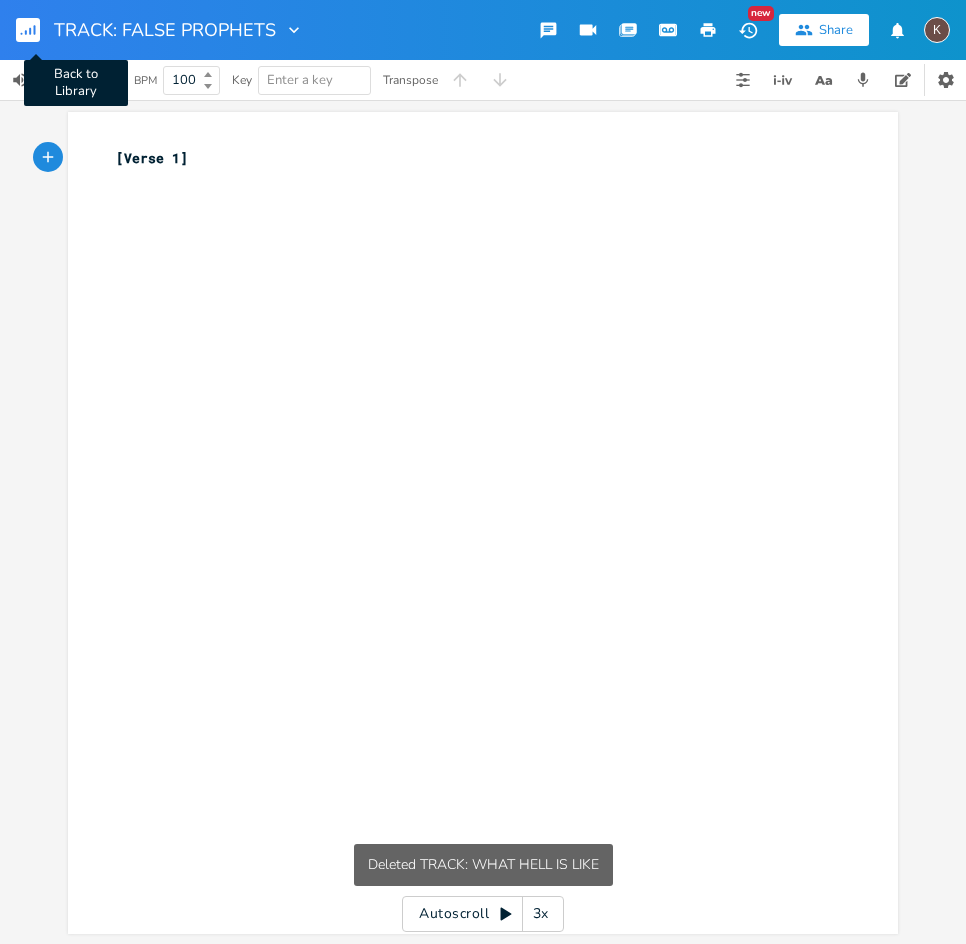 click 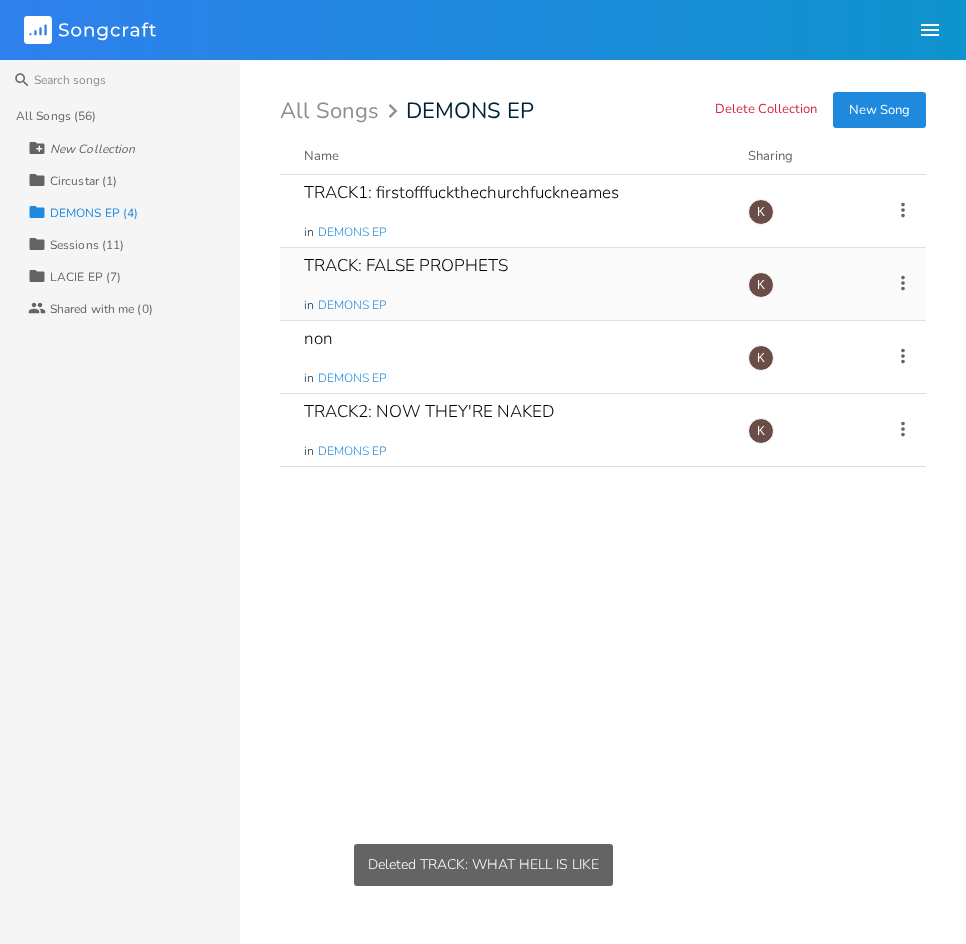 click 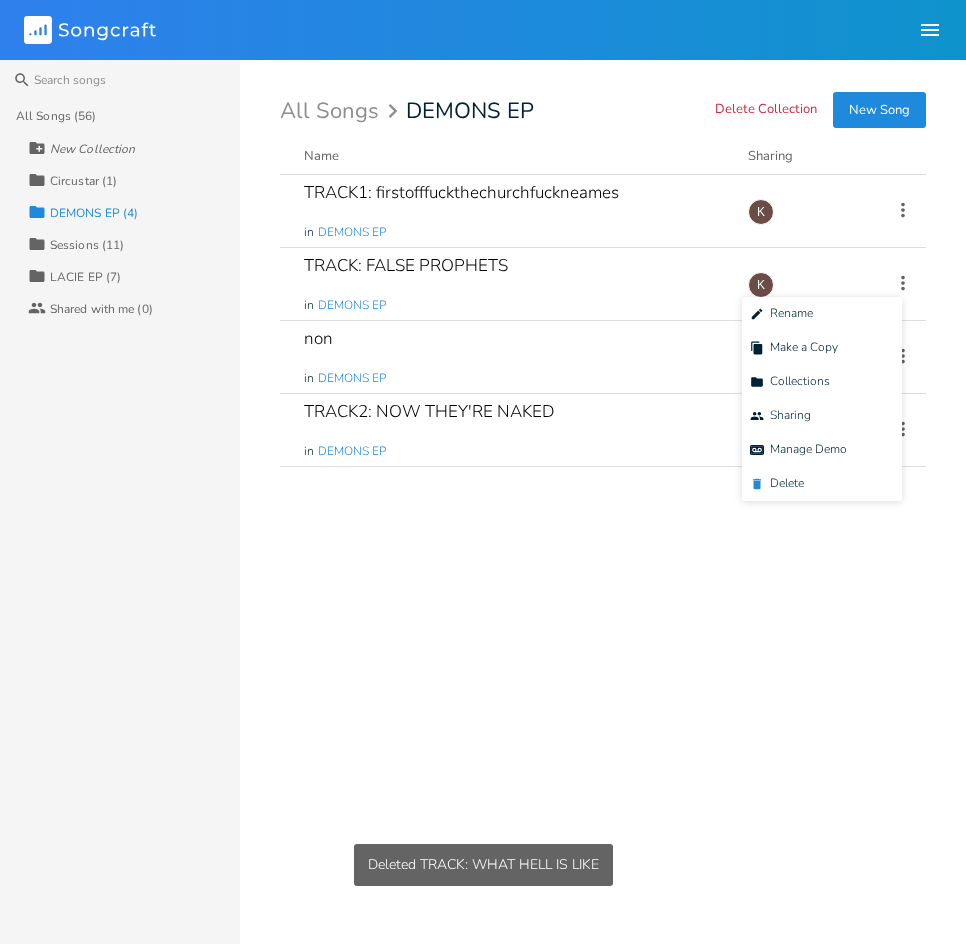 drag, startPoint x: 808, startPoint y: 482, endPoint x: 560, endPoint y: 110, distance: 447.08835 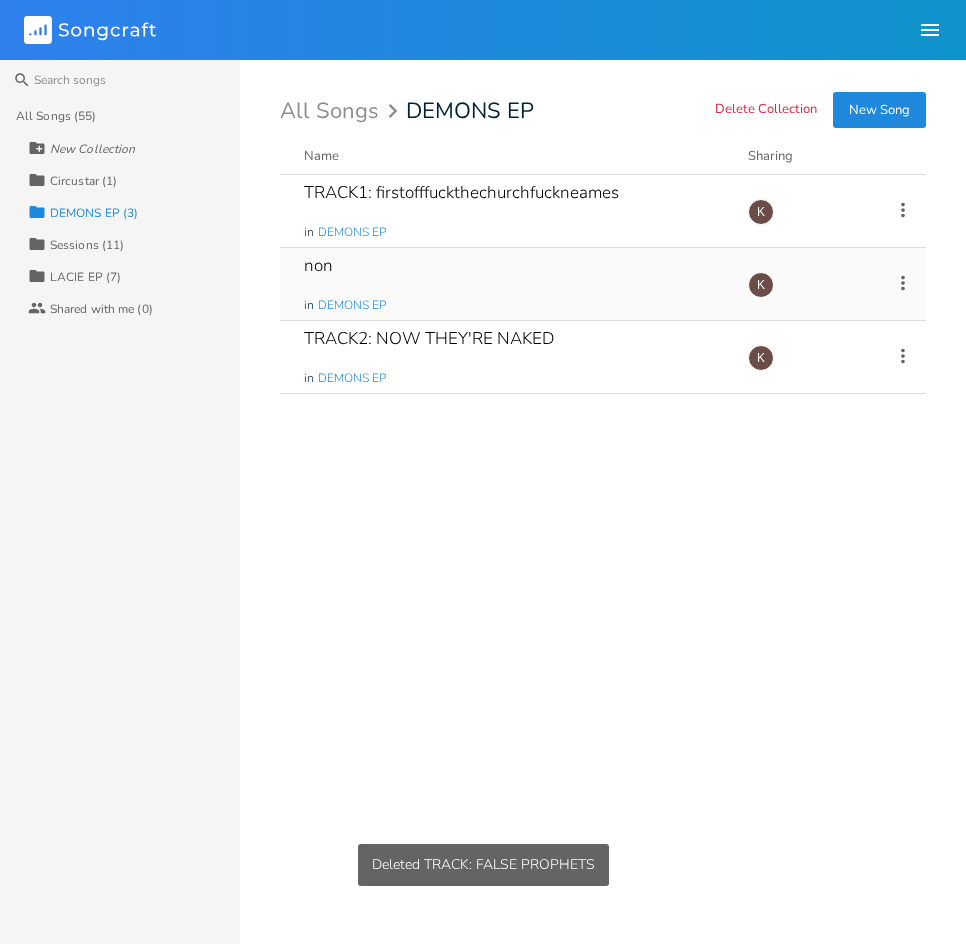 click on "non in DEMONS EP" at bounding box center (514, 284) 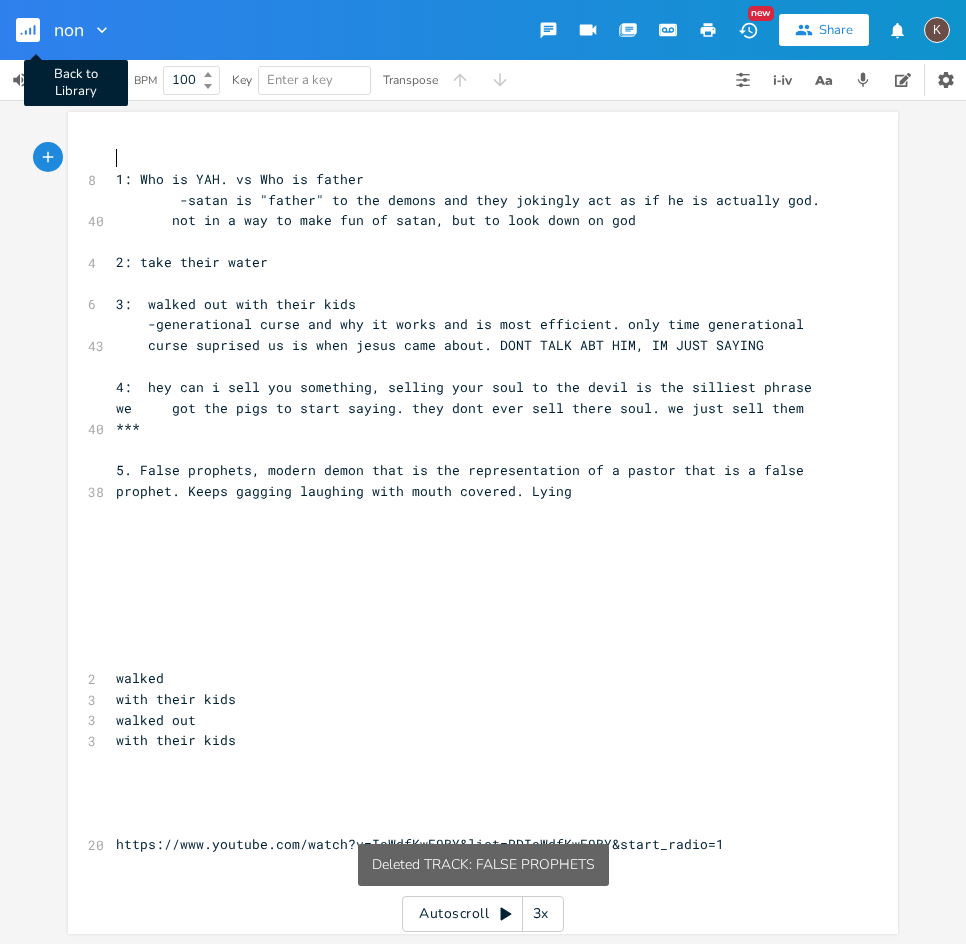 drag, startPoint x: 23, startPoint y: 30, endPoint x: 24, endPoint y: 45, distance: 15.033297 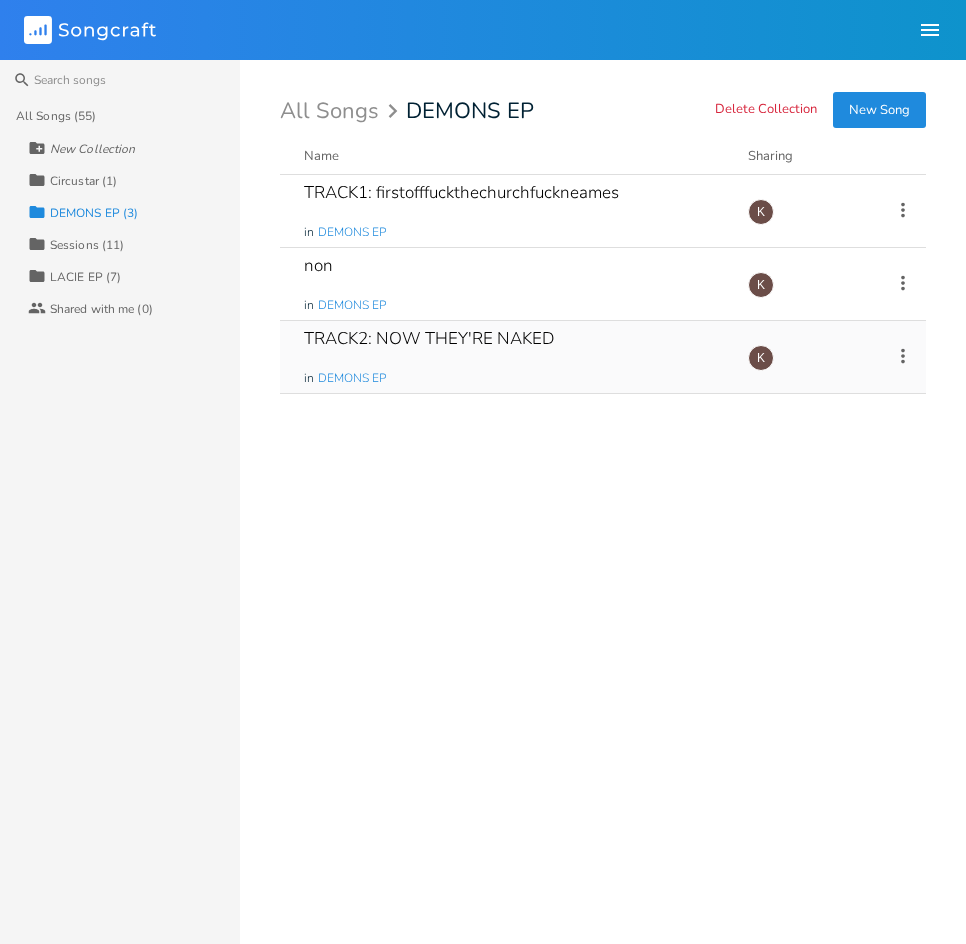 click on "TRACK2: NOW THEY'RE NAKED in DEMONS EP" at bounding box center [514, 357] 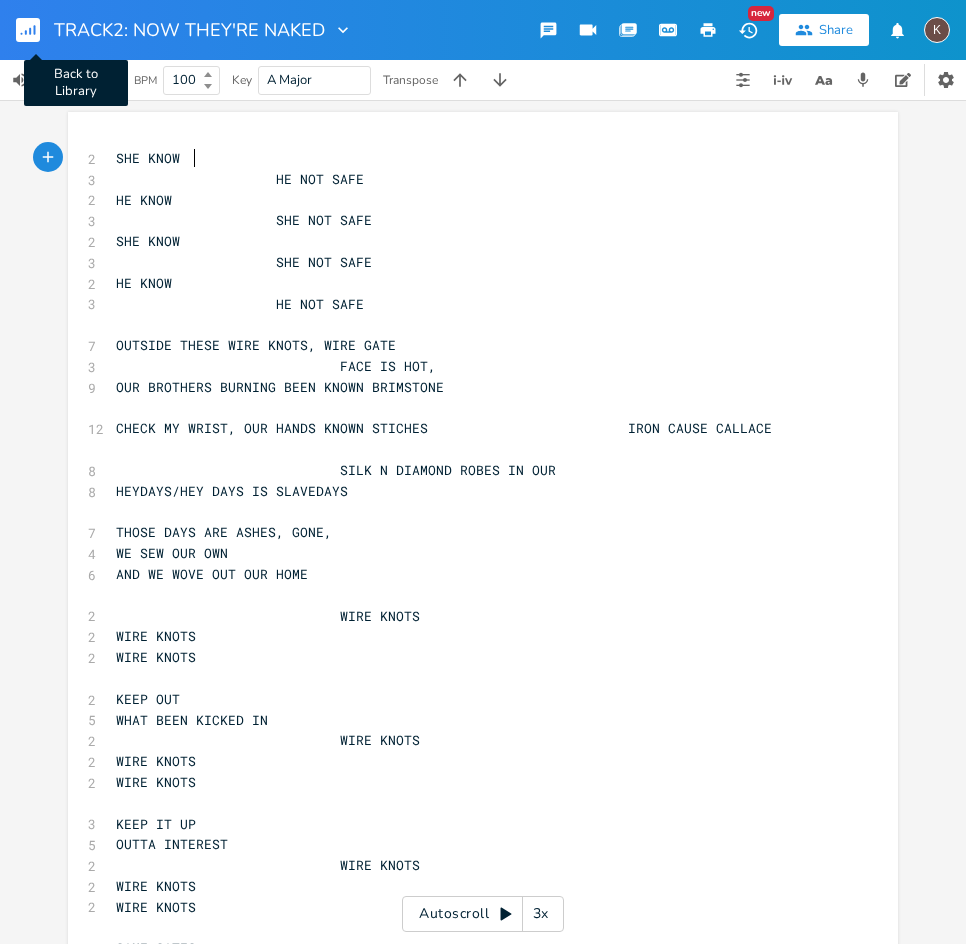 click 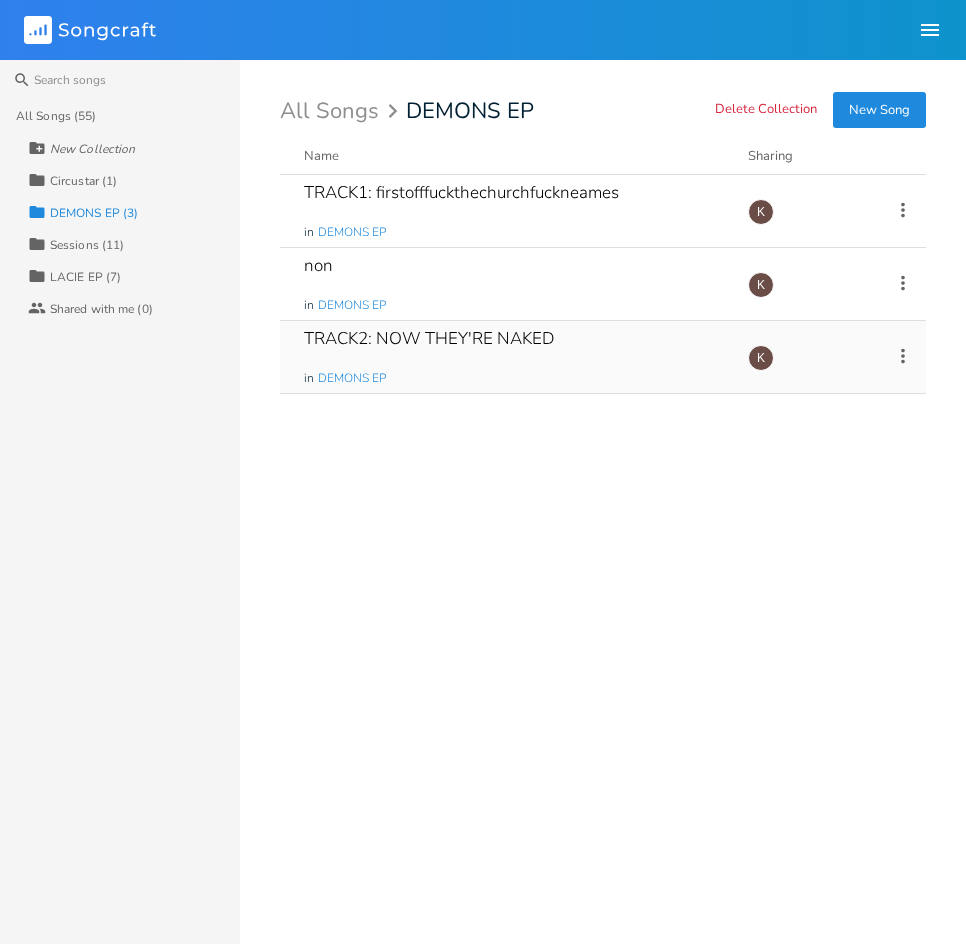 click on "TRACK2: NOW THEY'RE NAKED in DEMONS EP" at bounding box center (514, 357) 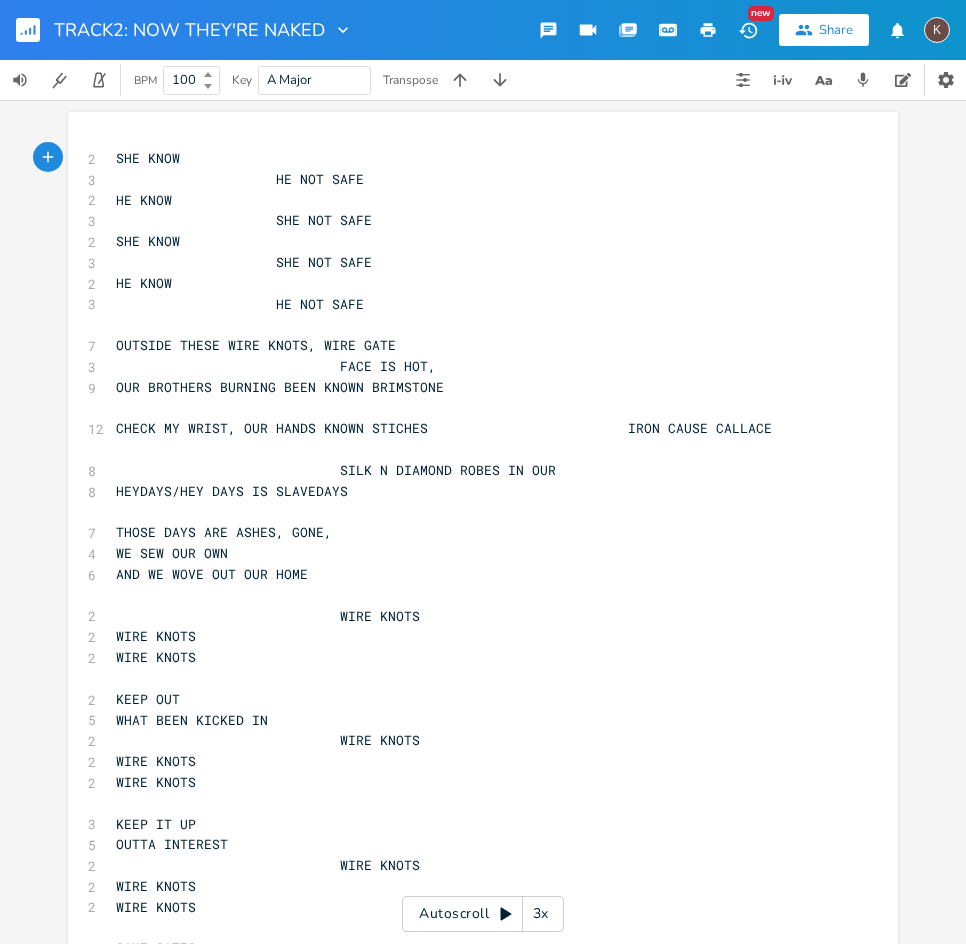 click at bounding box center (36, 30) 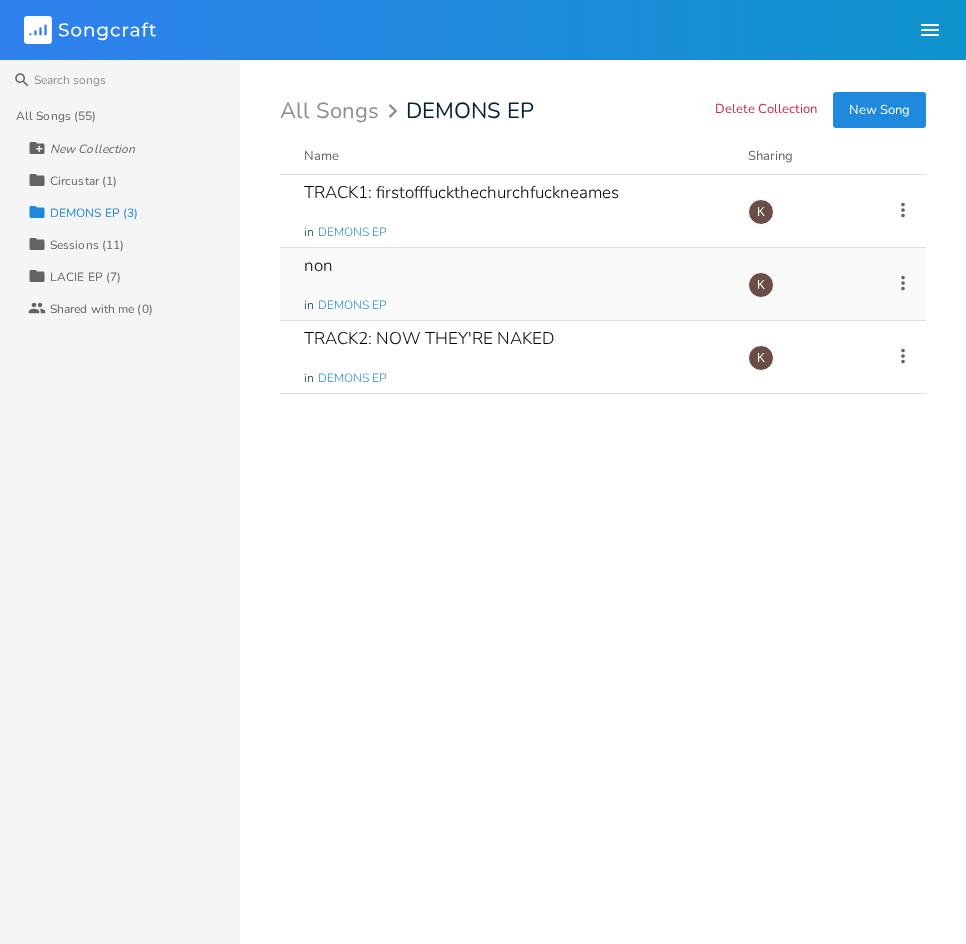click on "non in DEMONS EP" at bounding box center [514, 284] 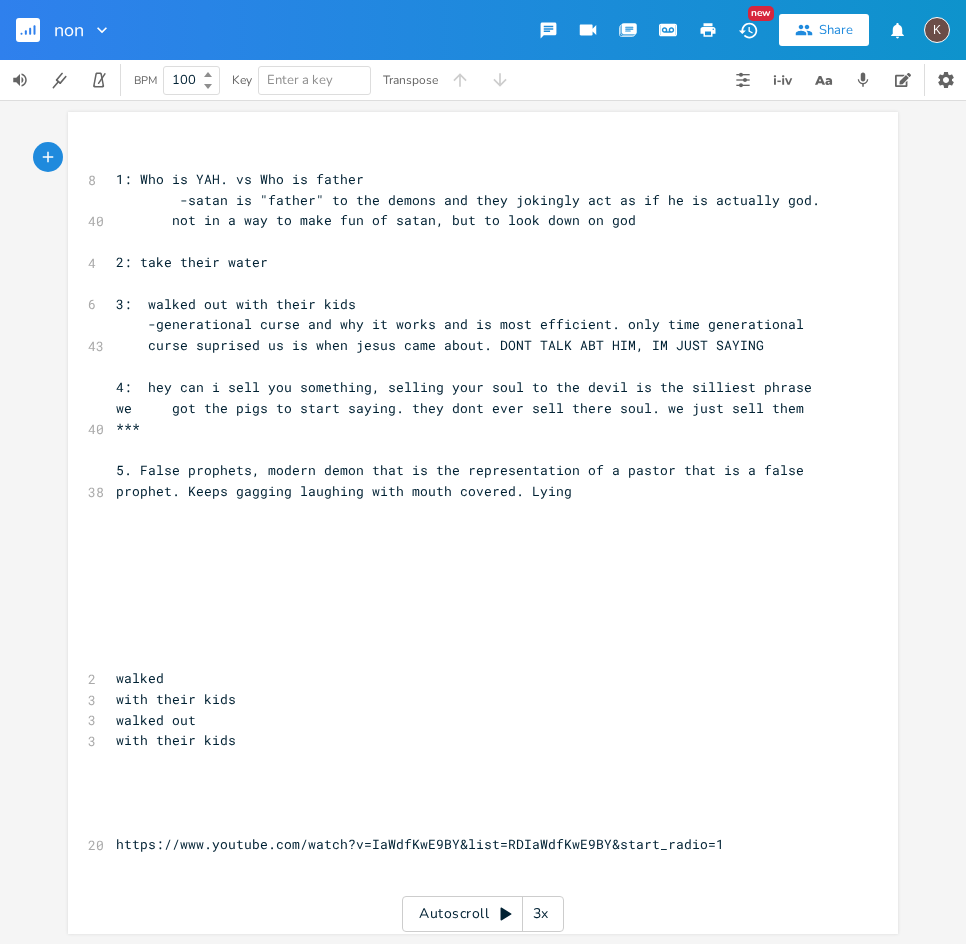 click on "non" at bounding box center (56, 30) 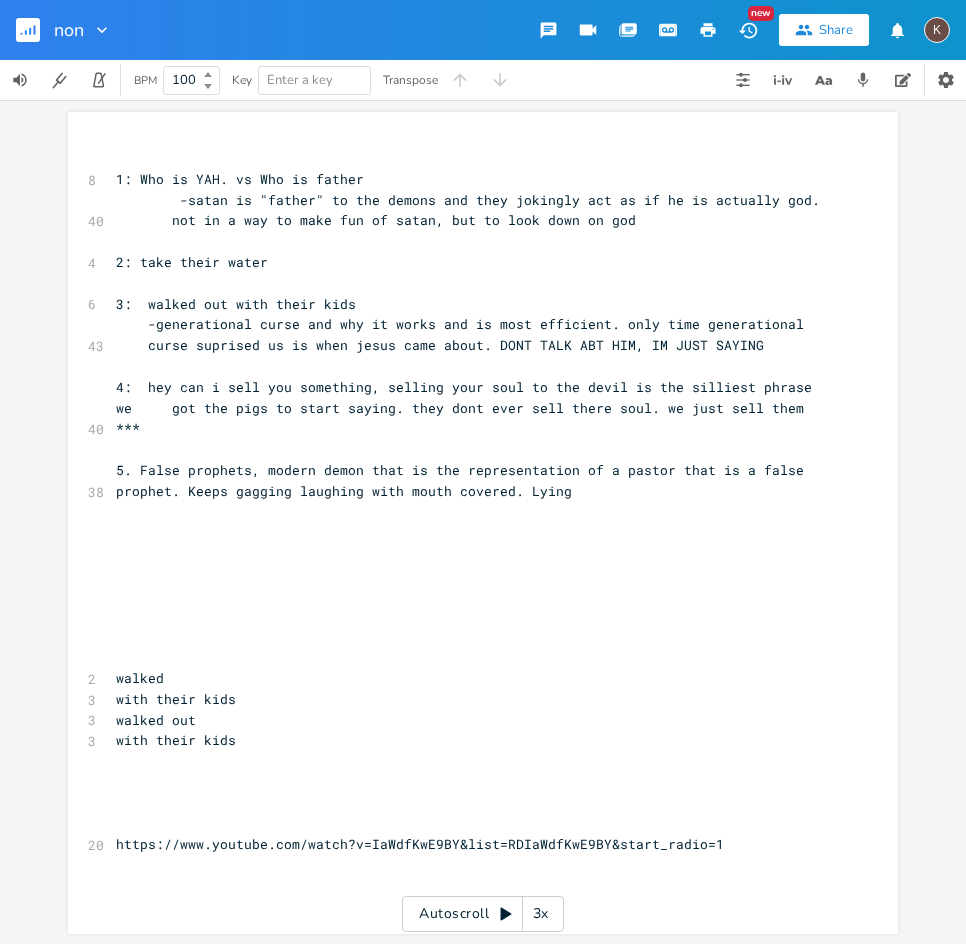 click 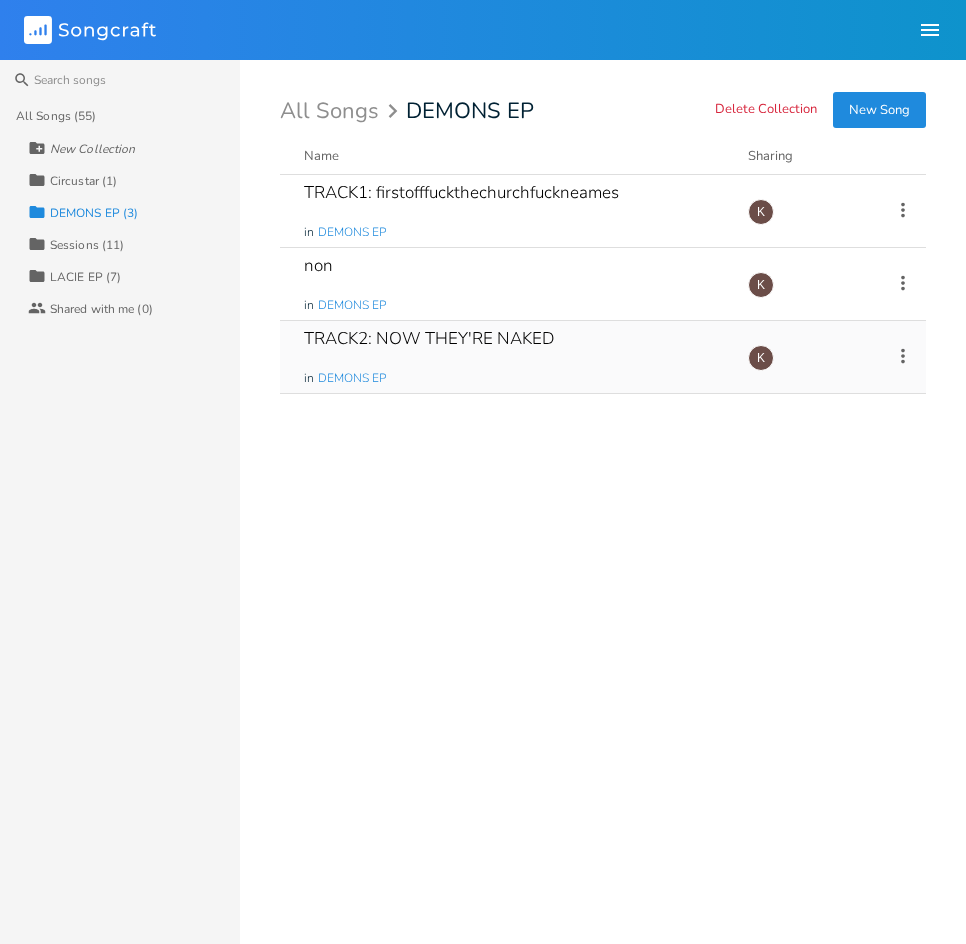 click on "TRACK2: NOW THEY'RE NAKED in DEMONS EP" at bounding box center (514, 357) 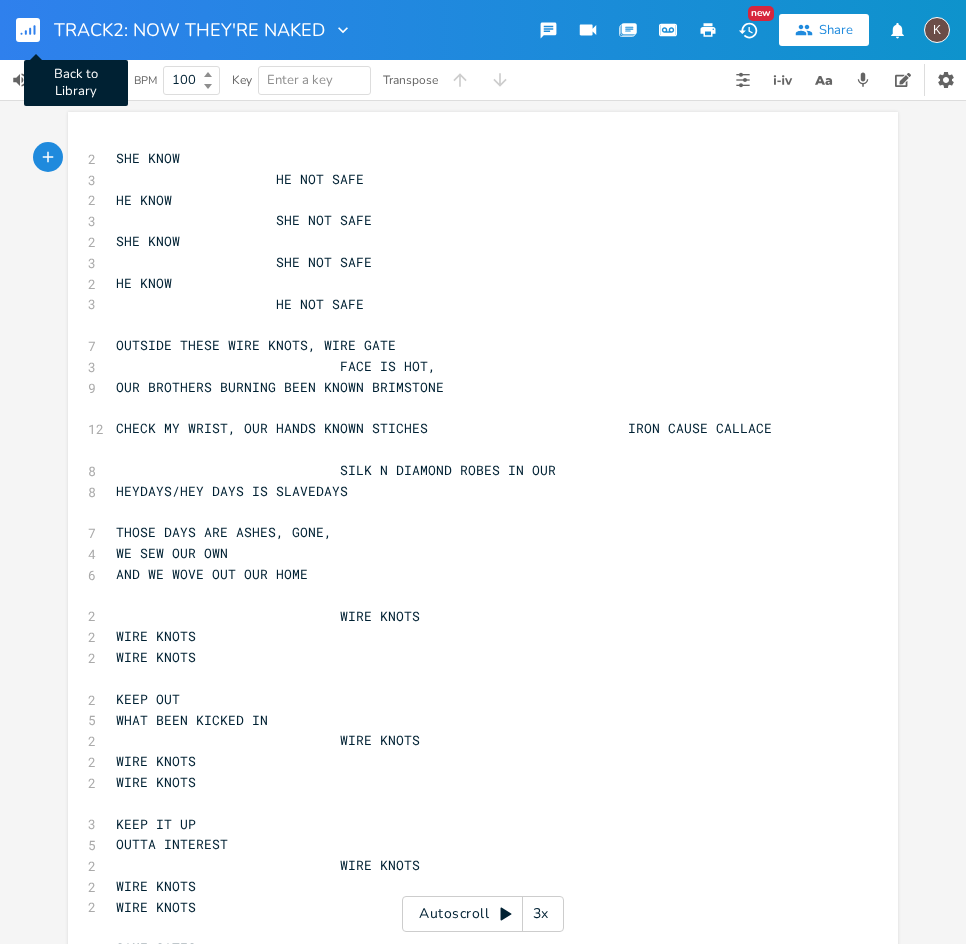 click on "Back to Library" at bounding box center [36, 30] 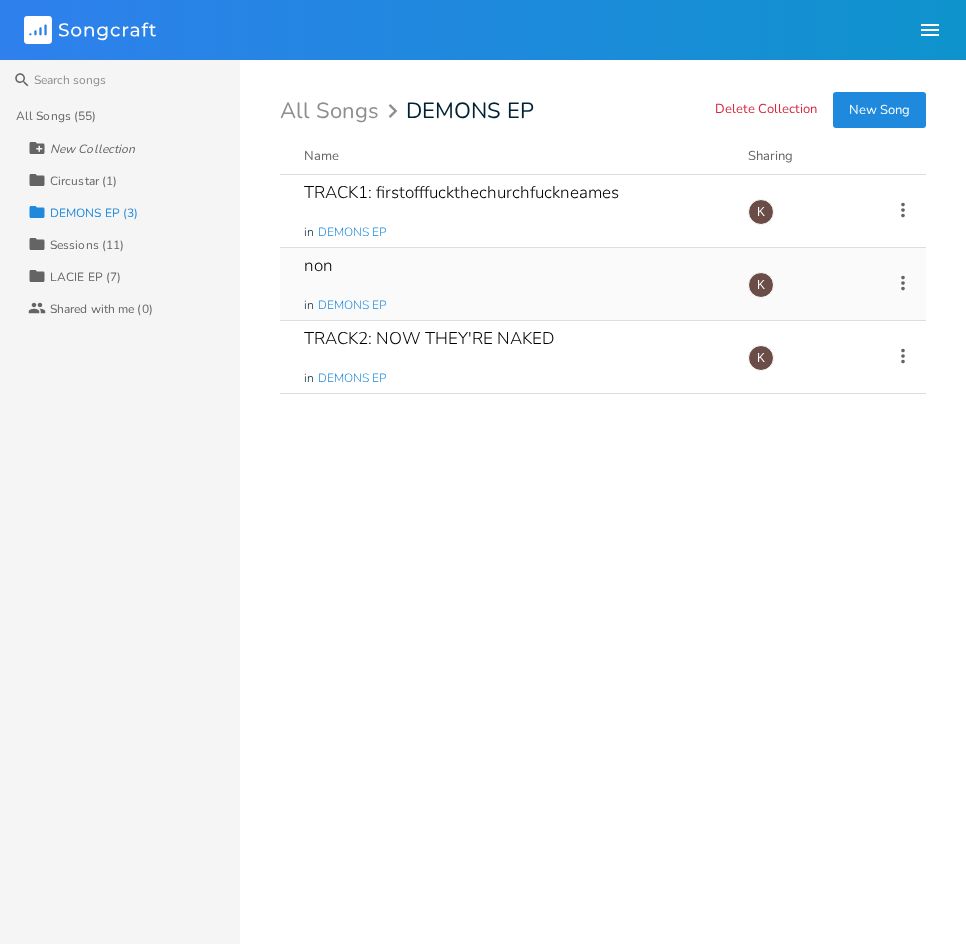 click on "non in DEMONS EP" at bounding box center [514, 284] 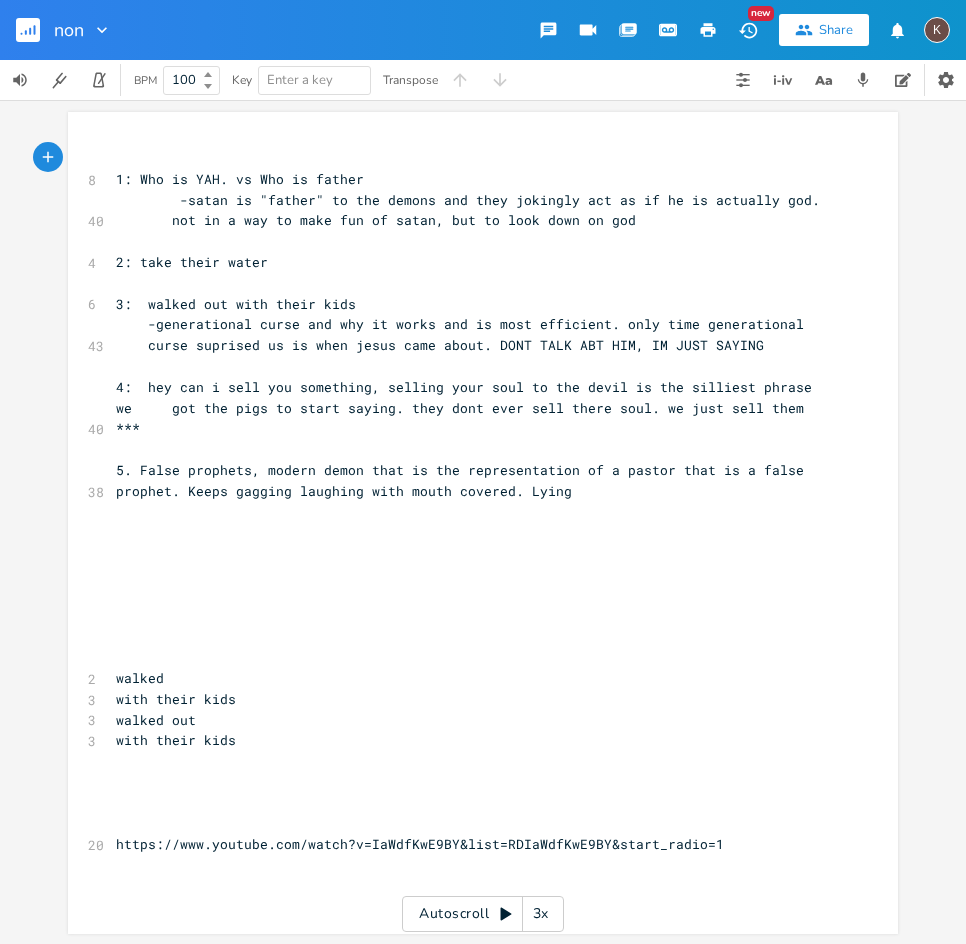 click 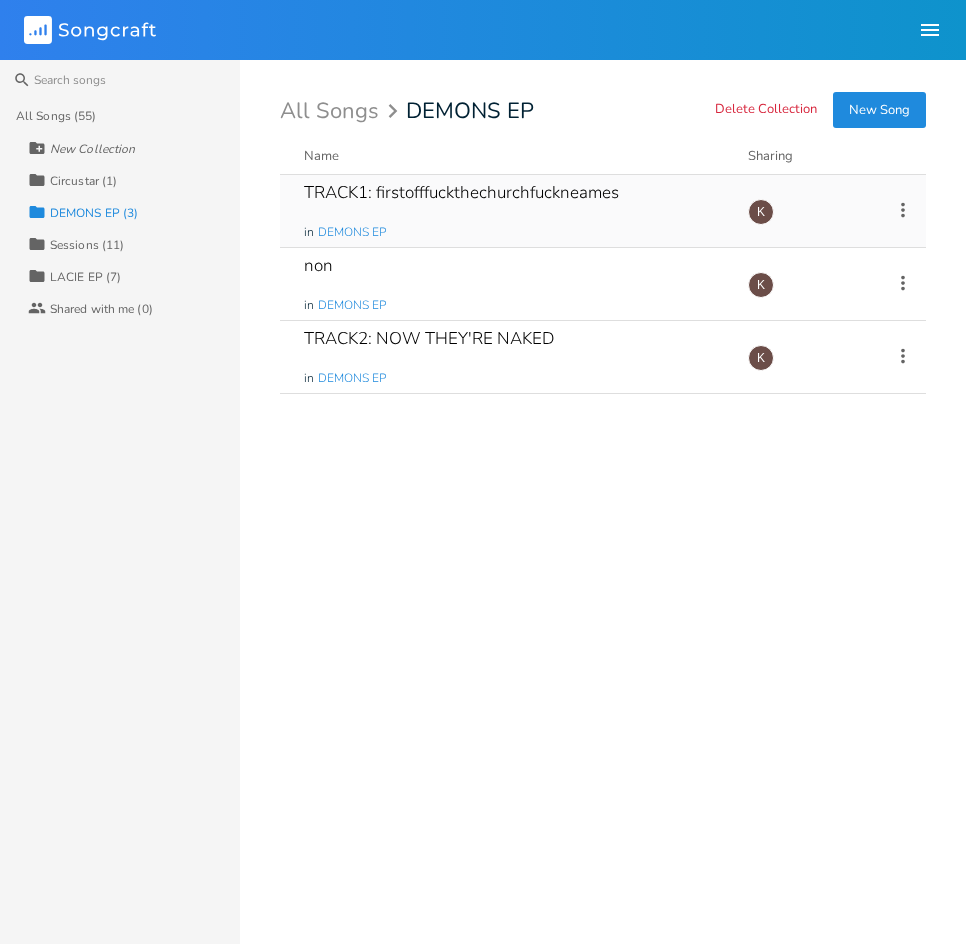 click on "TRACK1: firstofffuckthechurchfuckneames in DEMONS EP" at bounding box center (514, 211) 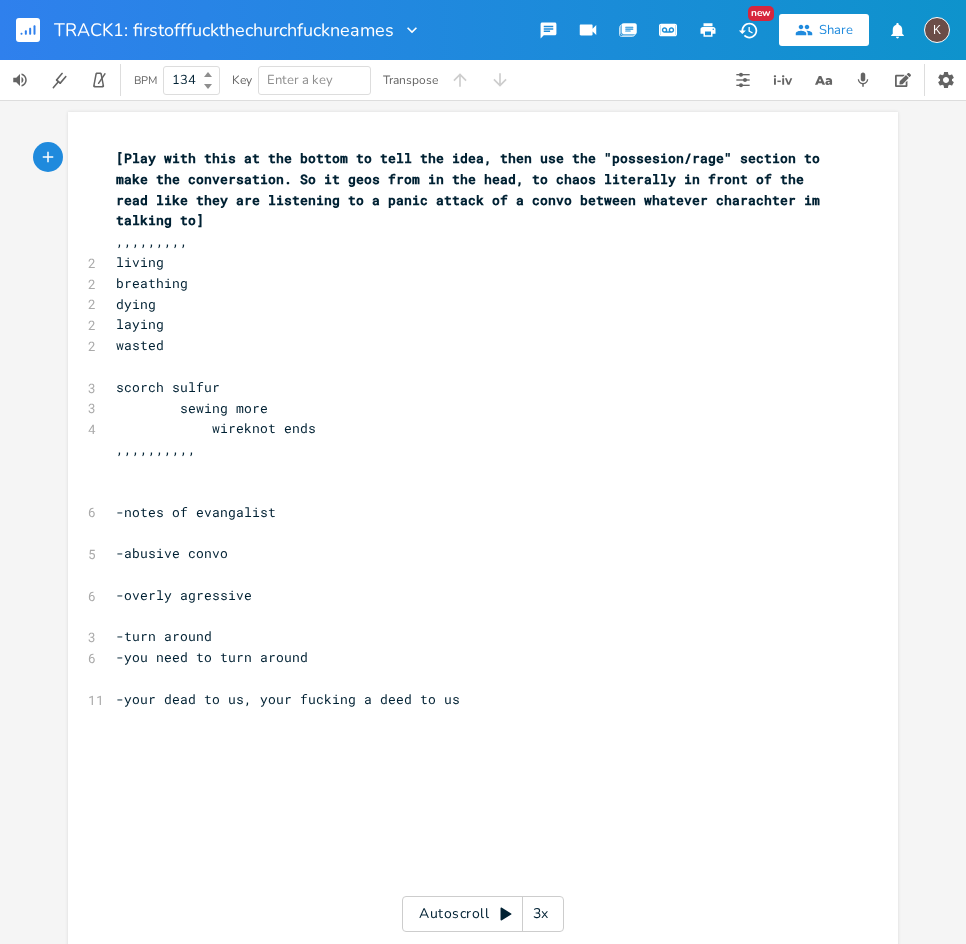 click 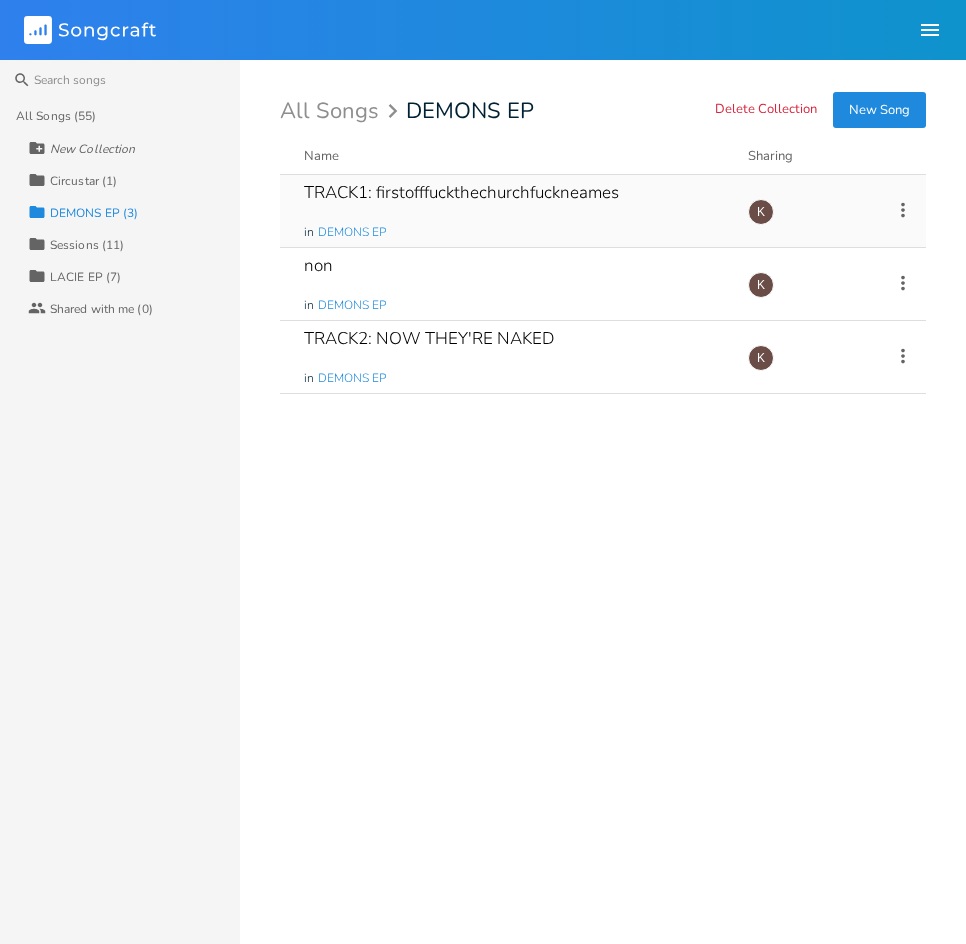 click 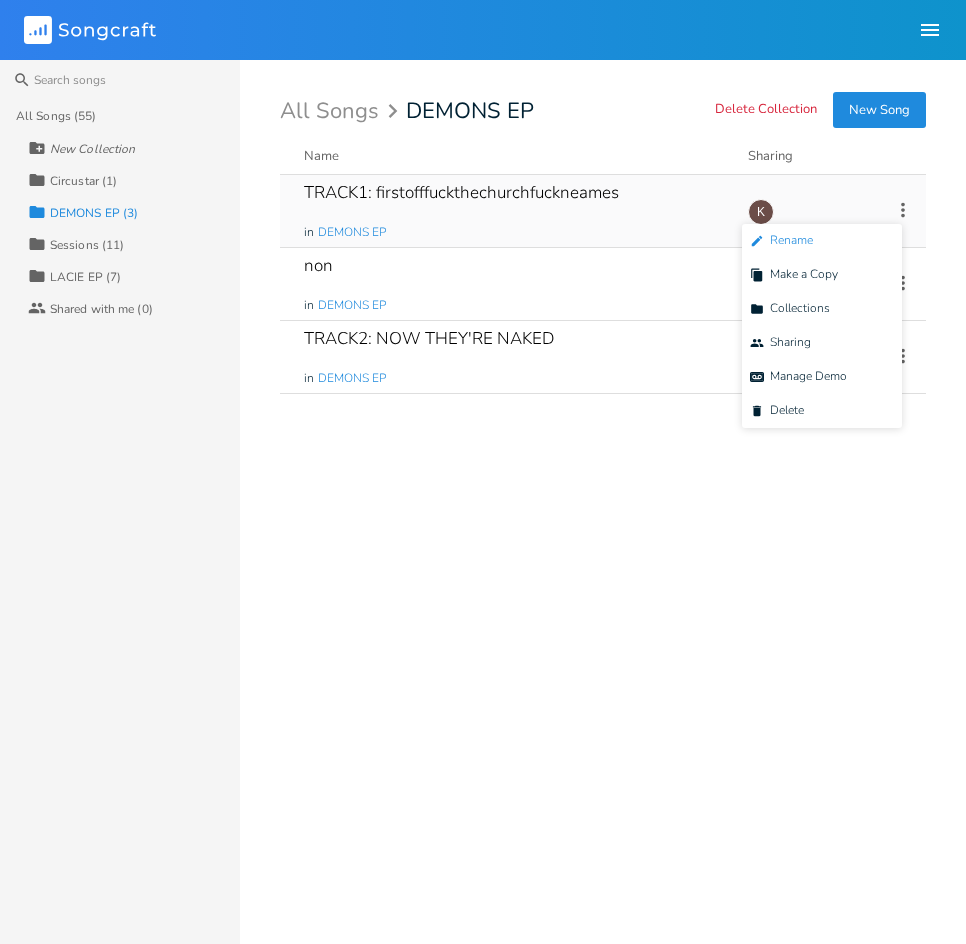 click on "Edit Rename" at bounding box center [822, 241] 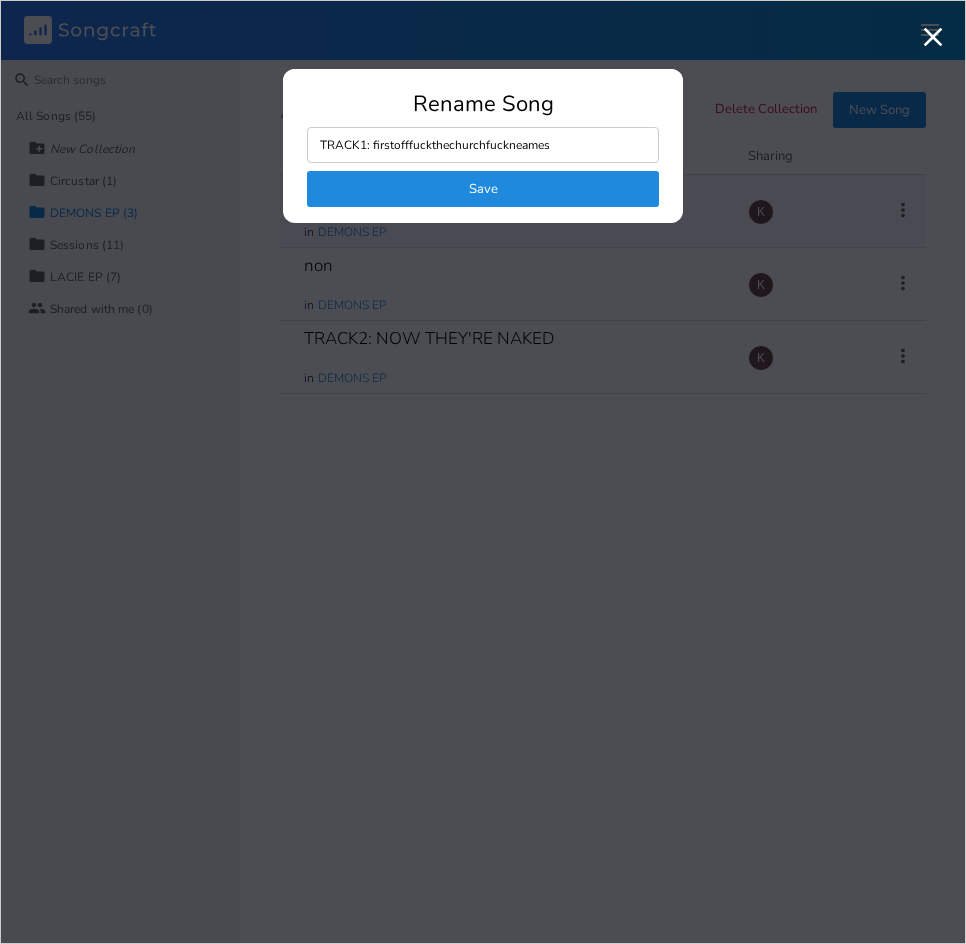 click on "TRACK1: firstofffuckthechurchfuckneames" at bounding box center [483, 145] 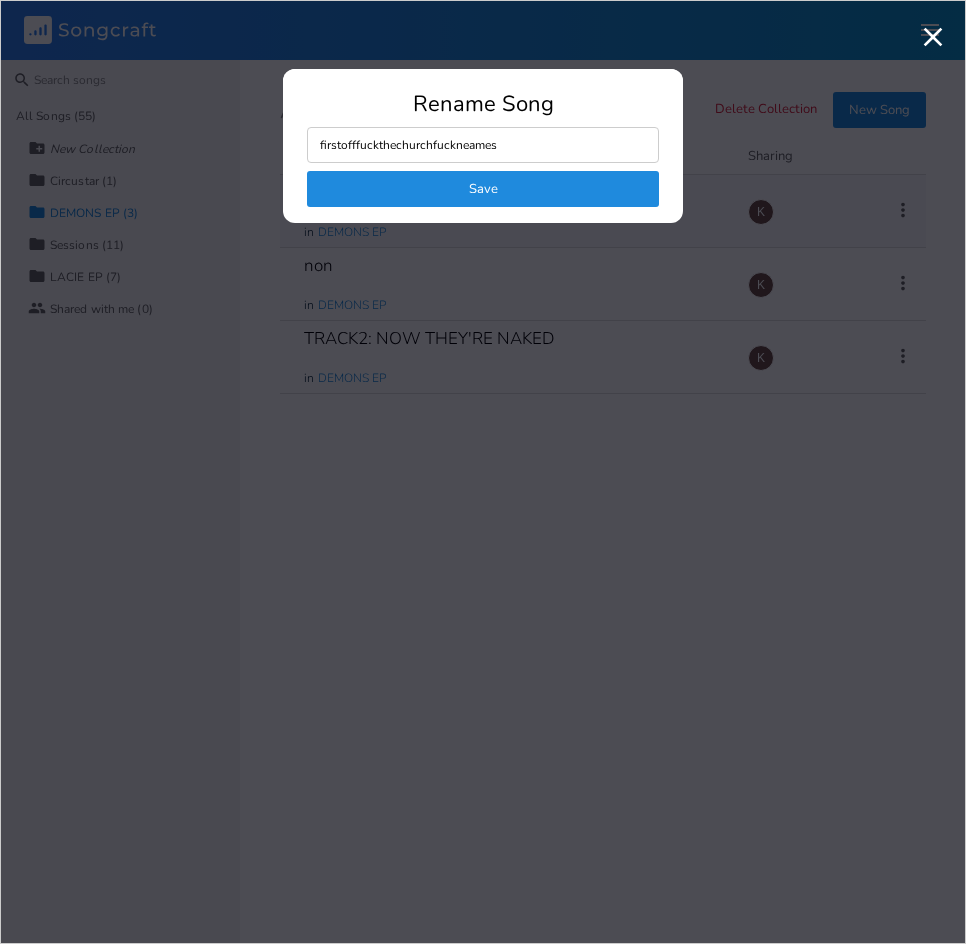 type on "firstofffuckthechurchfuckneames" 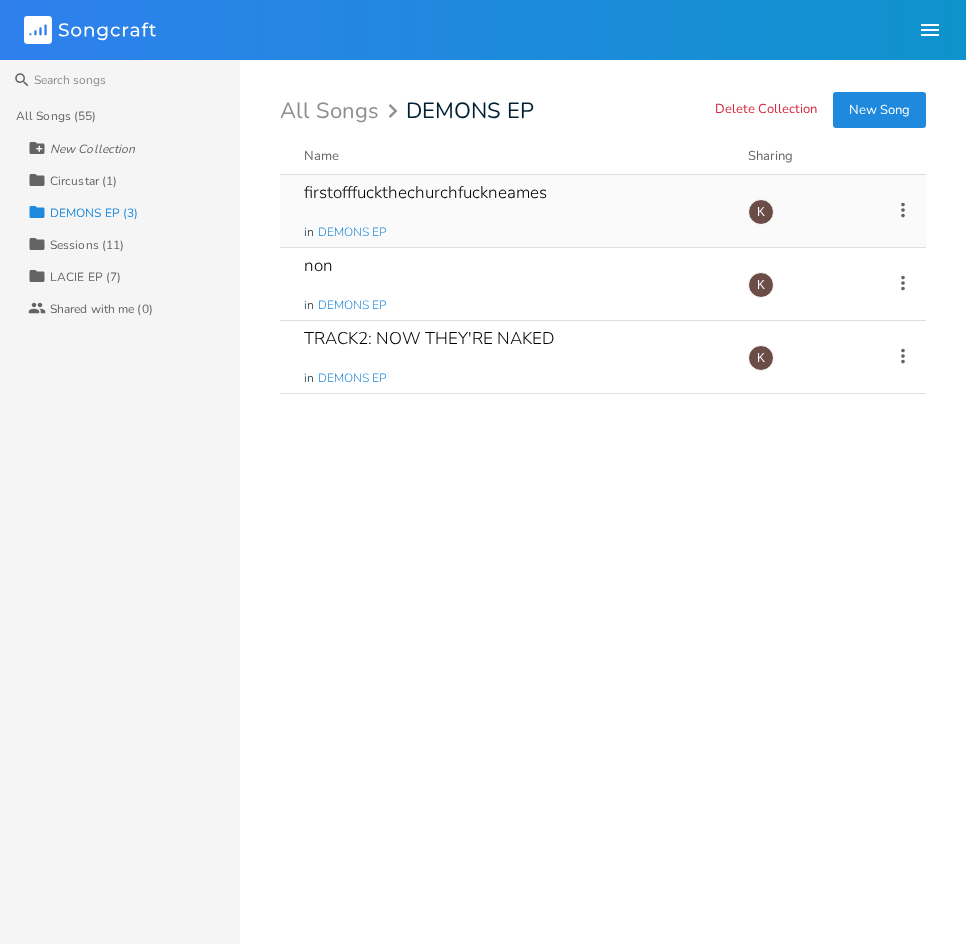 click on "New Song" at bounding box center [879, 110] 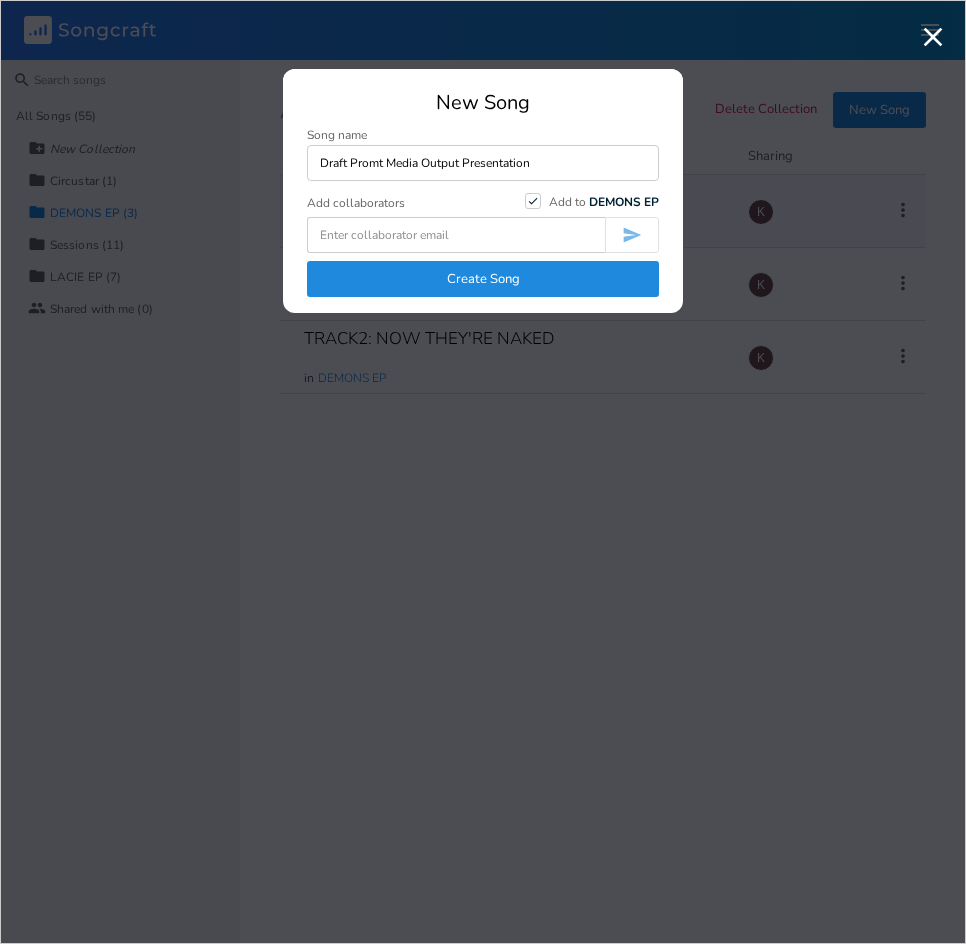 type on "Draft Promt Media Output Presentation" 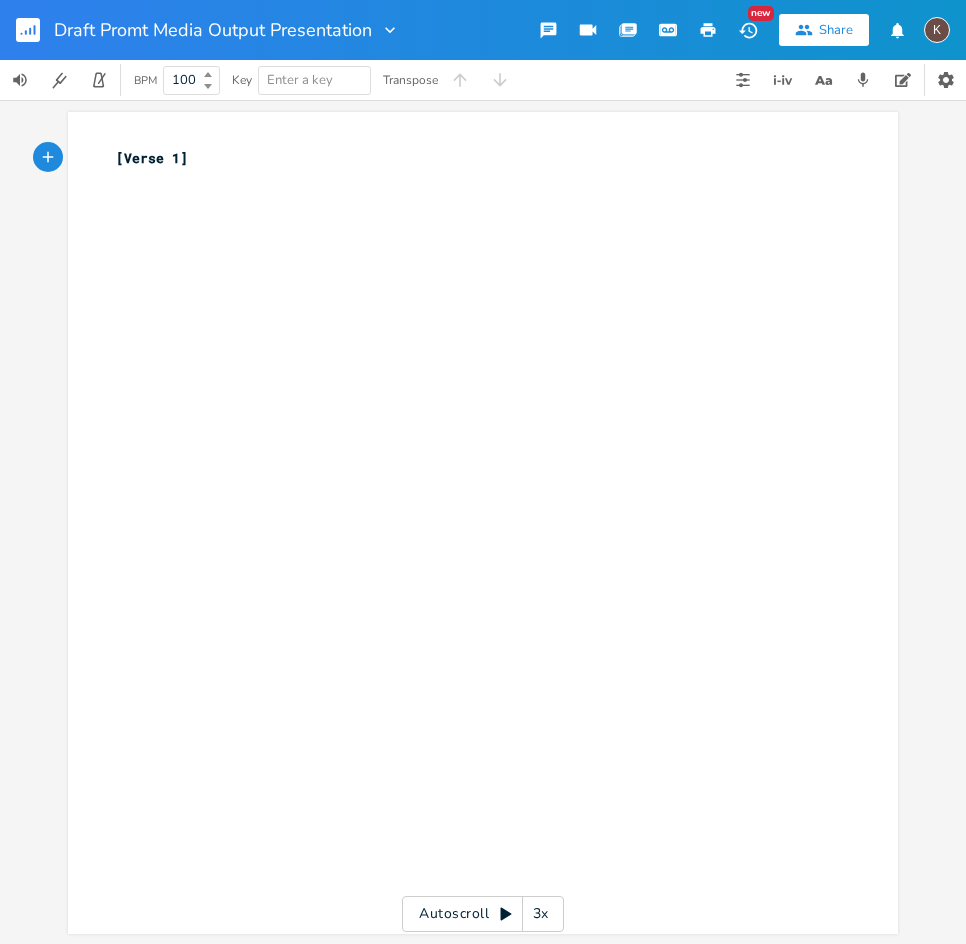 type on "[Verse 1]" 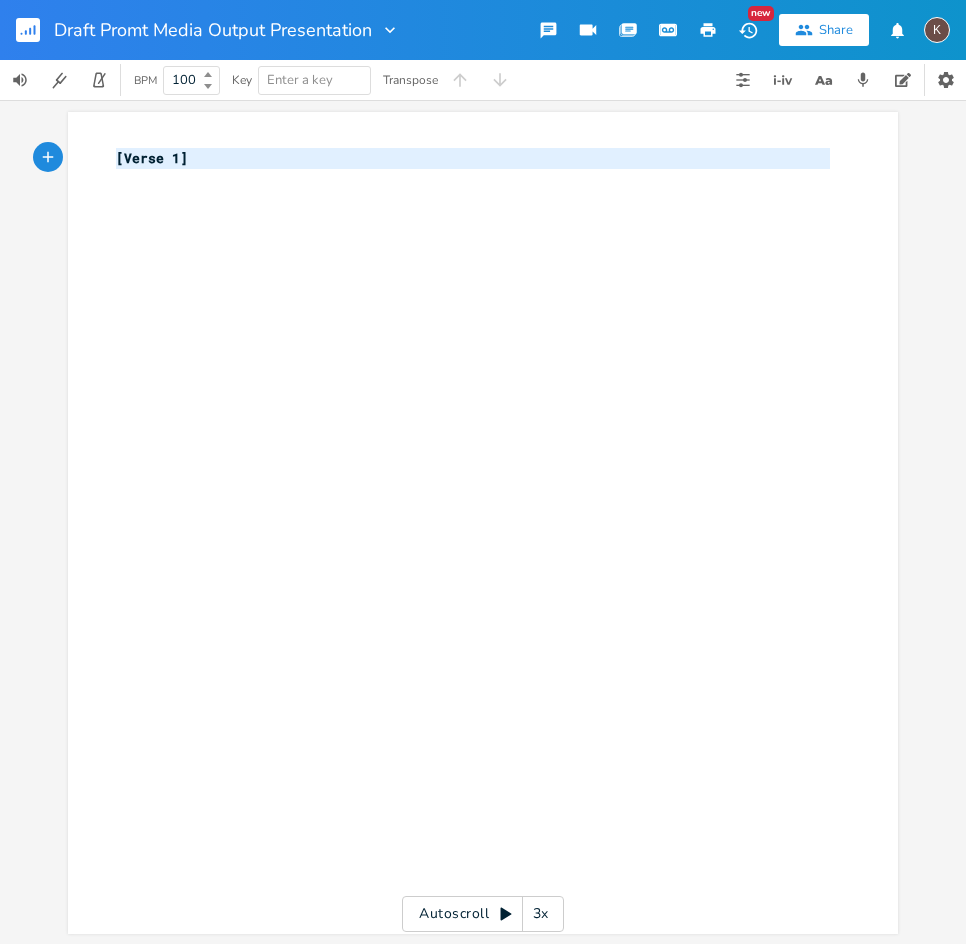 drag, startPoint x: -116, startPoint y: 108, endPoint x: -217, endPoint y: 94, distance: 101.96568 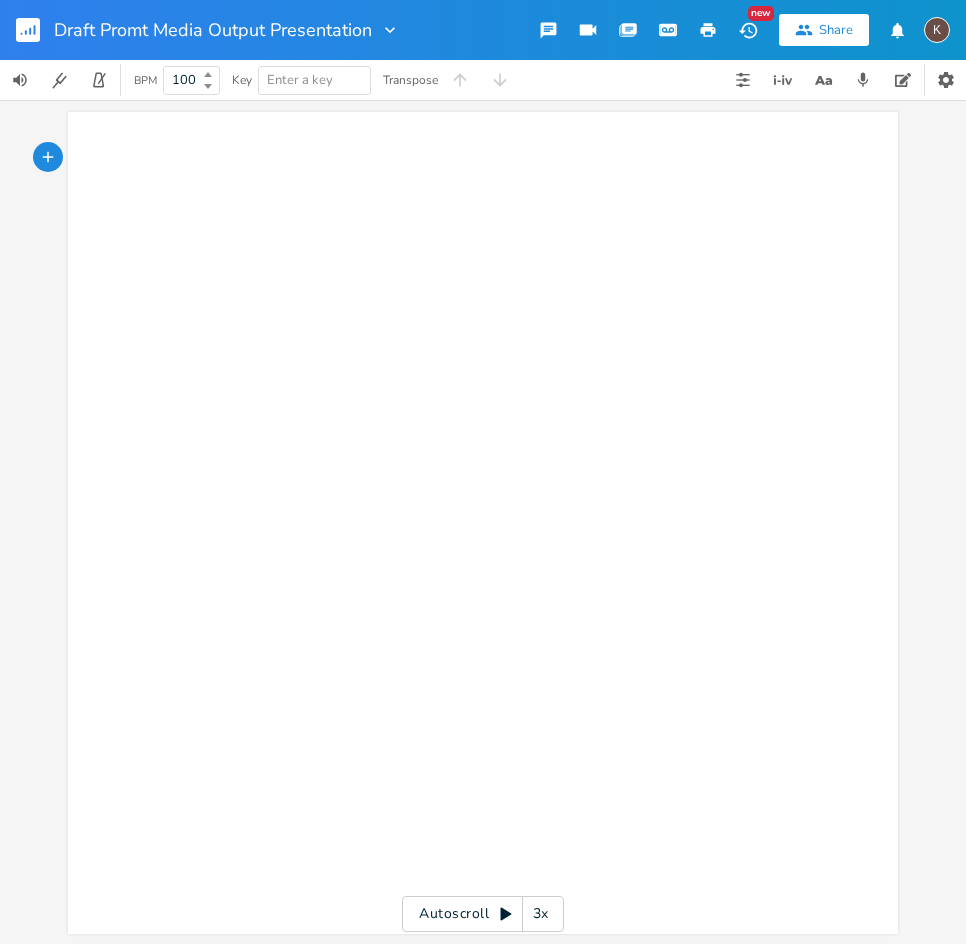click on "x   ​" at bounding box center (473, 158) 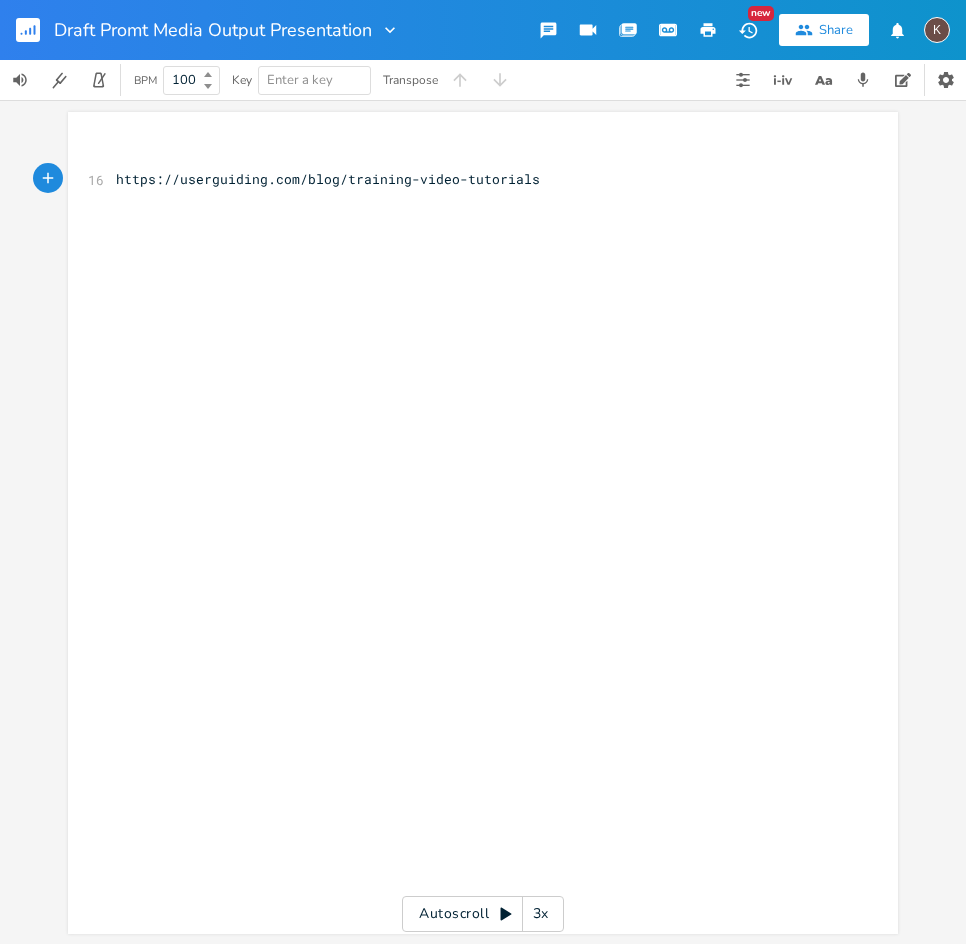 click on "x   ​ 16 https://userguiding.com/blog/training-video-tutorials" at bounding box center (498, 542) 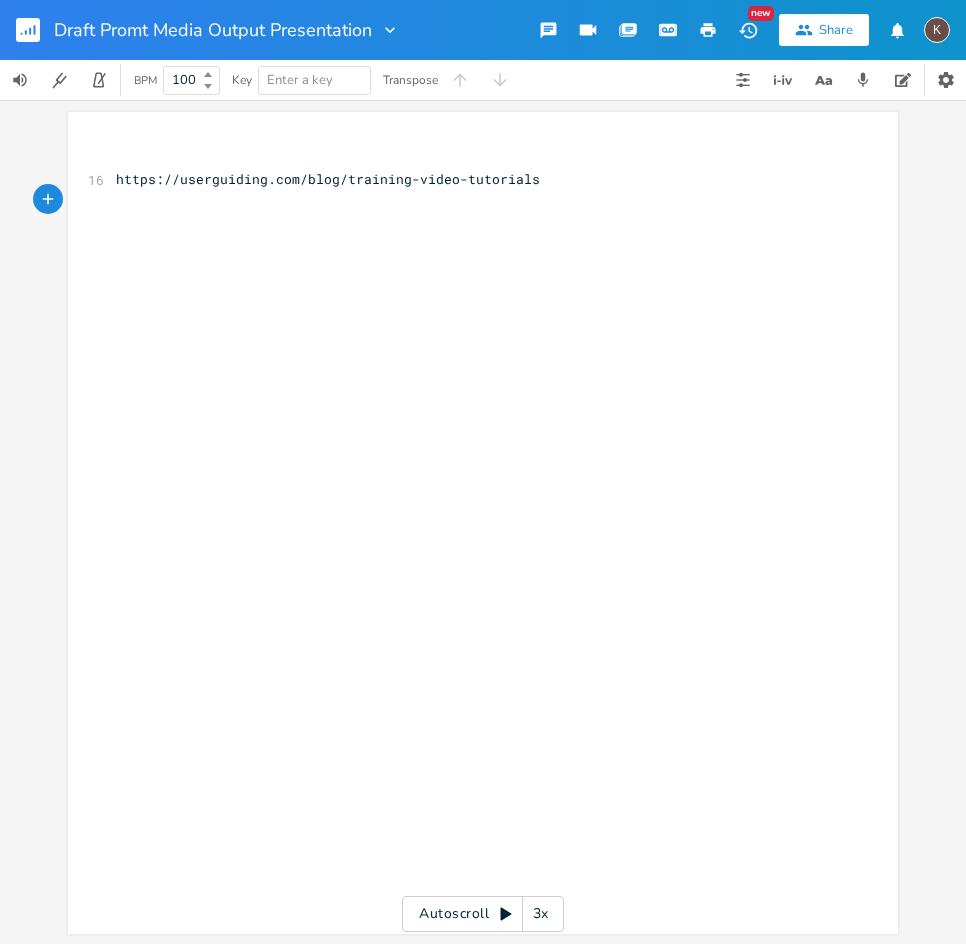 drag, startPoint x: 172, startPoint y: 182, endPoint x: 169, endPoint y: 193, distance: 11.401754 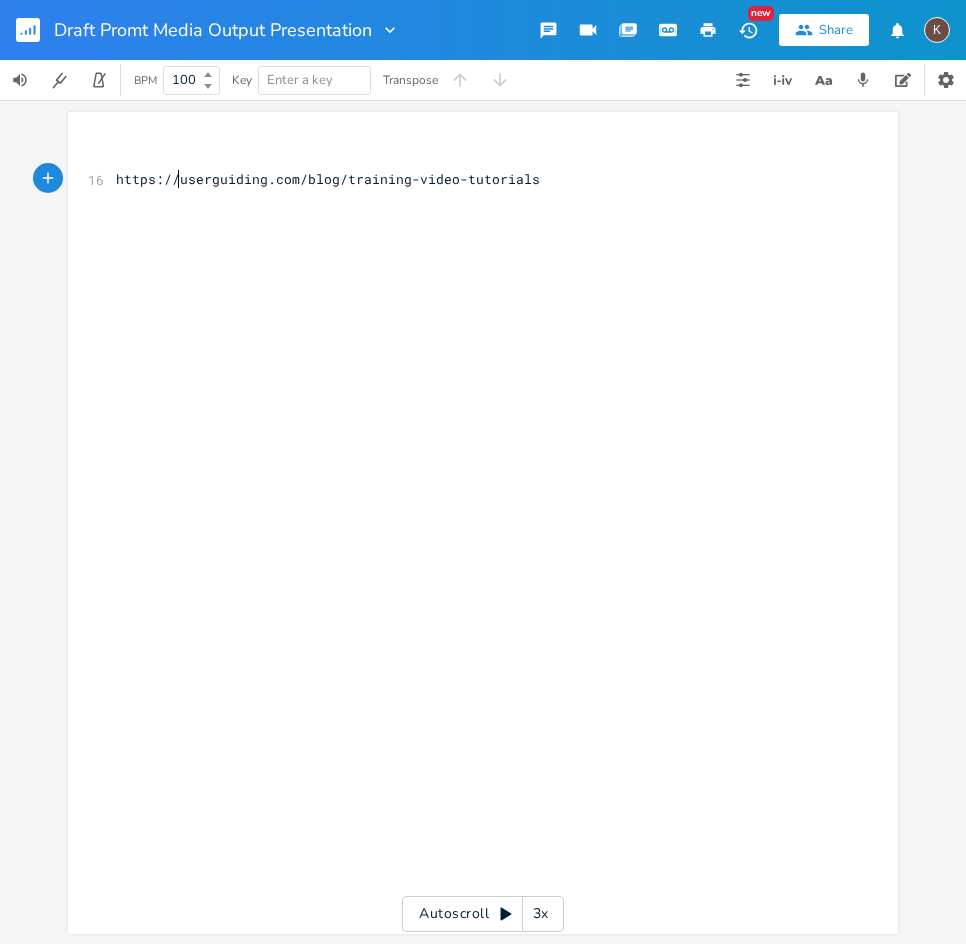 click on "​" at bounding box center [473, 200] 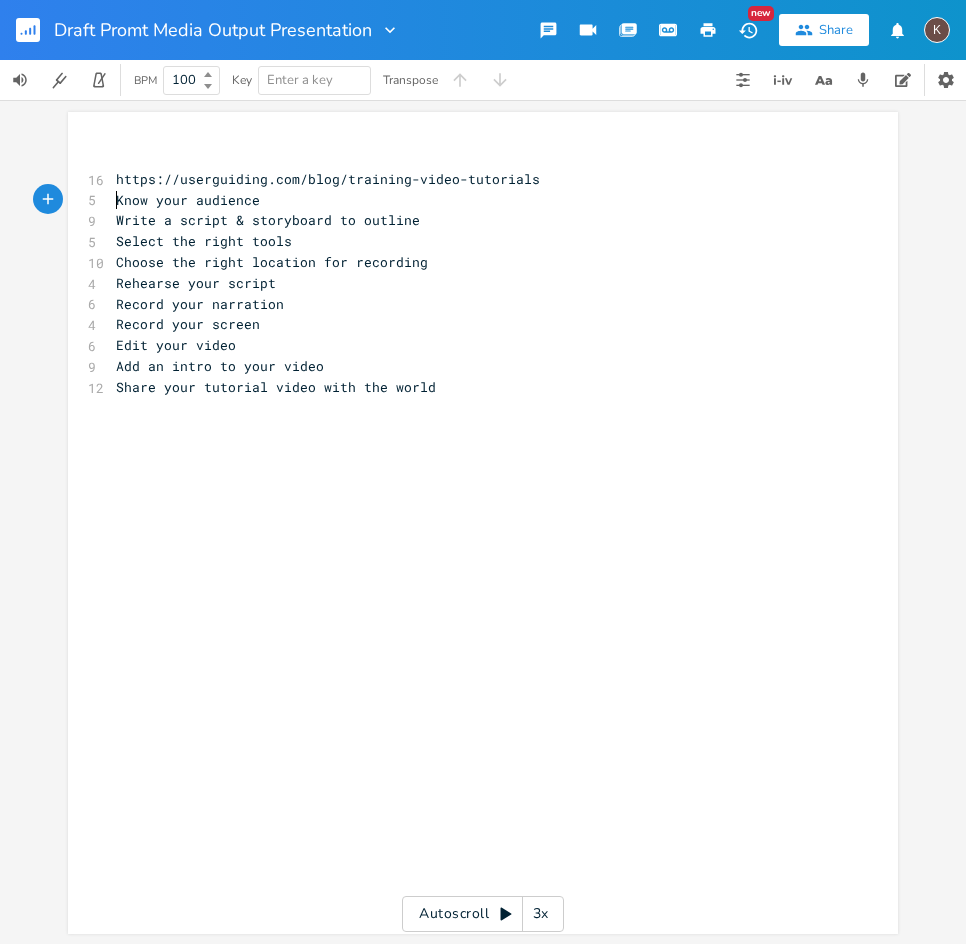 click on "Know your audience" at bounding box center [473, 200] 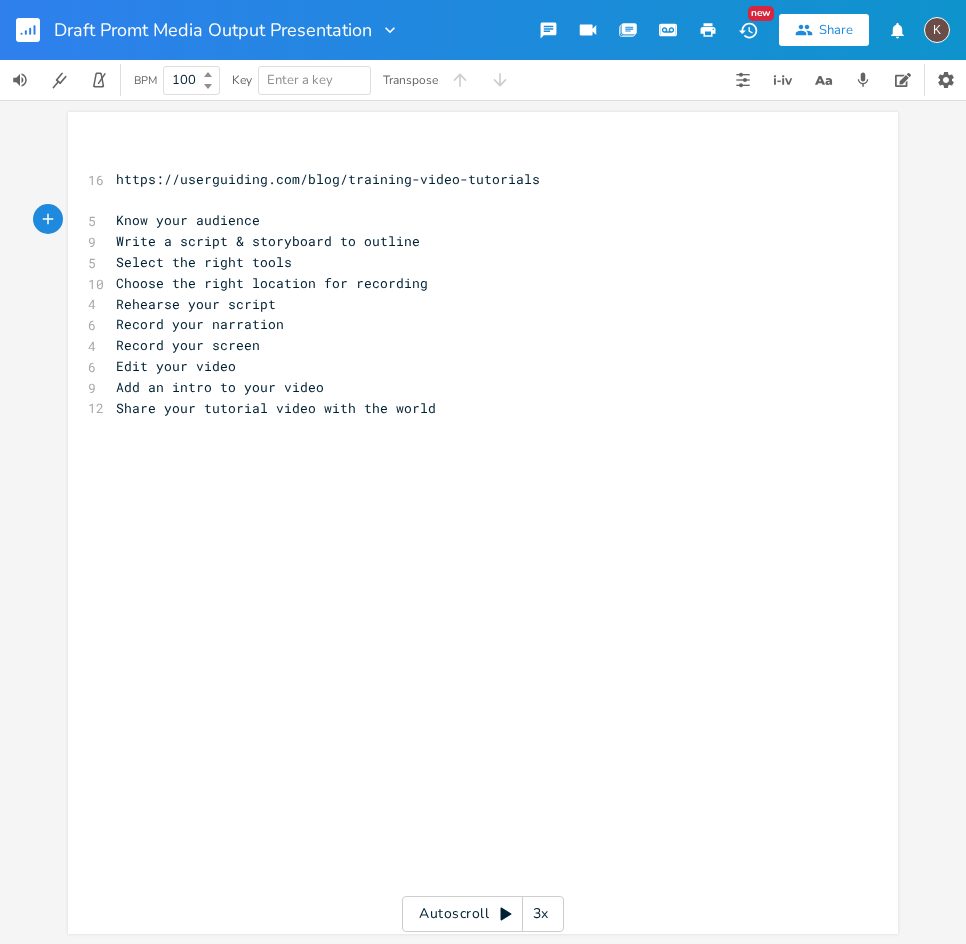 click on "x   ​ 16 https://userguiding.com/blog/training-video-tutorials ​ 5 Know your audience 9 Write a script & storyboard to outline 5 Select the right tools 10 Choose the right location for recording 4 Rehearse your script 6 Record your narration 4 Record your screen 6 Edit your video 9 Add an intro to your video 12 Share your tutorial video with the world" at bounding box center (498, 542) 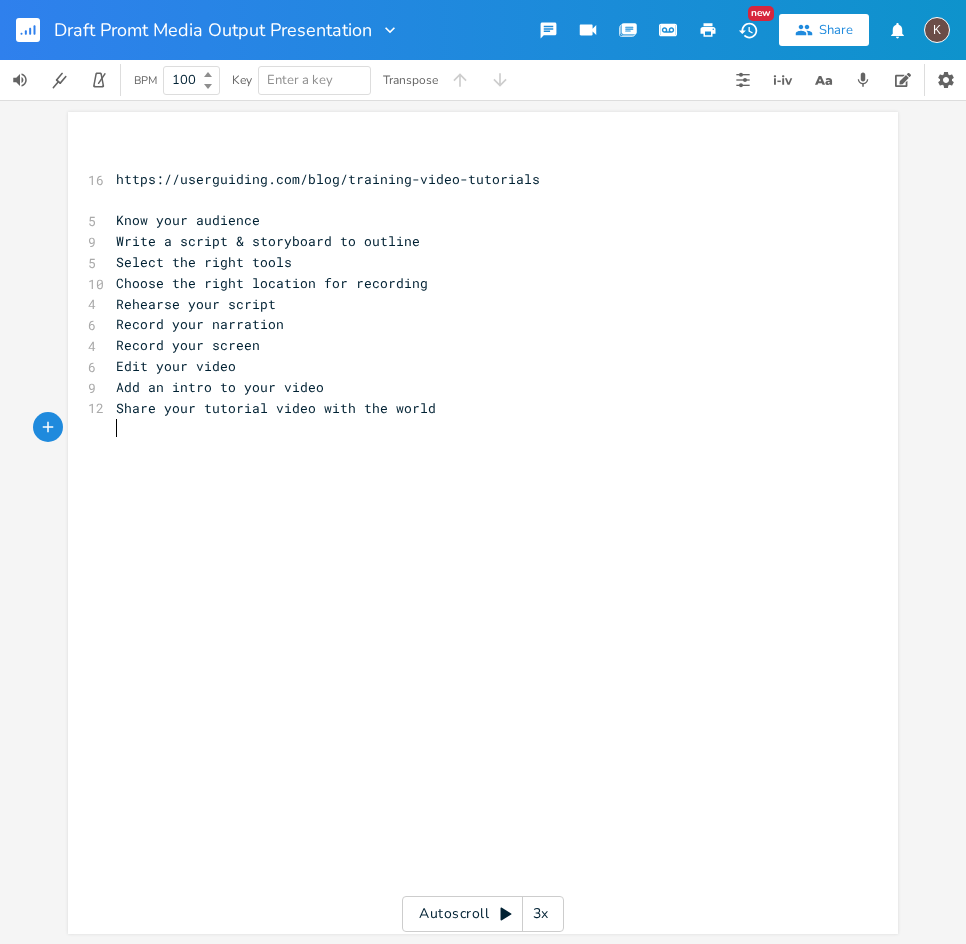 paste on "M" 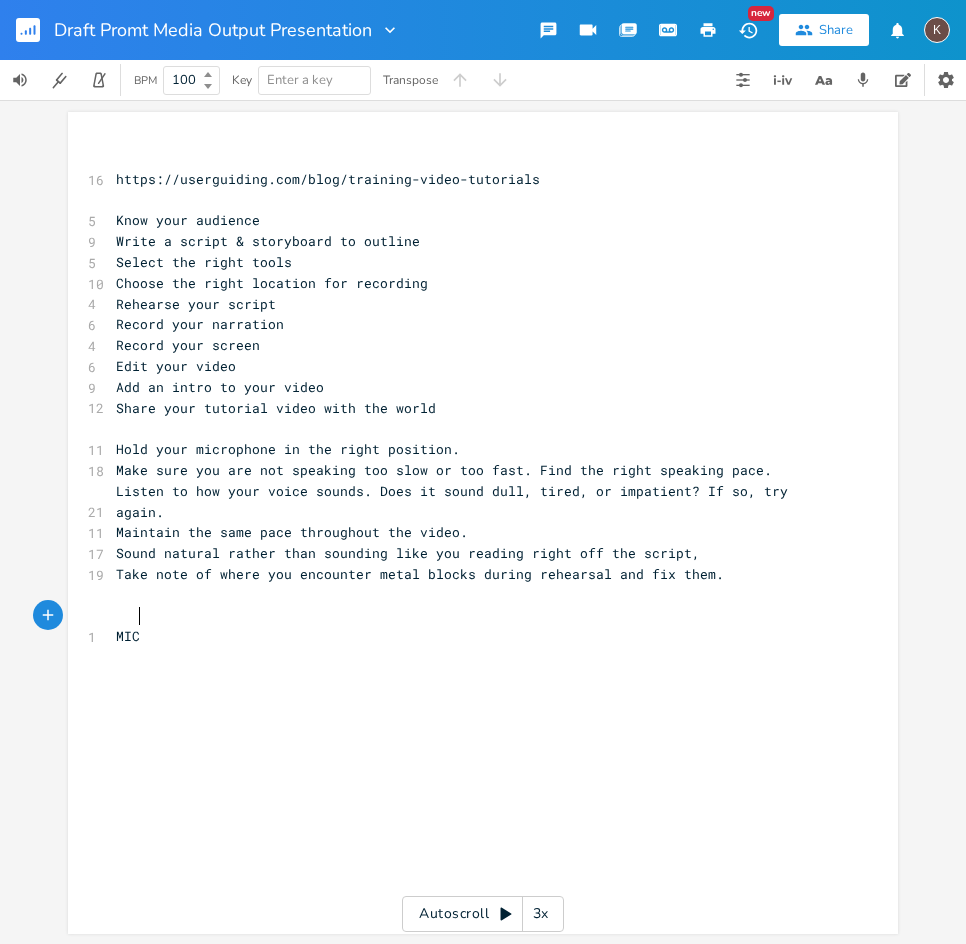 type on "MICO" 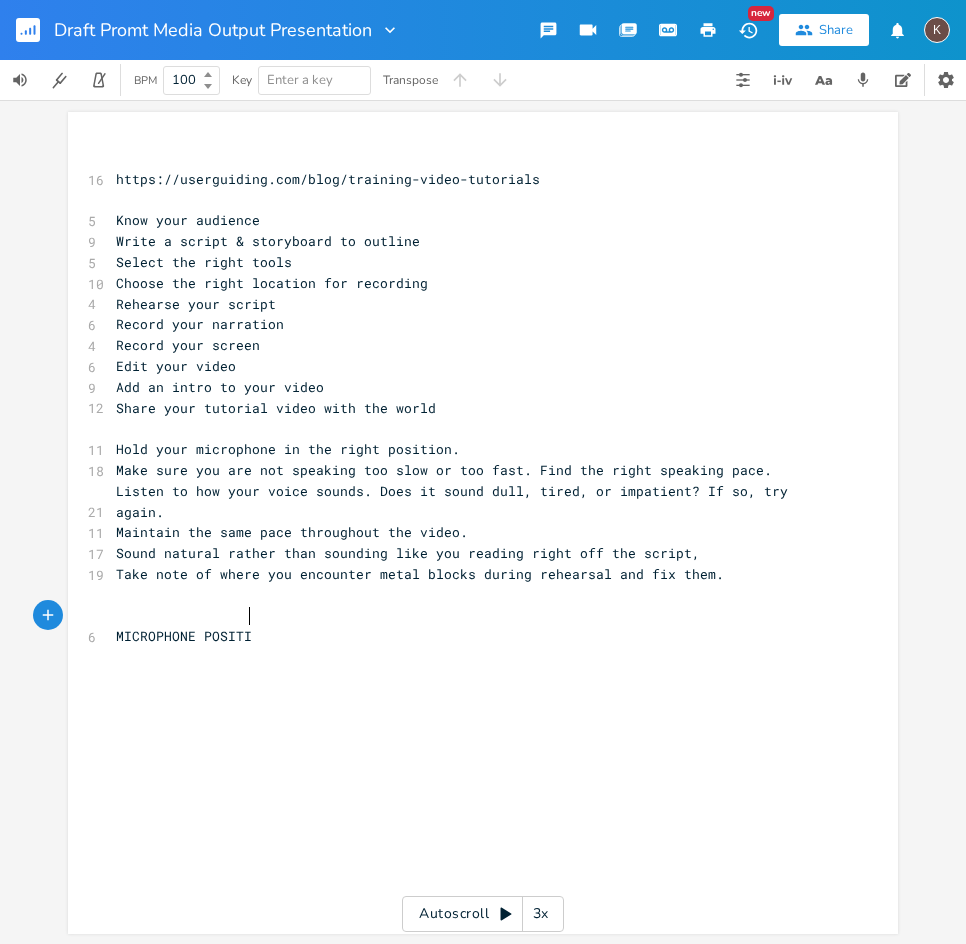 type on "ROPHONE POSITION" 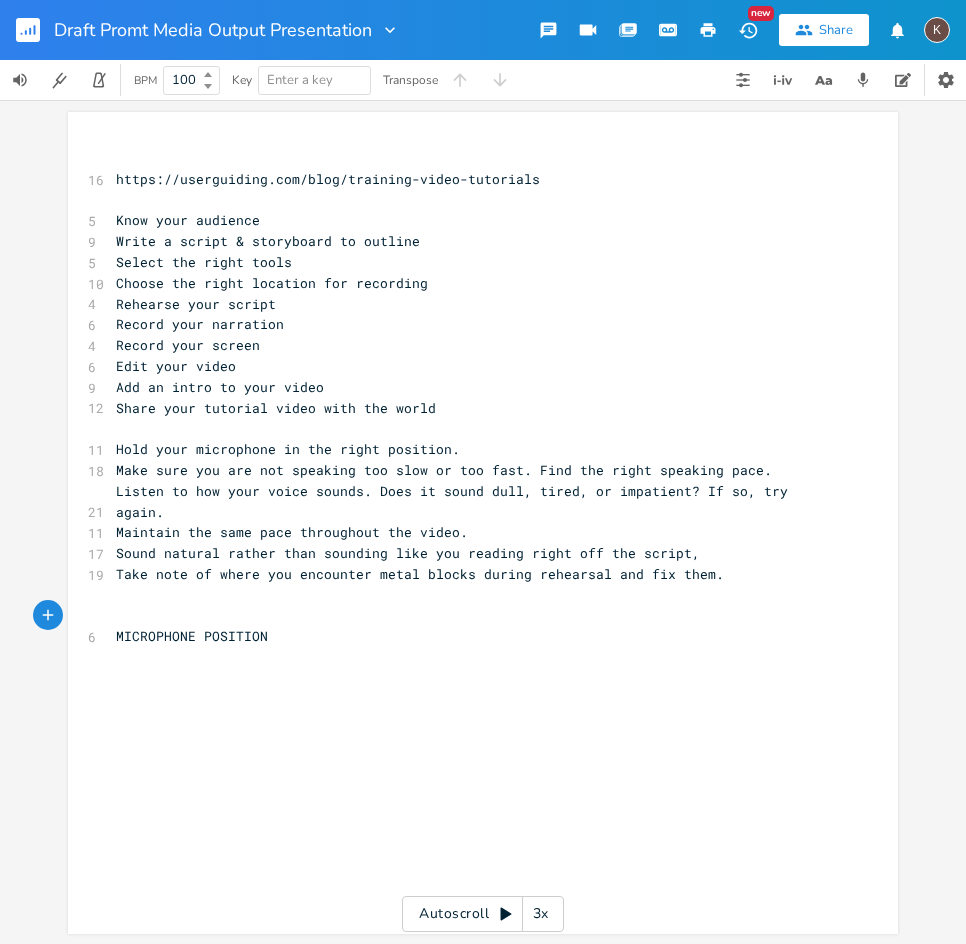 click on "​" at bounding box center [473, 616] 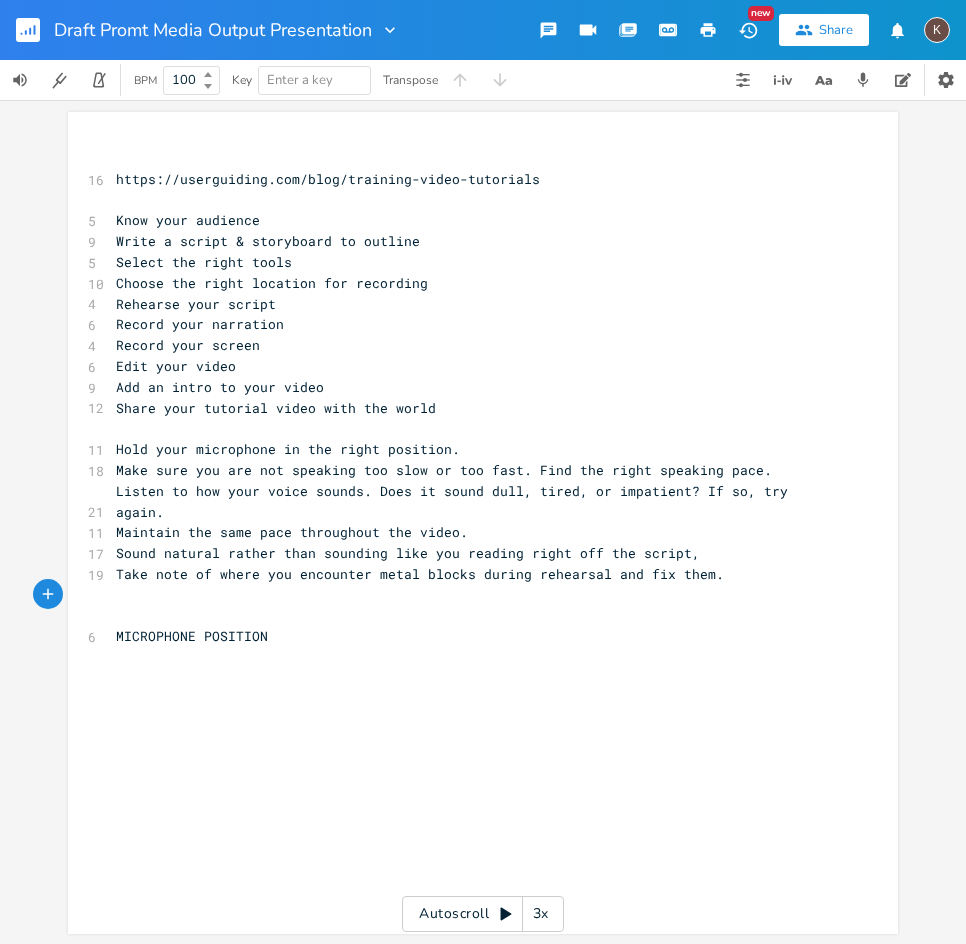 click on "x   ​ 16 https://userguiding.com/blog/training-video-tutorials ​ 5 Know your audience 9 Write a script & storyboard to outline 5 Select the right tools 10 Choose the right location for recording 4 Rehearse your script 6 Record your narration 4 Record your screen 6 Edit your video 9 Add an intro to your video 12 Share your tutorial video with the world ​ 11 Hold your microphone in the right position. 18 Make sure you are not speaking too slow or too fast. Find the right speaking pace. 21 Listen to how your voice sounds. Does it sound dull, tired, or impatient? If so, try again. 11 Maintain the same pace throughout the video. 17 Sound natural rather than sounding like you reading right off the script, 19 Take note of where you encounter metal blocks during rehearsal and fix them. ​ ​ 6 MICROPHONE POSITION" at bounding box center [498, 542] 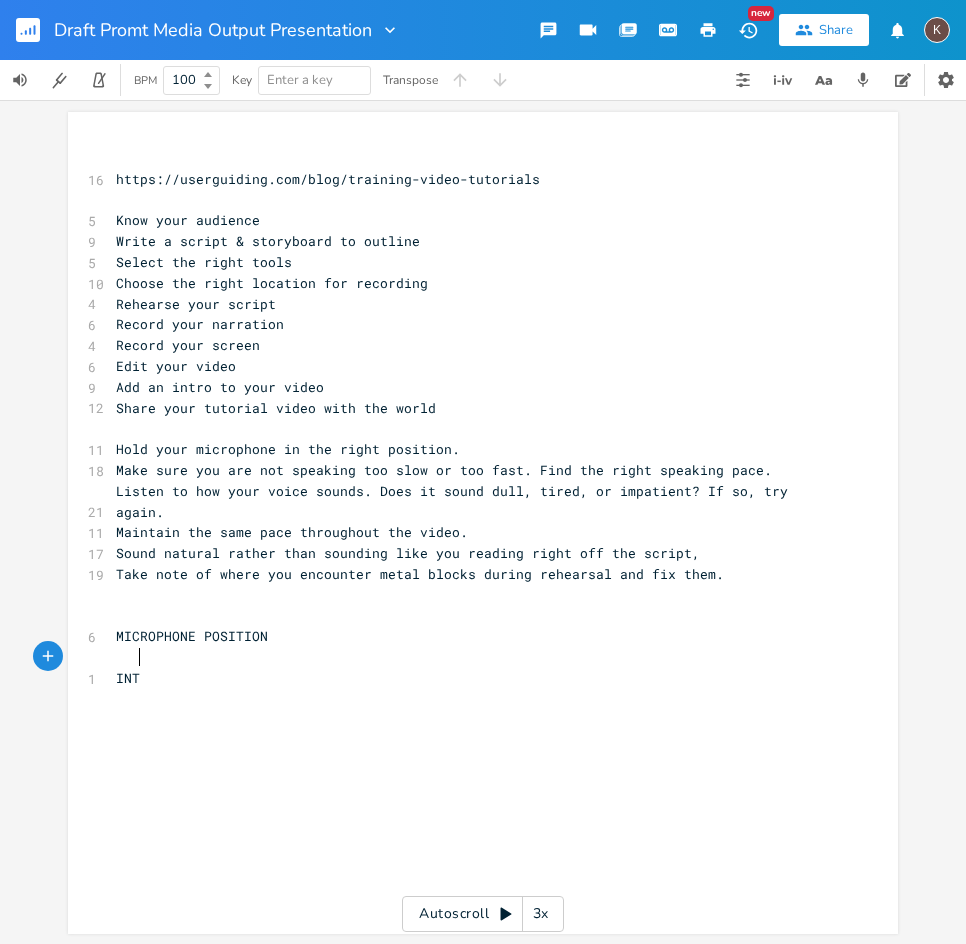 type on "INTRO" 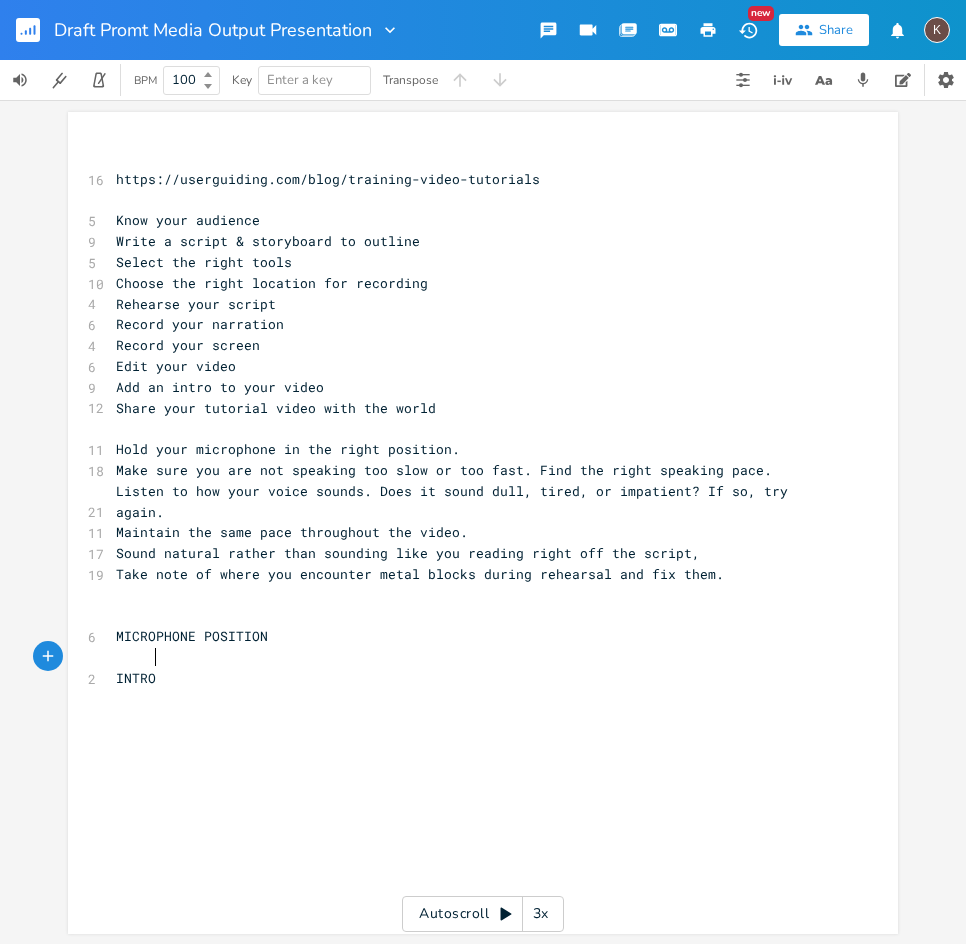 scroll, scrollTop: 0, scrollLeft: 40, axis: horizontal 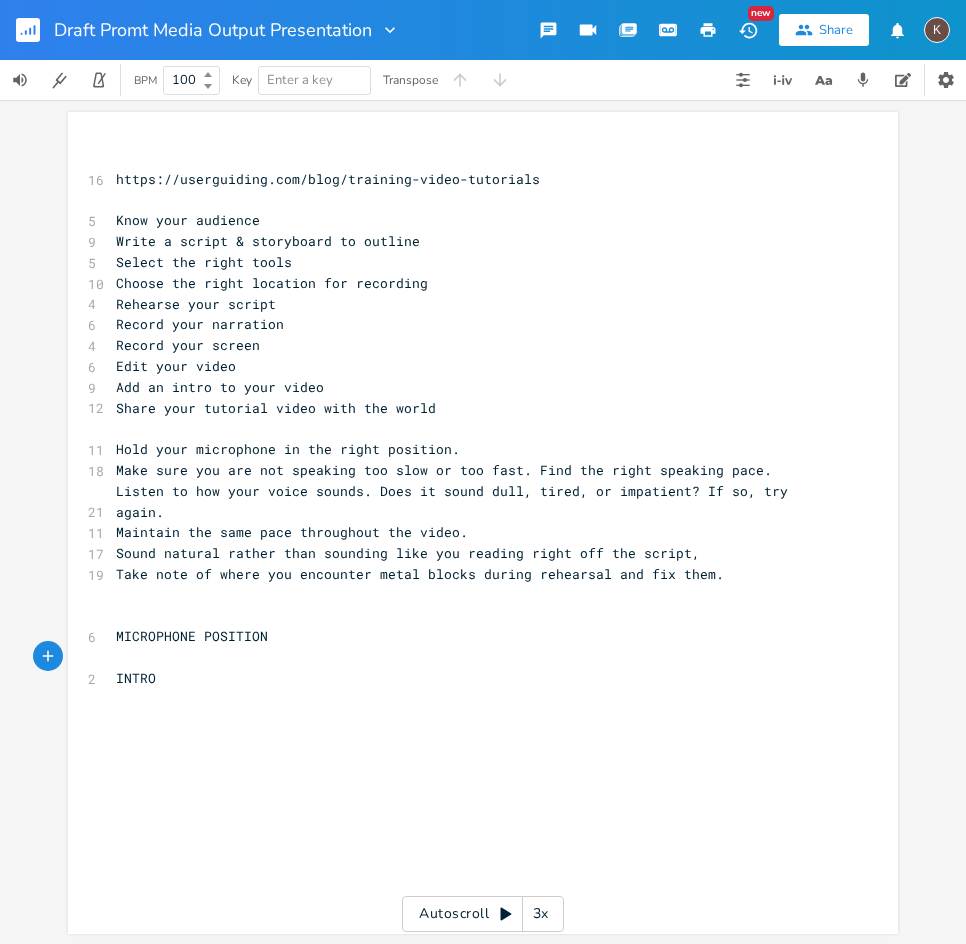 type 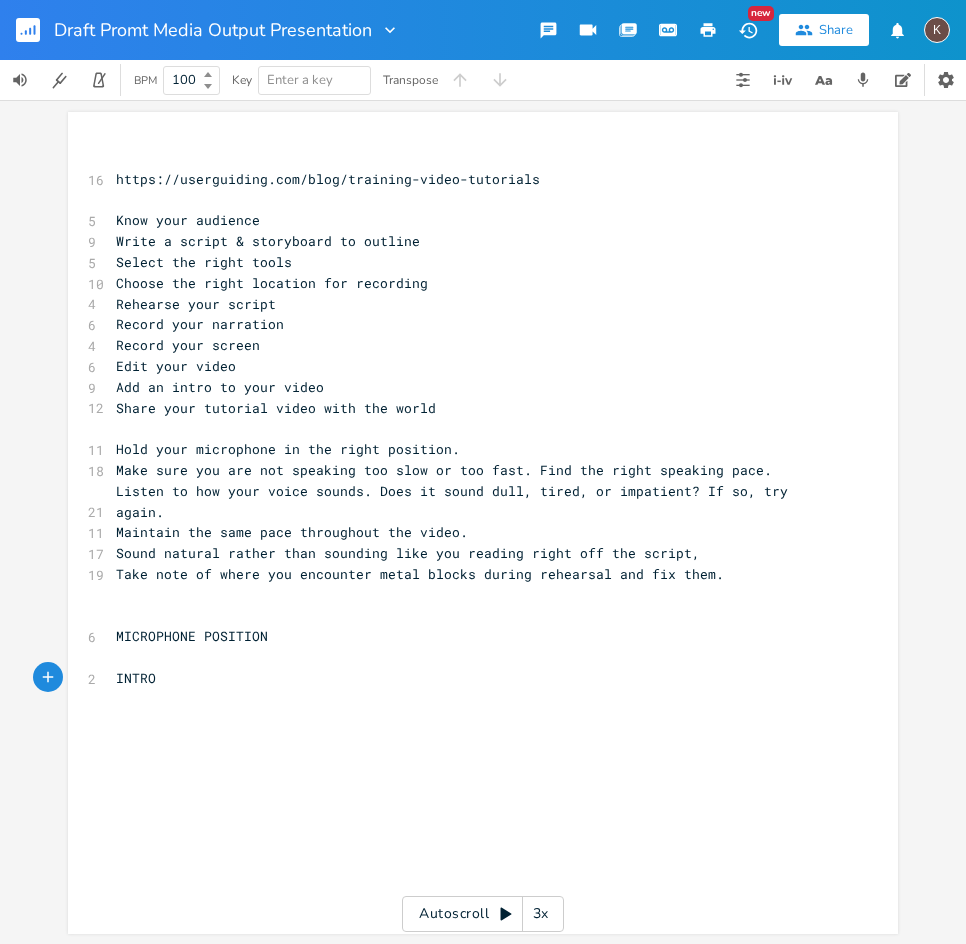click 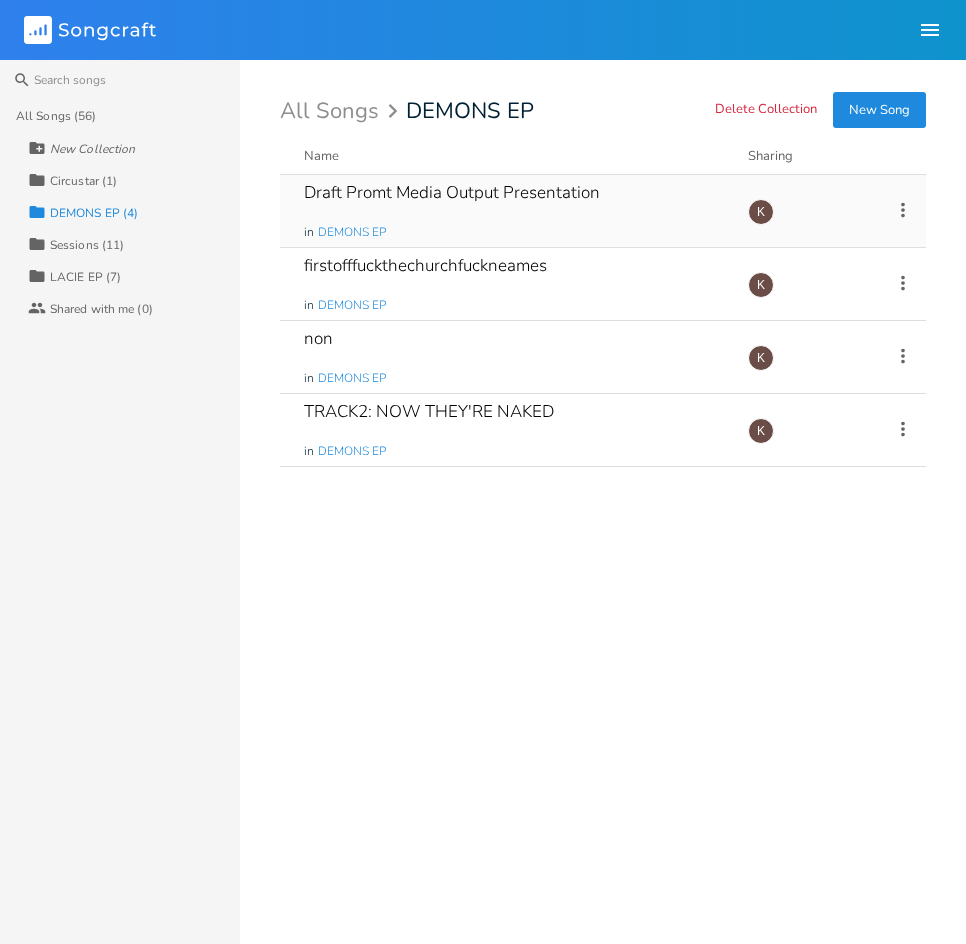 click 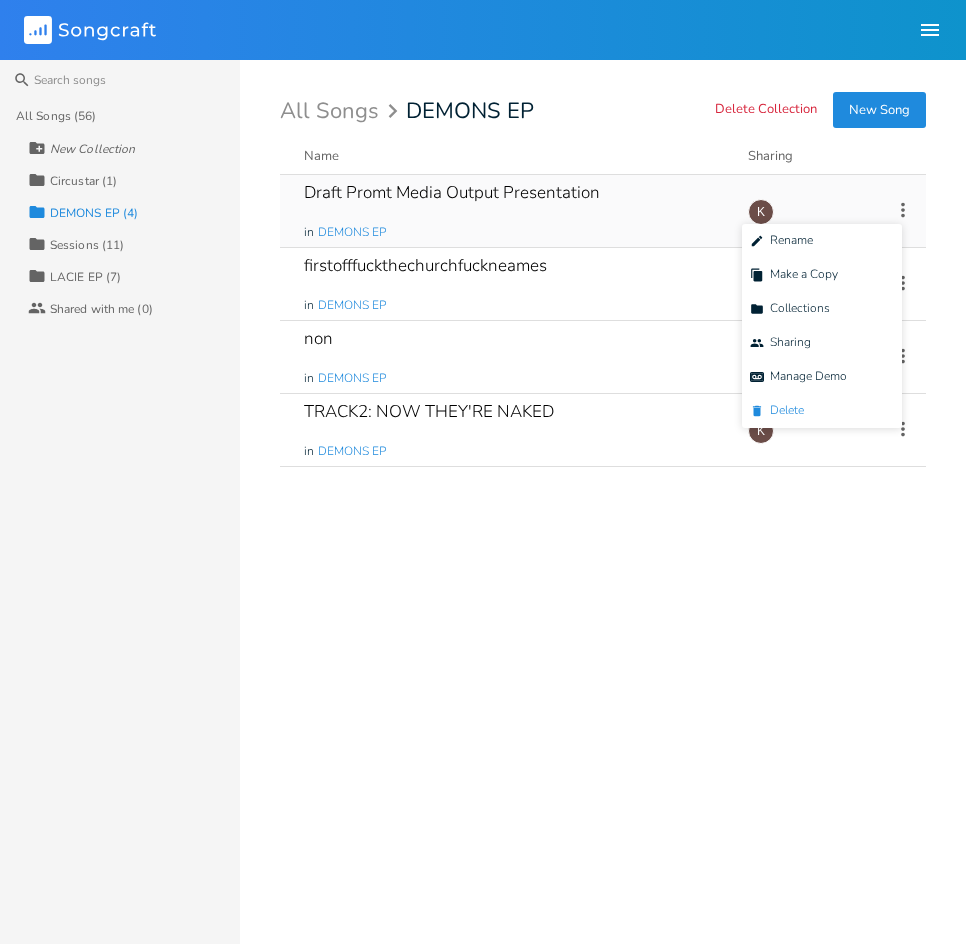click on "Delete Delete" at bounding box center (822, 411) 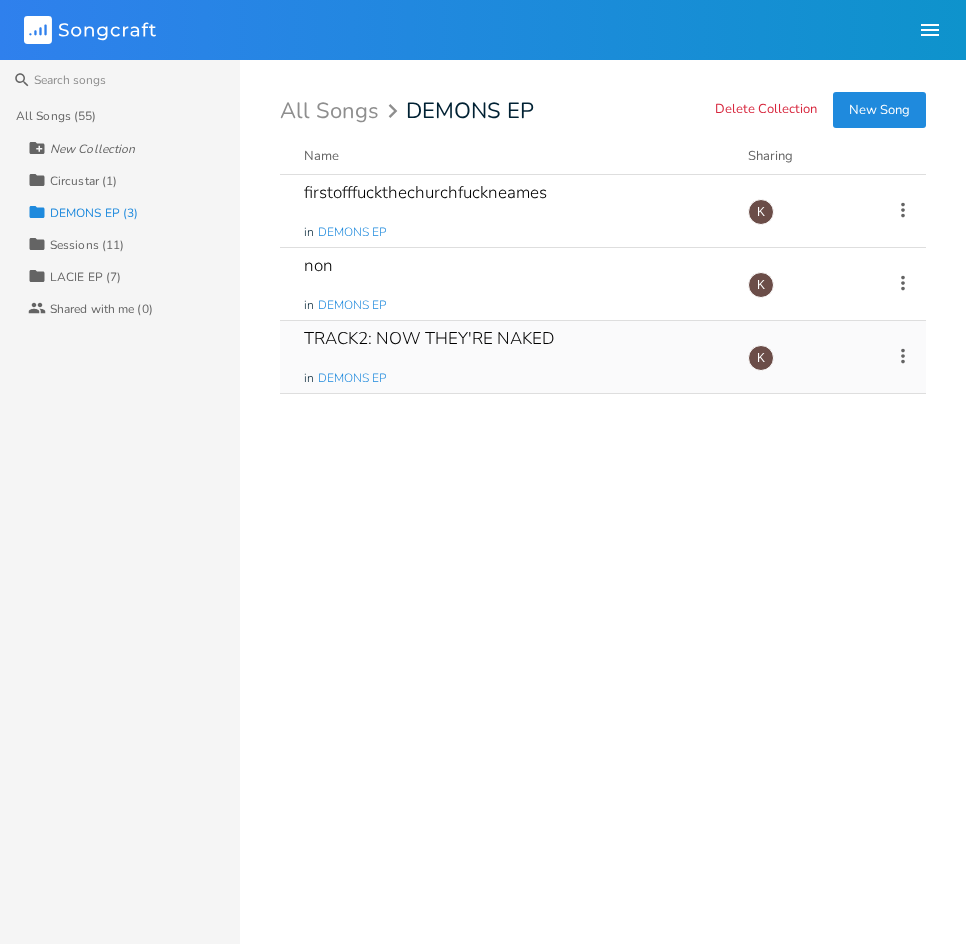 click 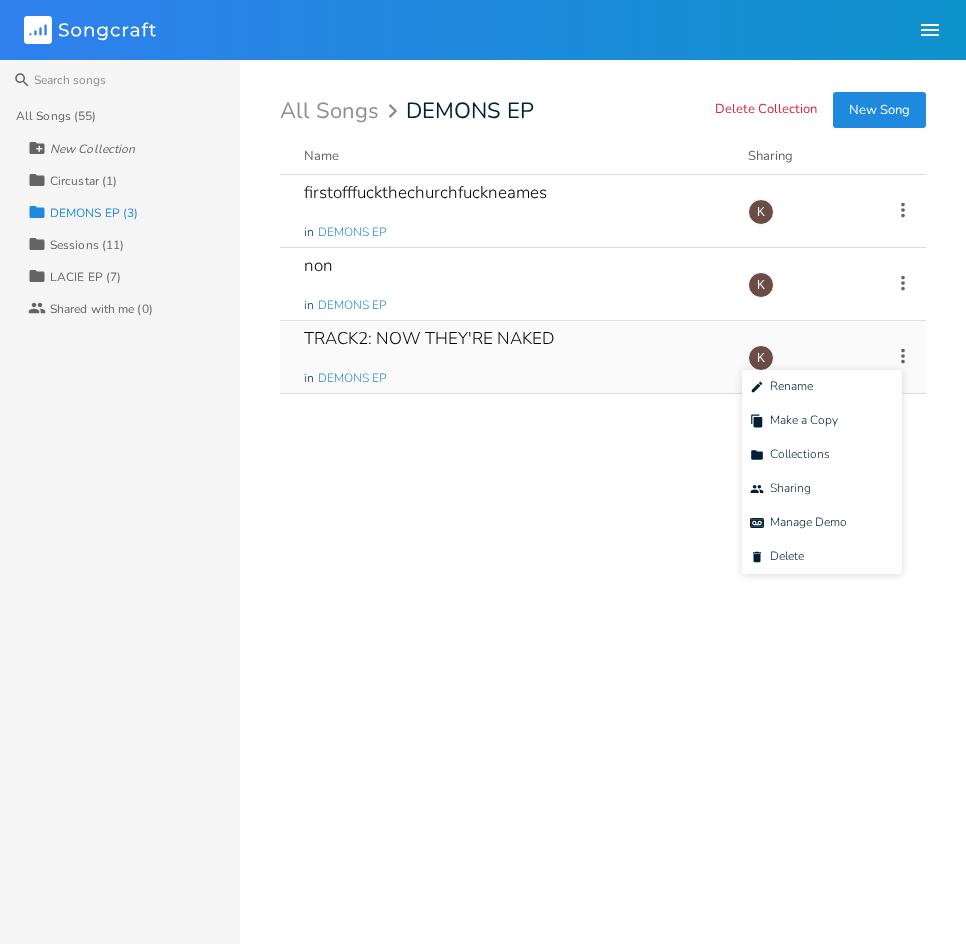 click on "TRACK2: NOW THEY'RE NAKED in DEMONS EP" at bounding box center (514, 357) 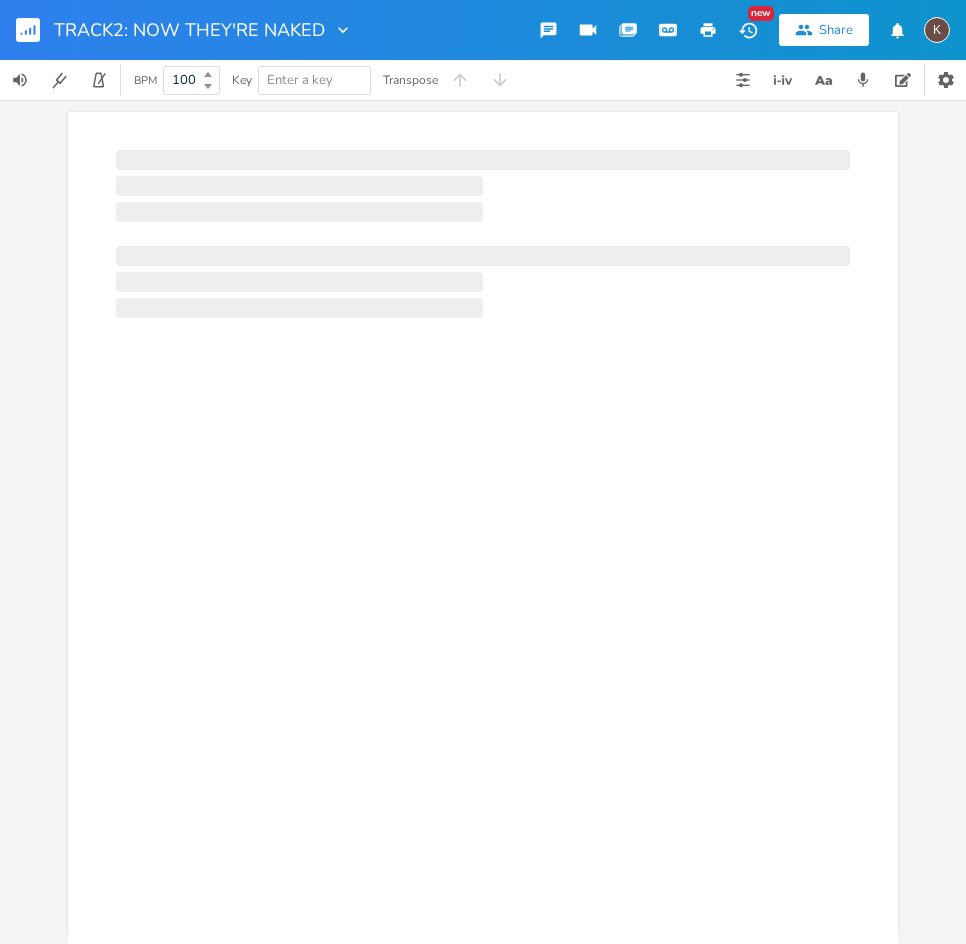 click at bounding box center (483, 562) 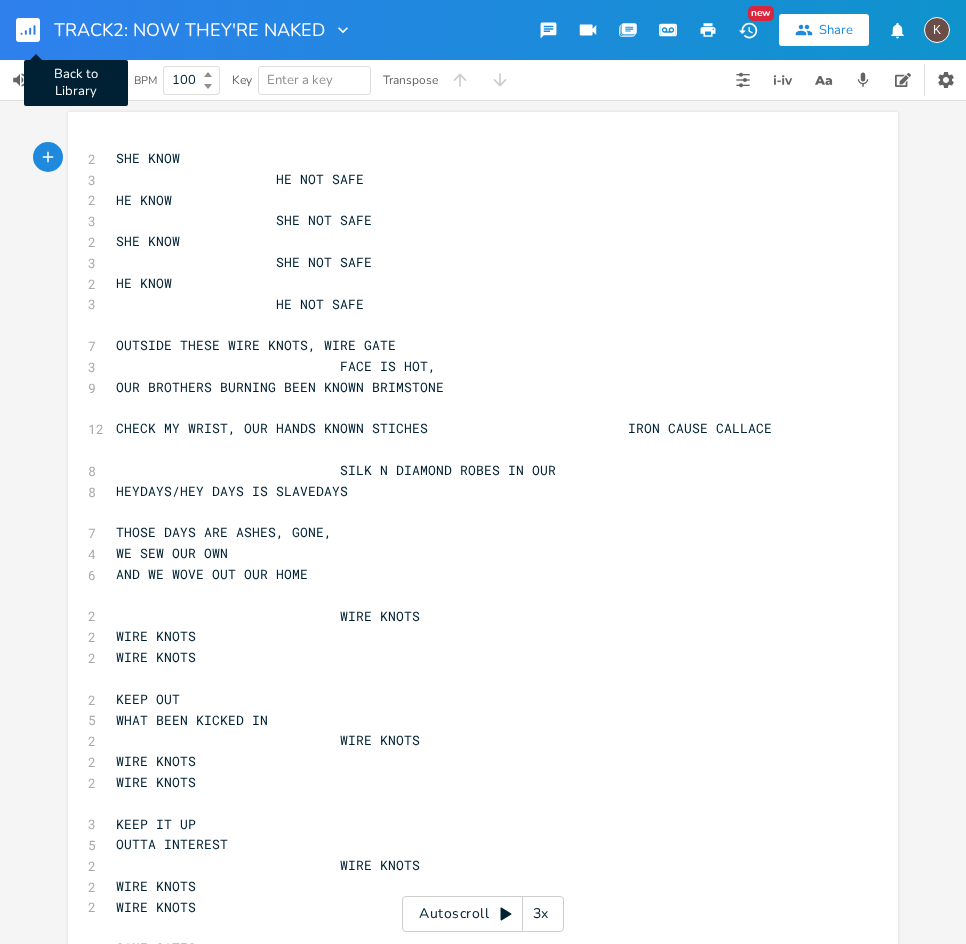 click 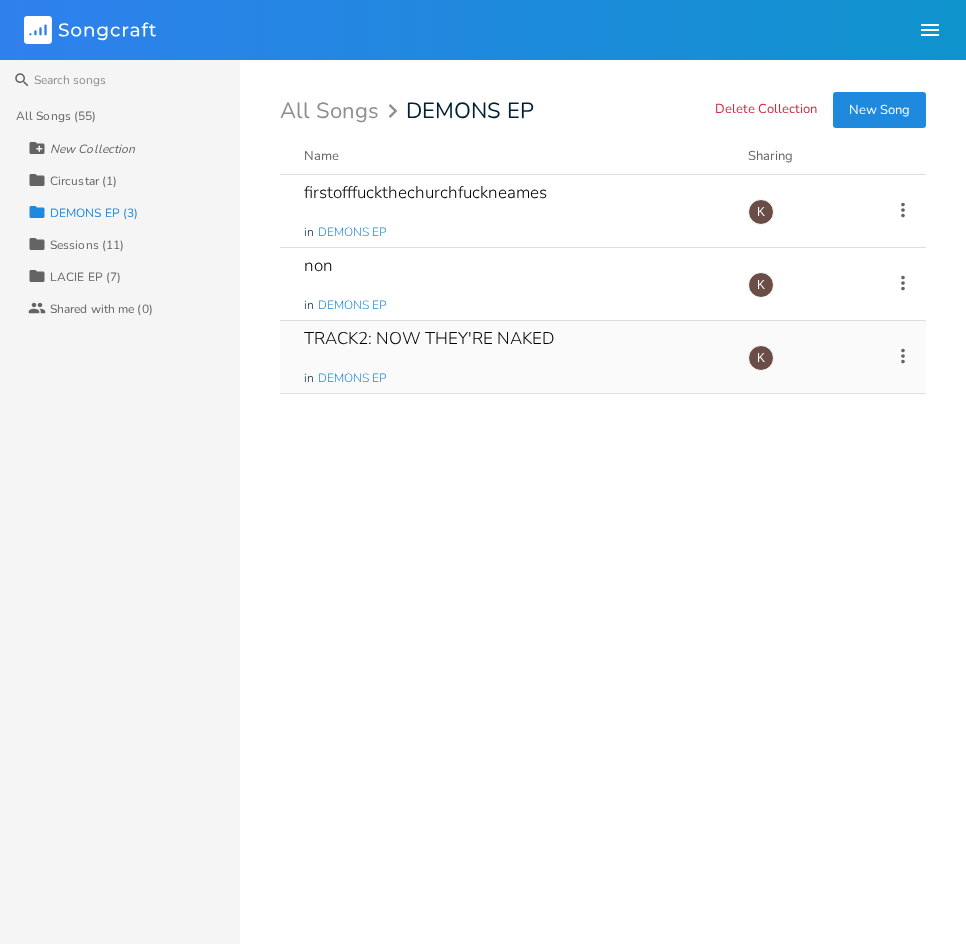 click 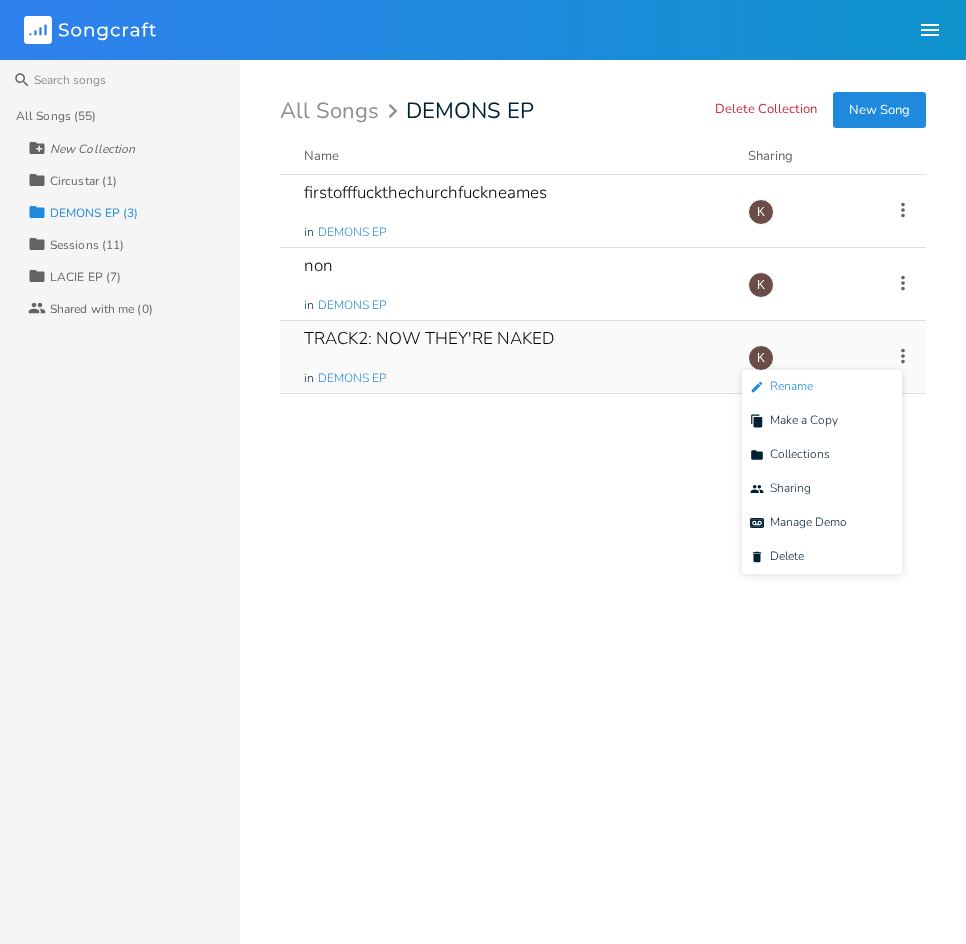 click on "Edit Rename" at bounding box center (822, 387) 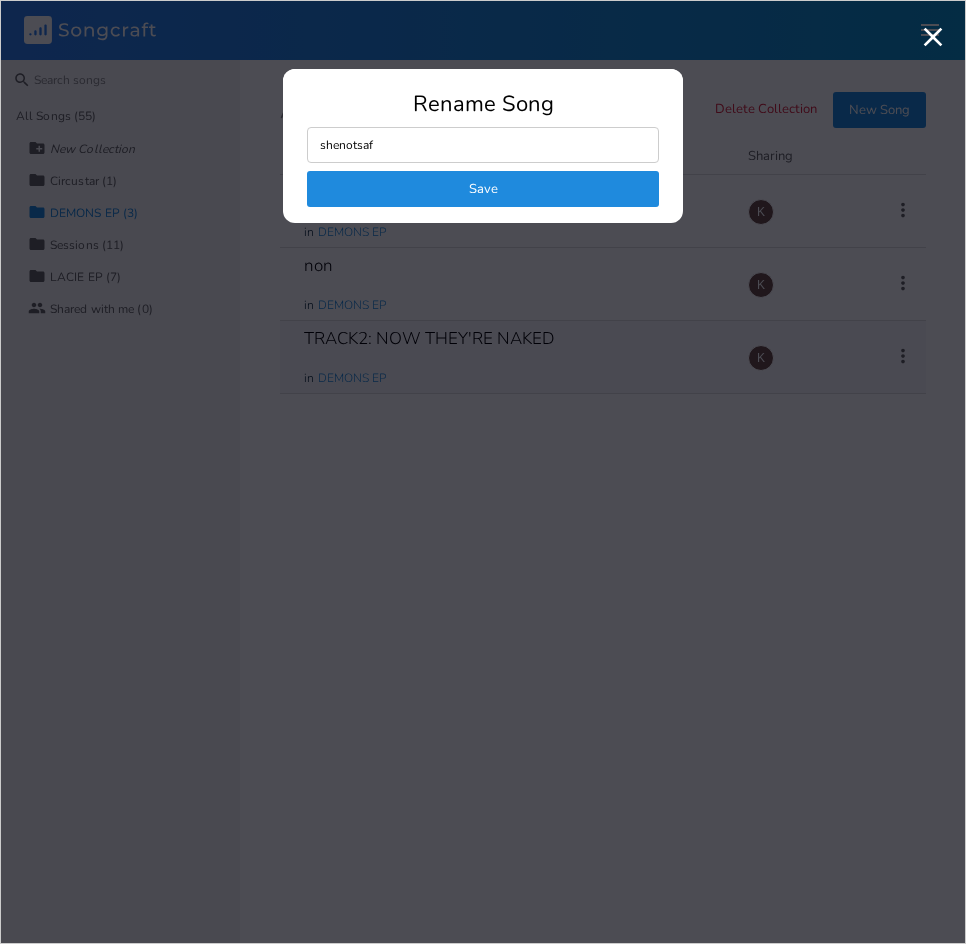 type on "shenotsafe" 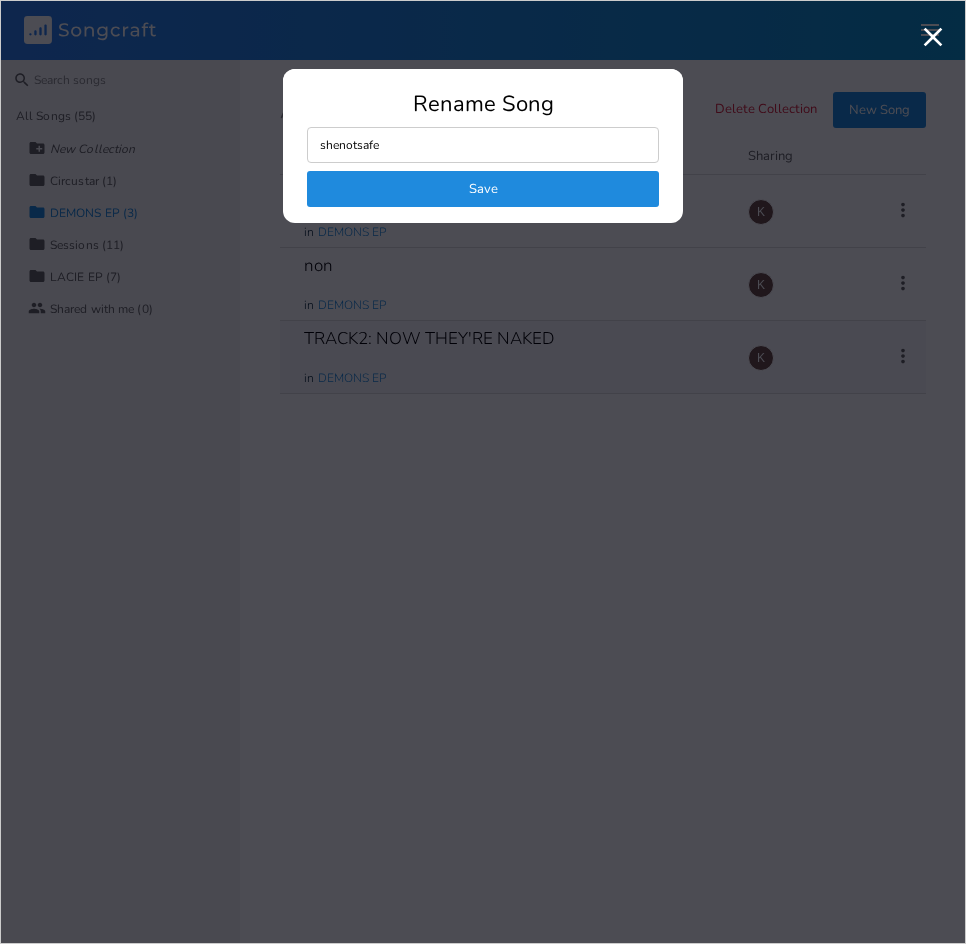 click on "Save" at bounding box center (483, 189) 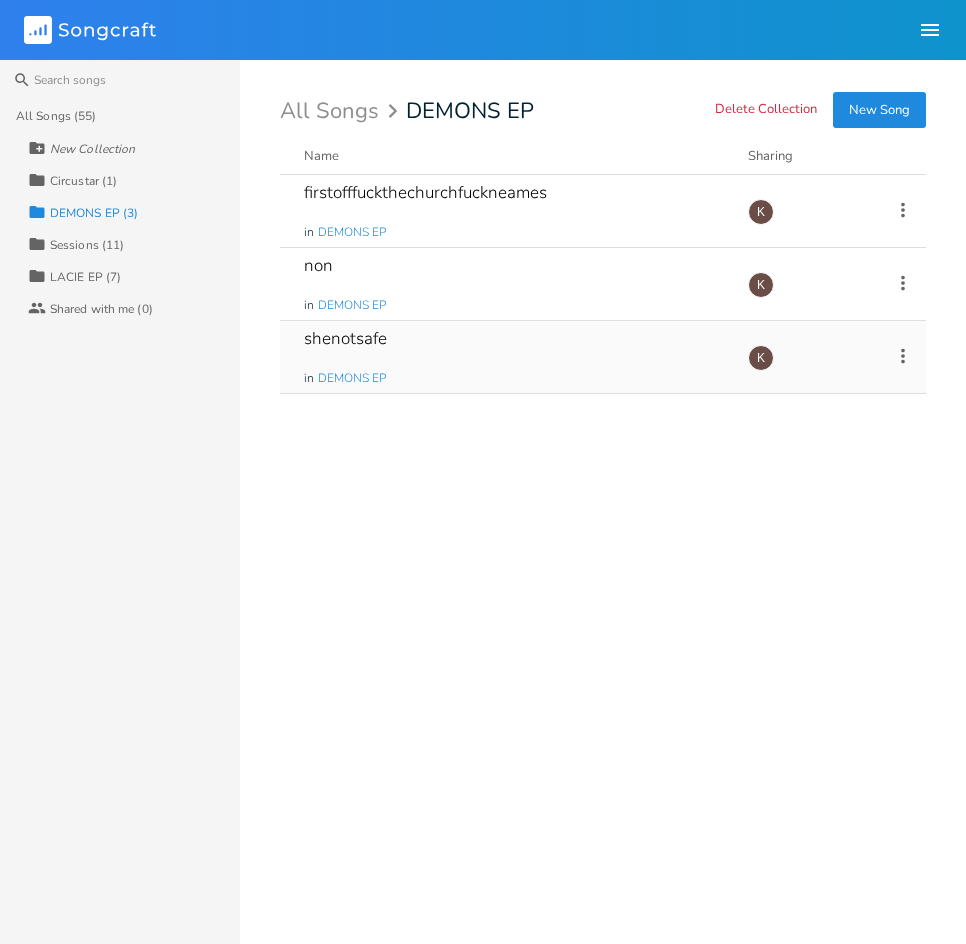 click on "All Songs (55)" at bounding box center (56, 116) 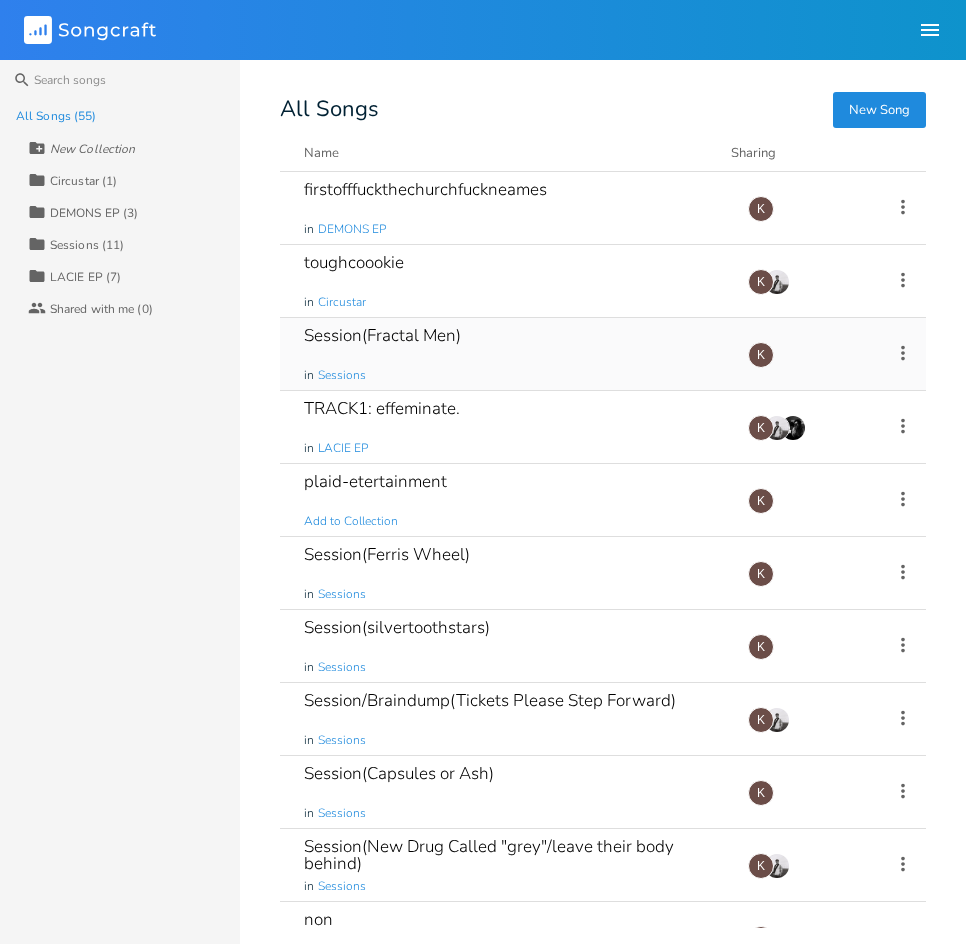 click 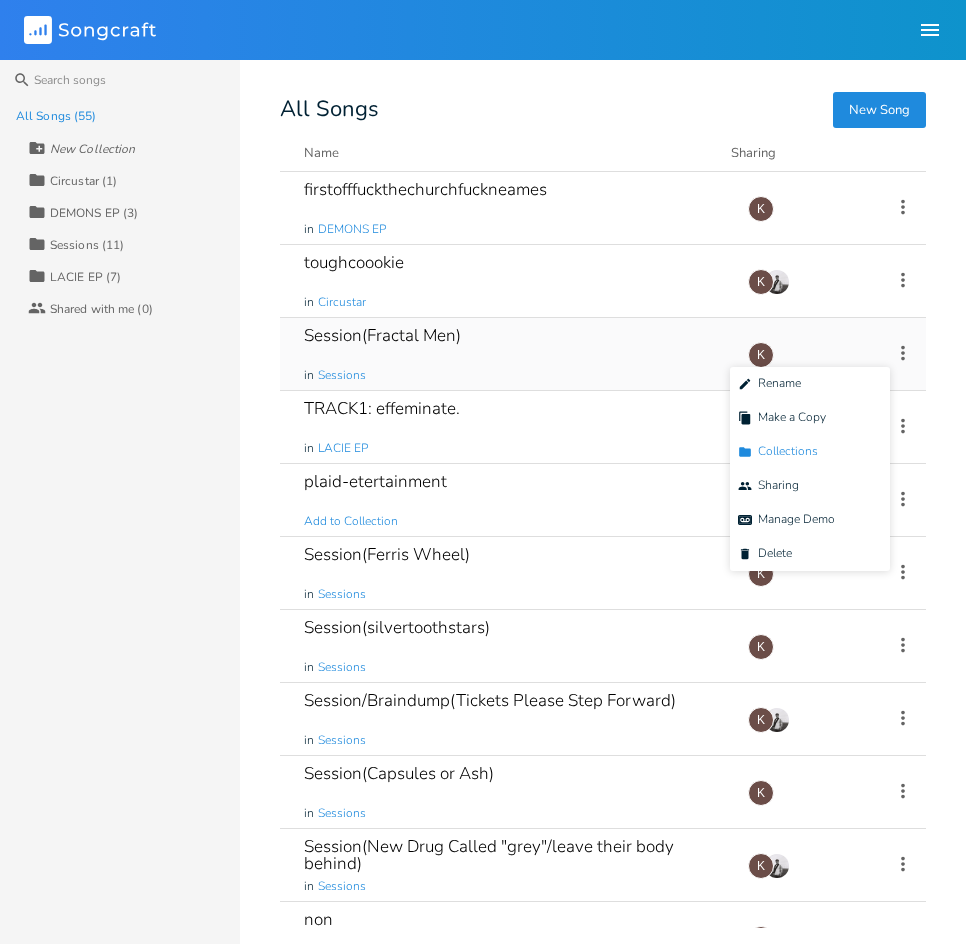 click on "Collection Collections" at bounding box center [810, 452] 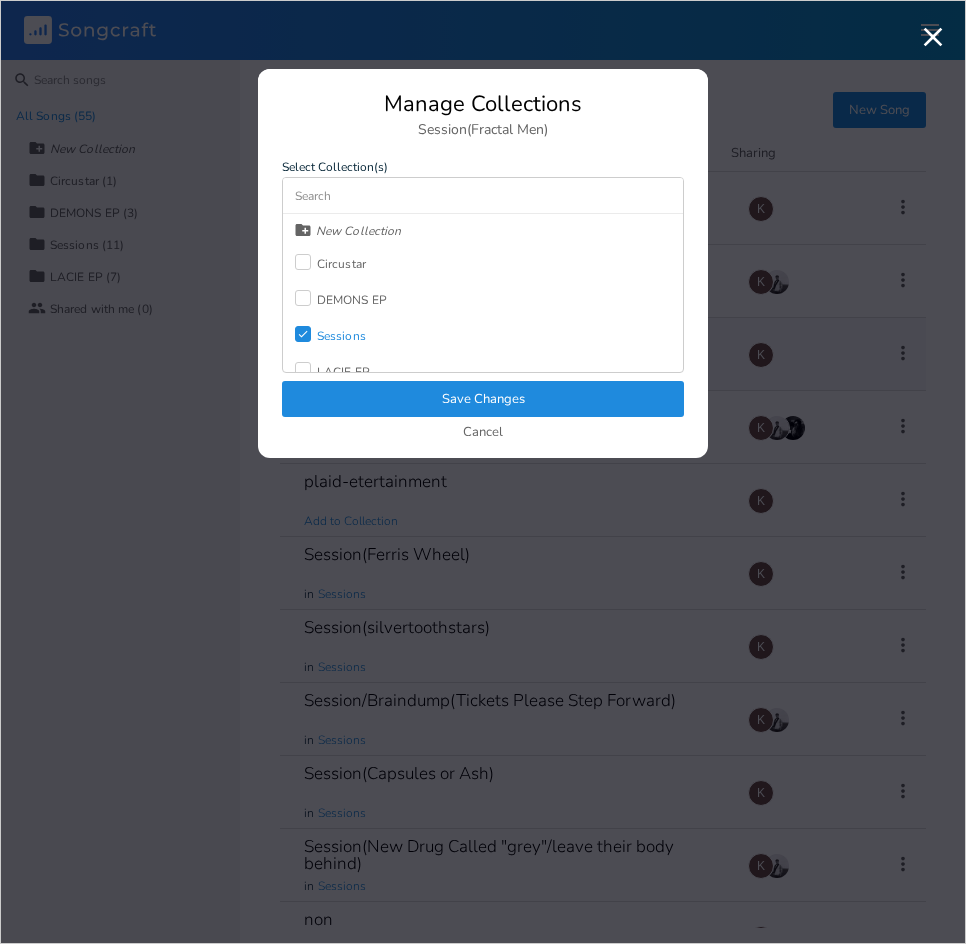 click at bounding box center (303, 262) 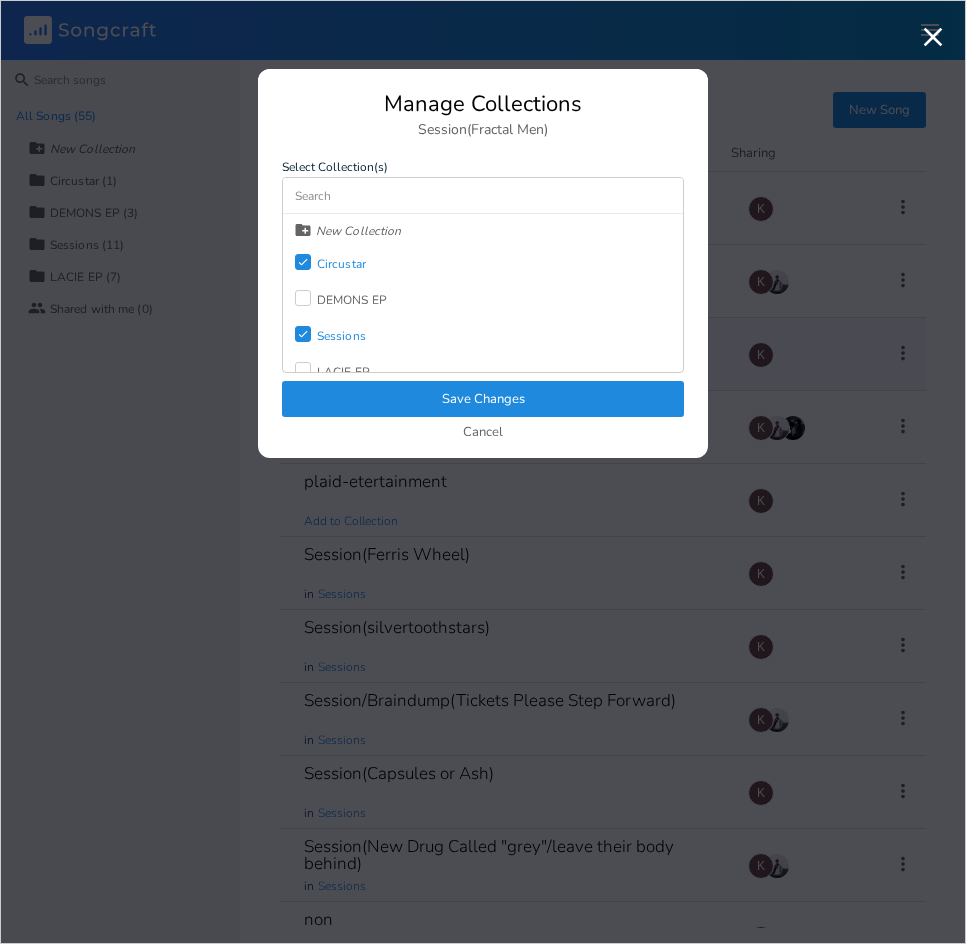 click on "Save Changes" at bounding box center [483, 399] 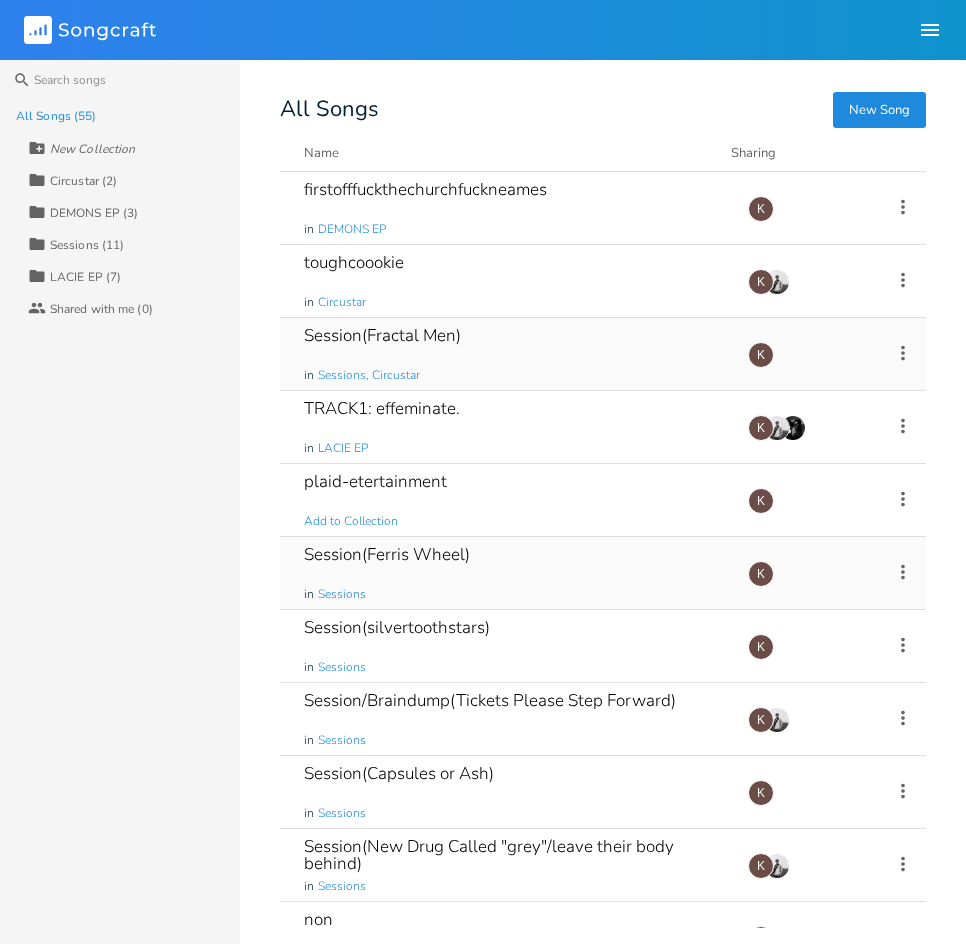 click 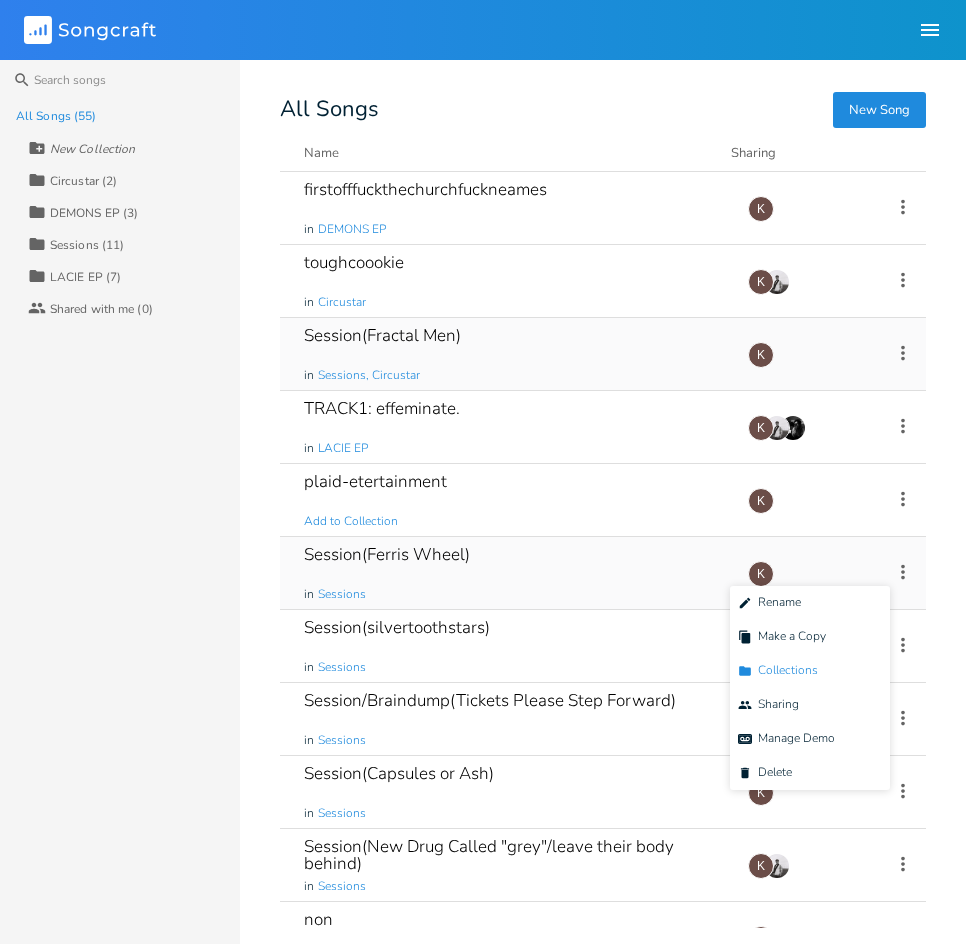 click on "Collection Collections" at bounding box center (810, 671) 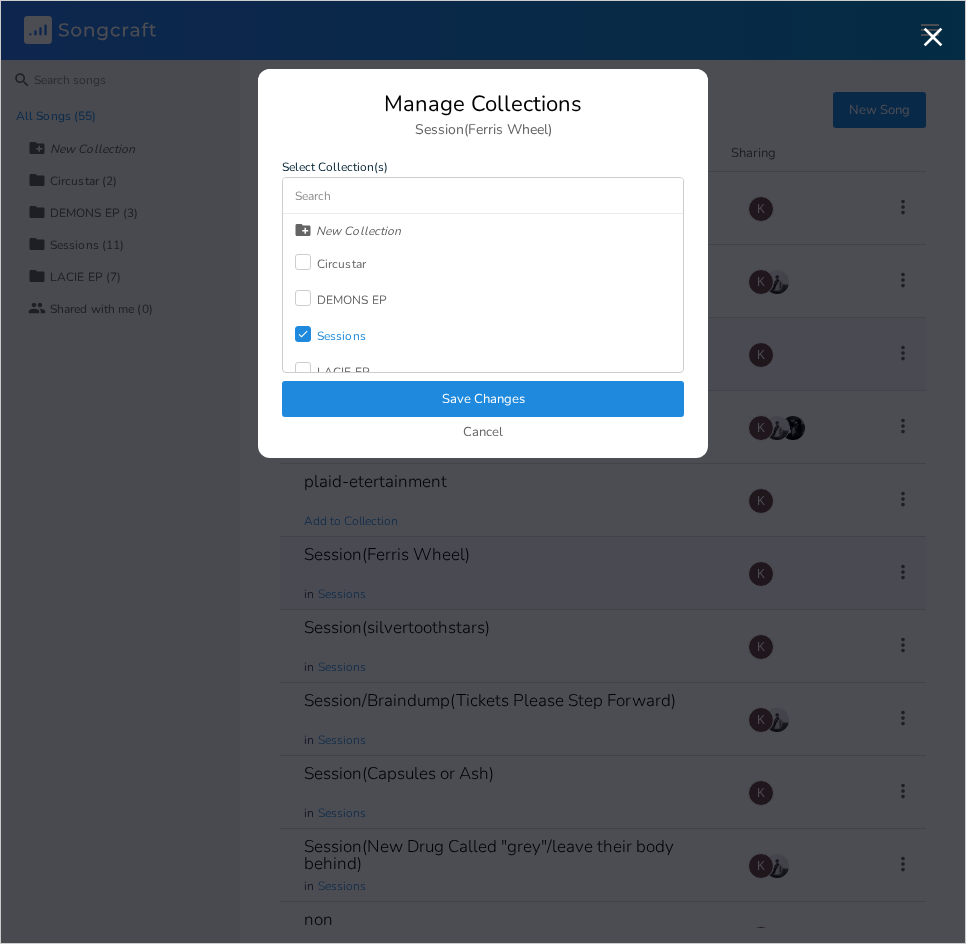 click at bounding box center (303, 262) 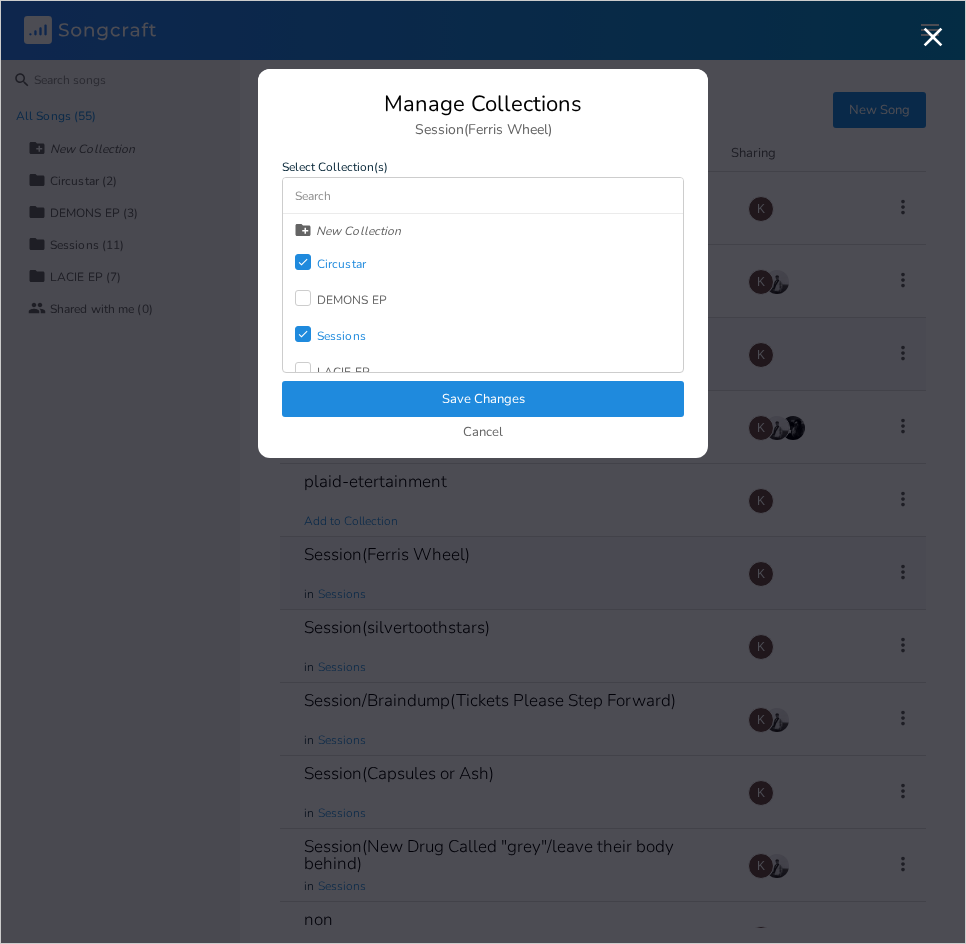 click on "Save Changes" at bounding box center (483, 399) 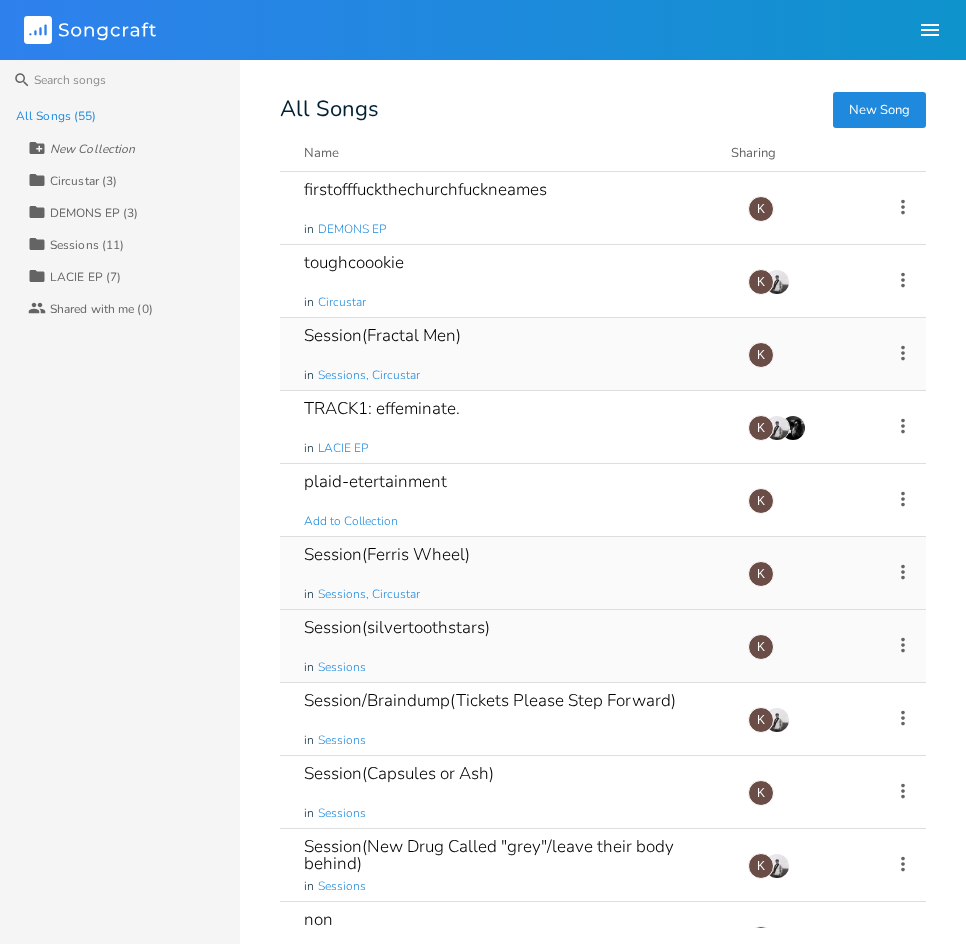 click 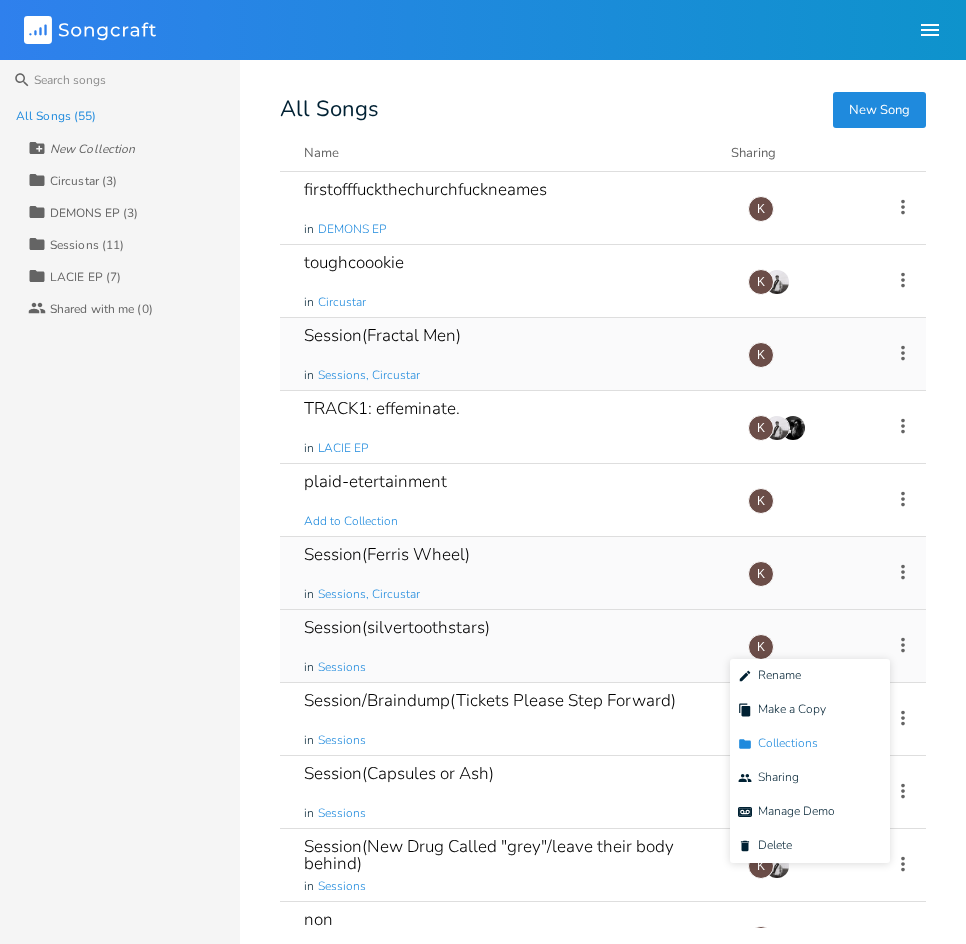 click on "Collection Collections" at bounding box center [778, 744] 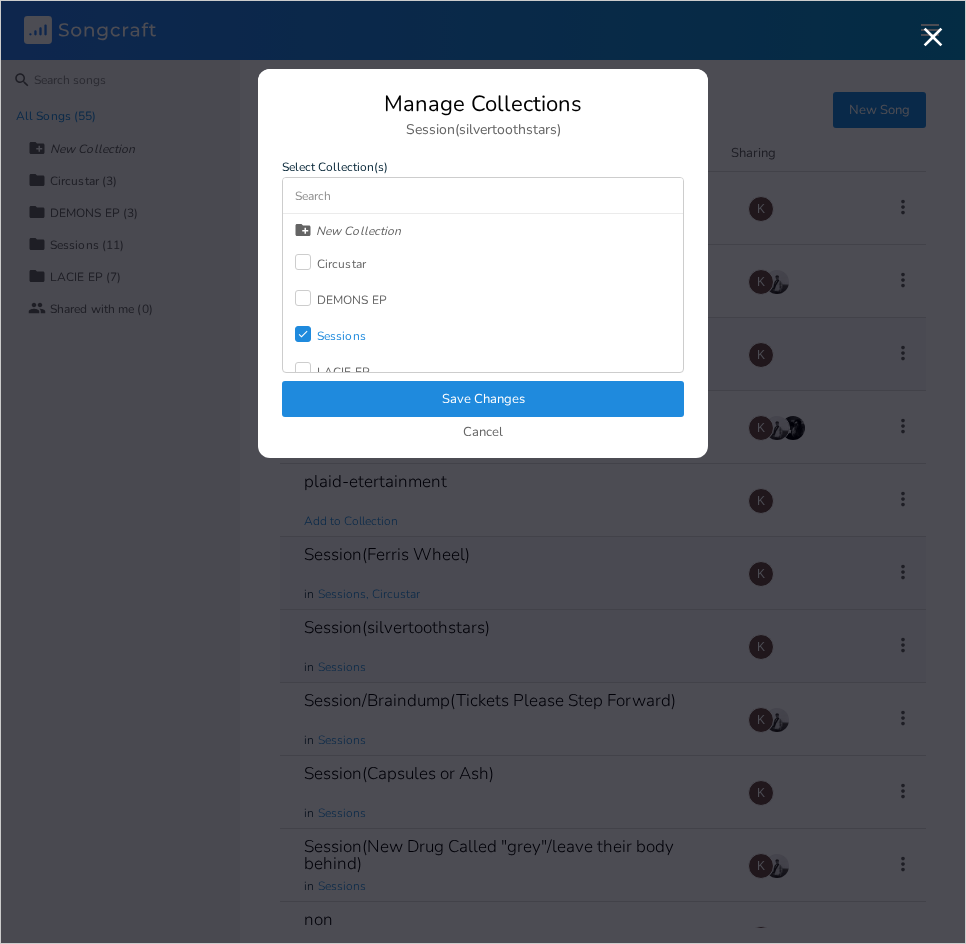 click at bounding box center (303, 262) 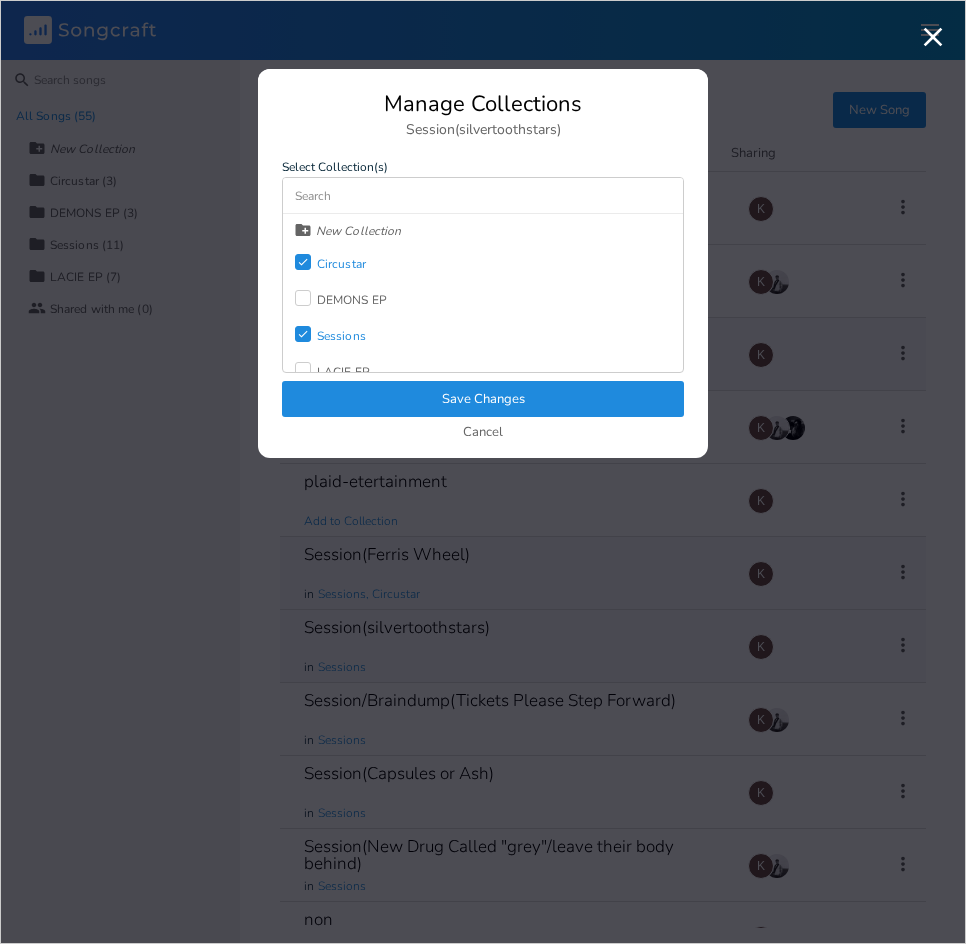 click on "Save Changes" at bounding box center (483, 399) 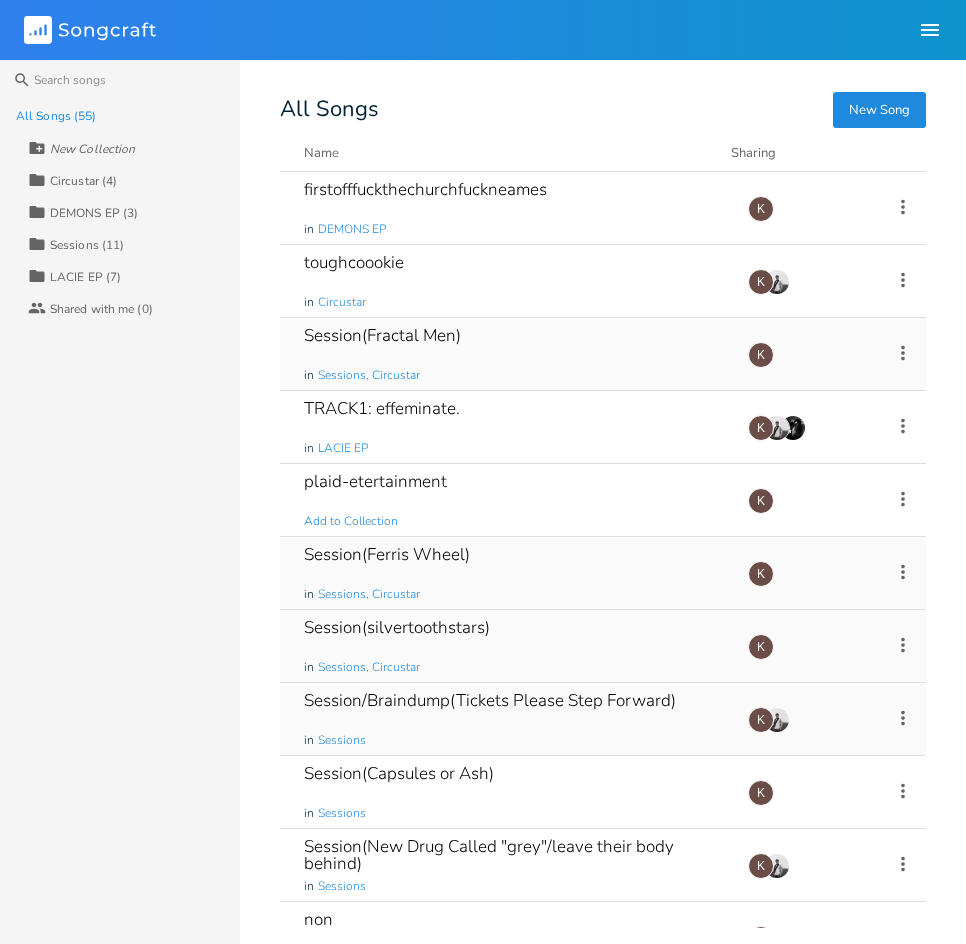 click 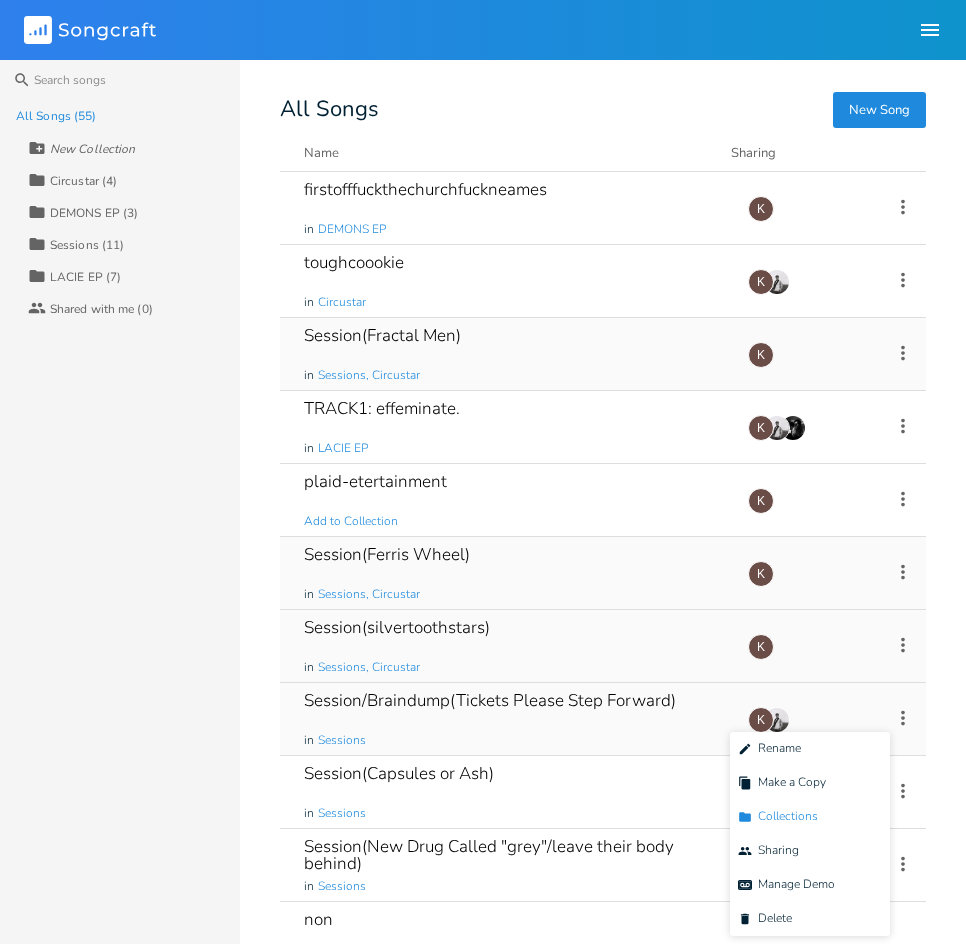 click on "Collection Collections" at bounding box center [778, 817] 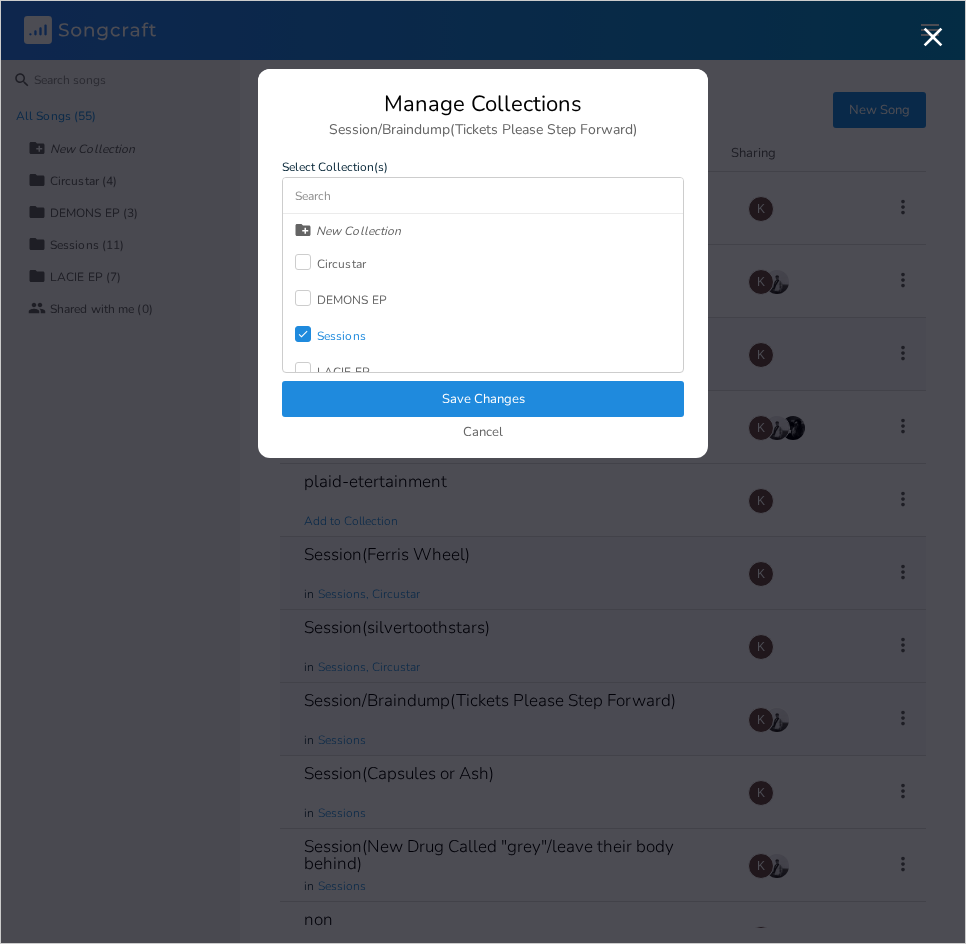 click at bounding box center [303, 262] 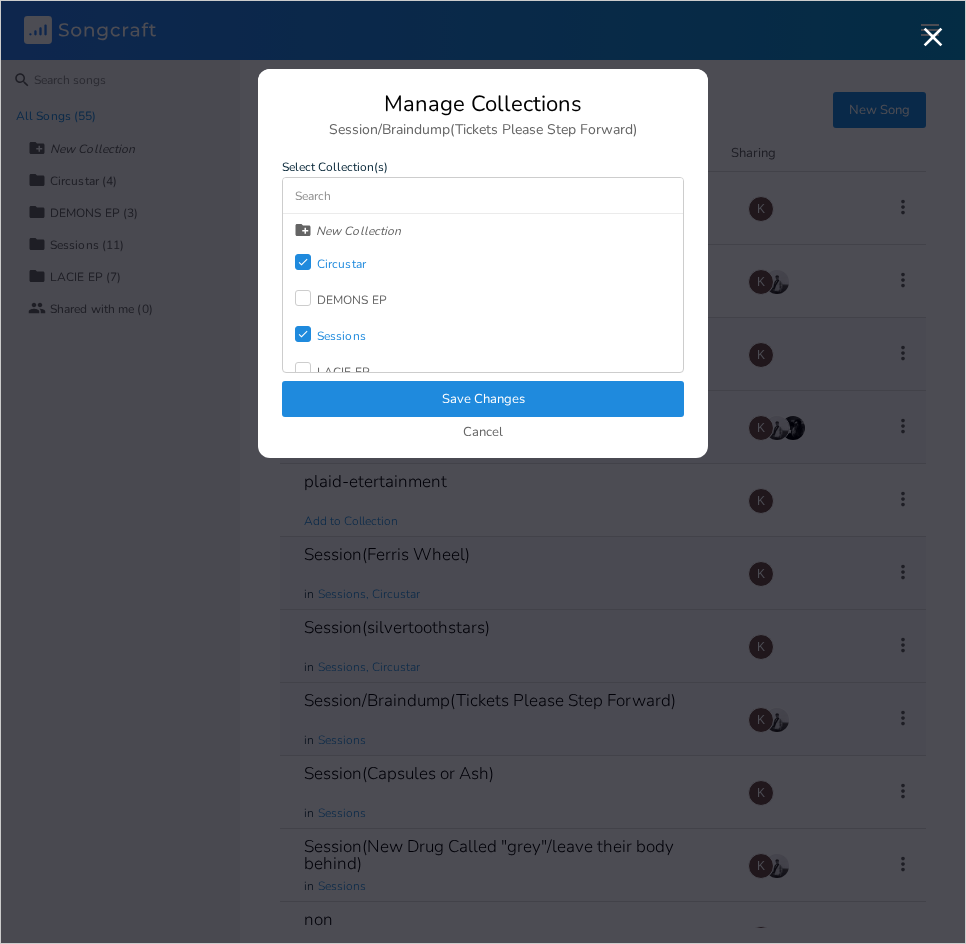 click on "Save Changes" at bounding box center (483, 399) 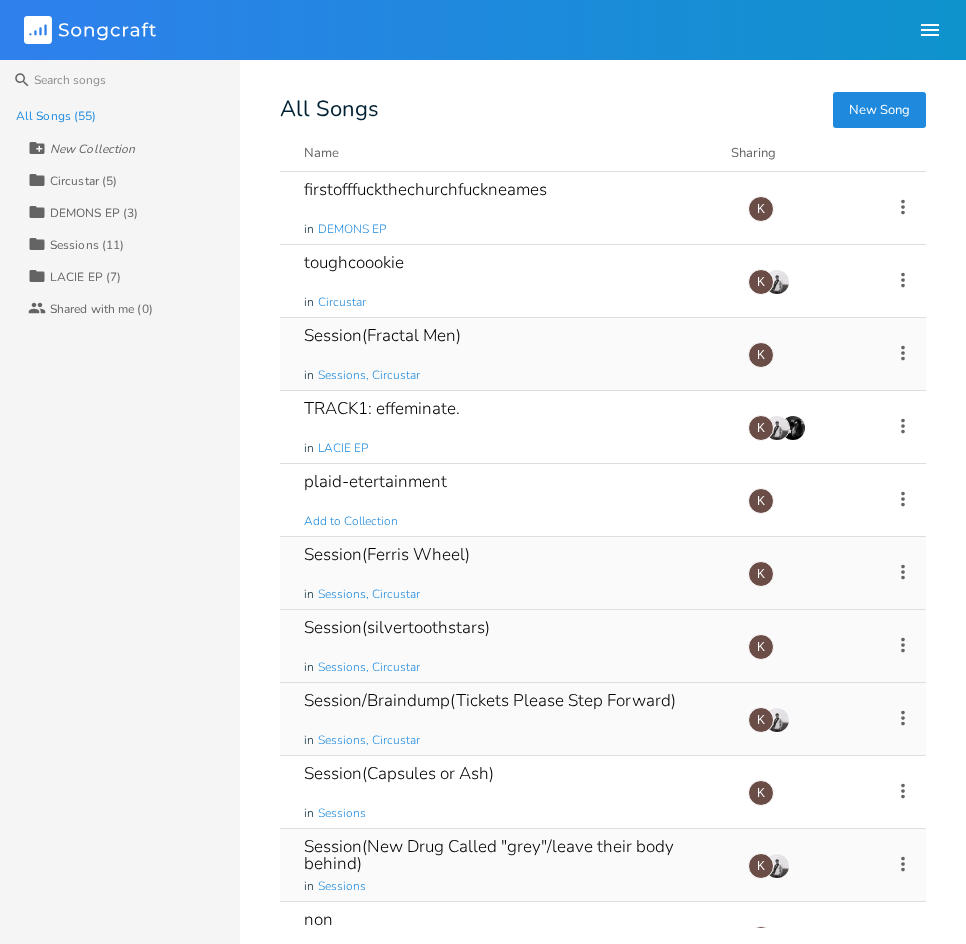 click 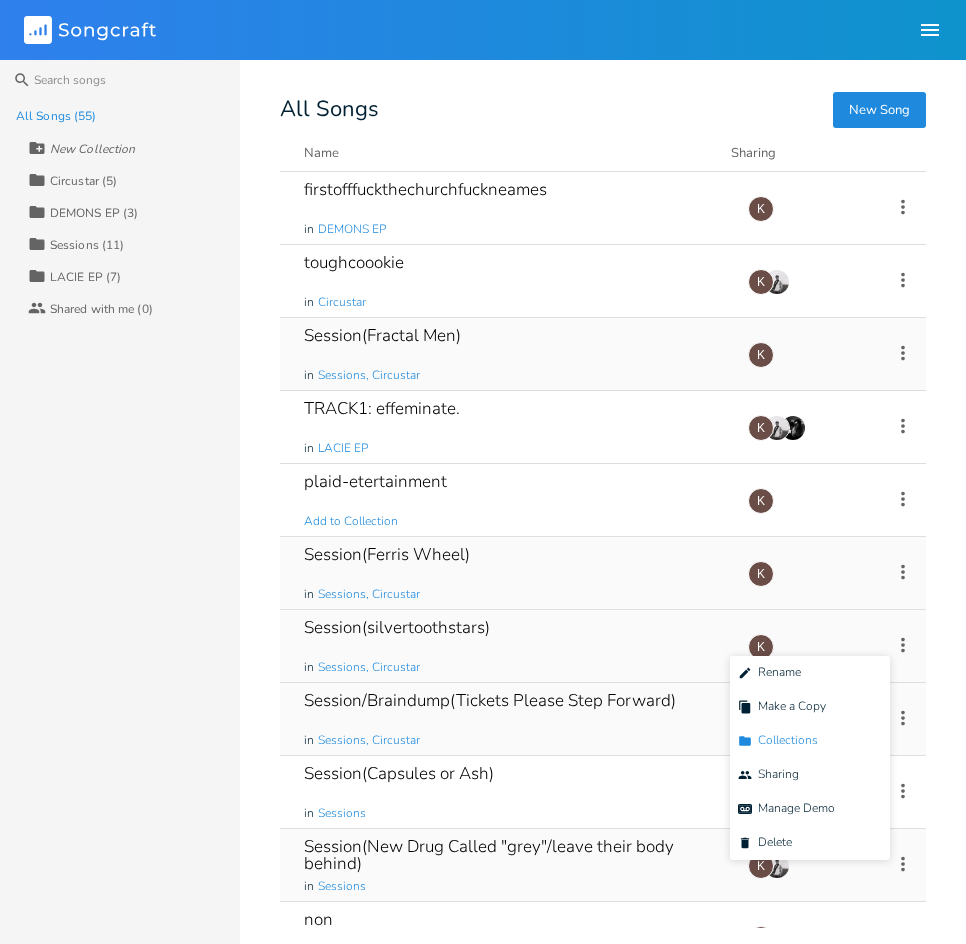 click on "Collection Collections" at bounding box center [810, 741] 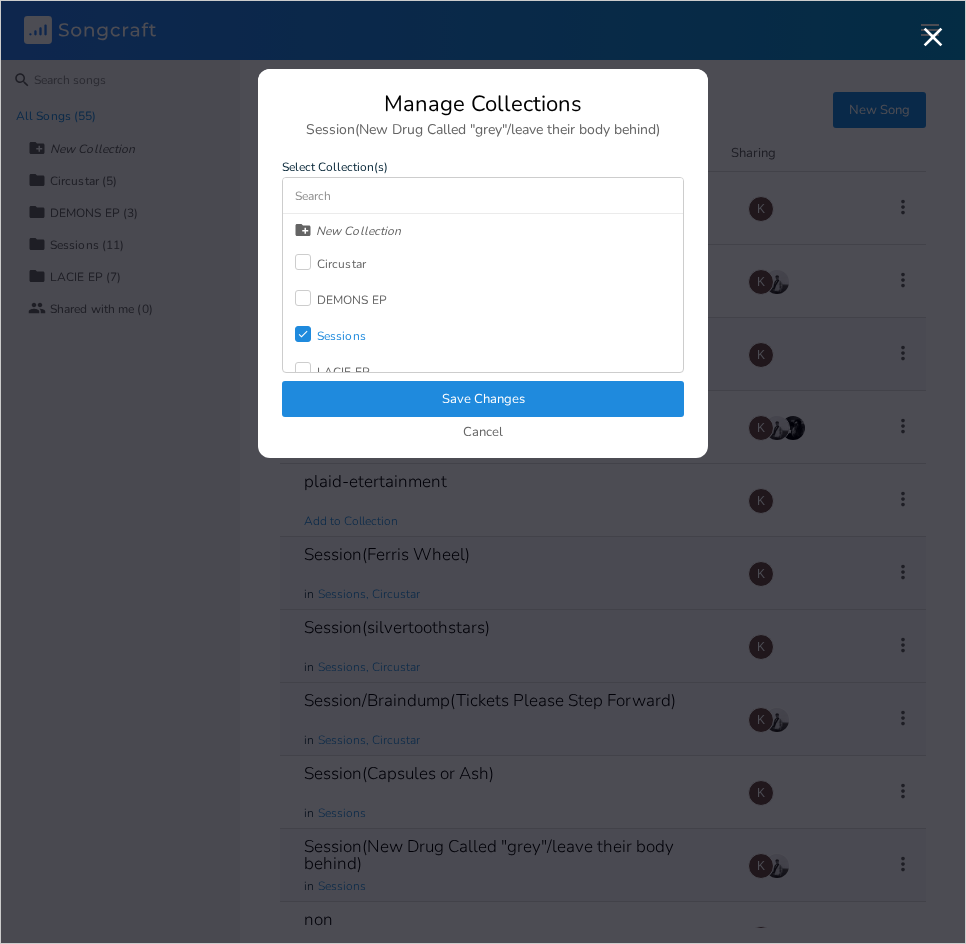 click at bounding box center [303, 262] 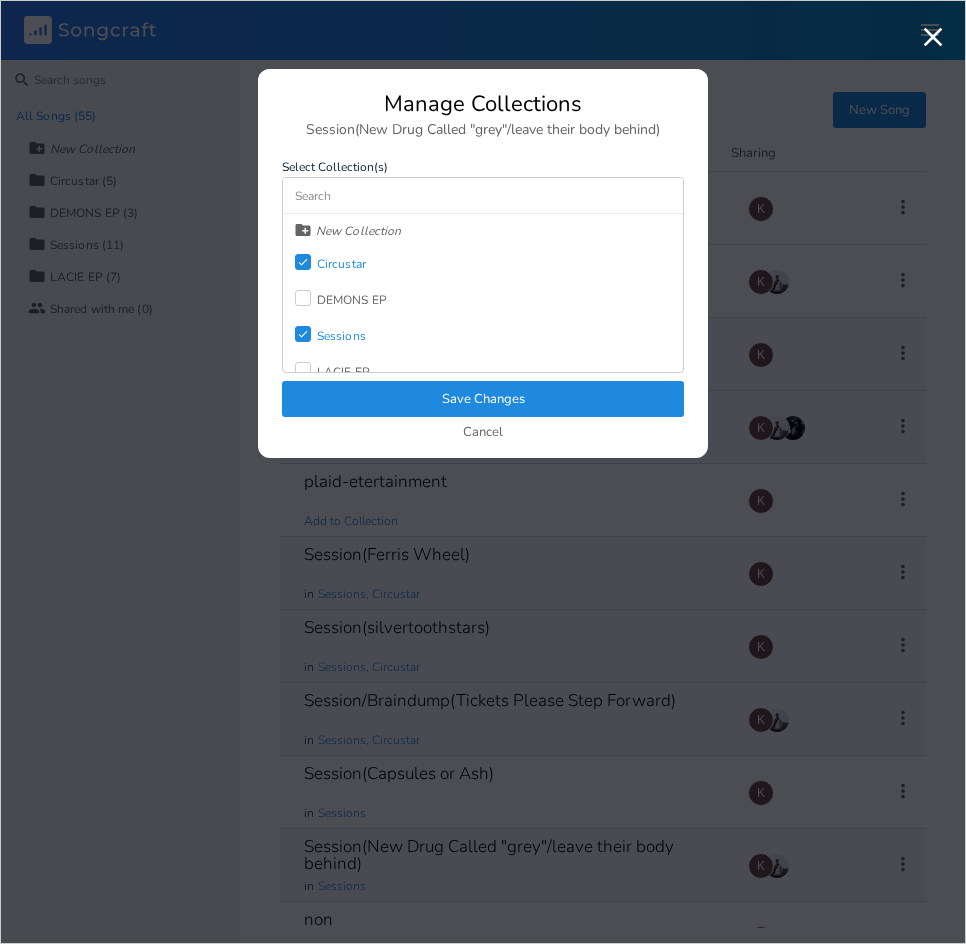 click on "Save Changes" at bounding box center [483, 399] 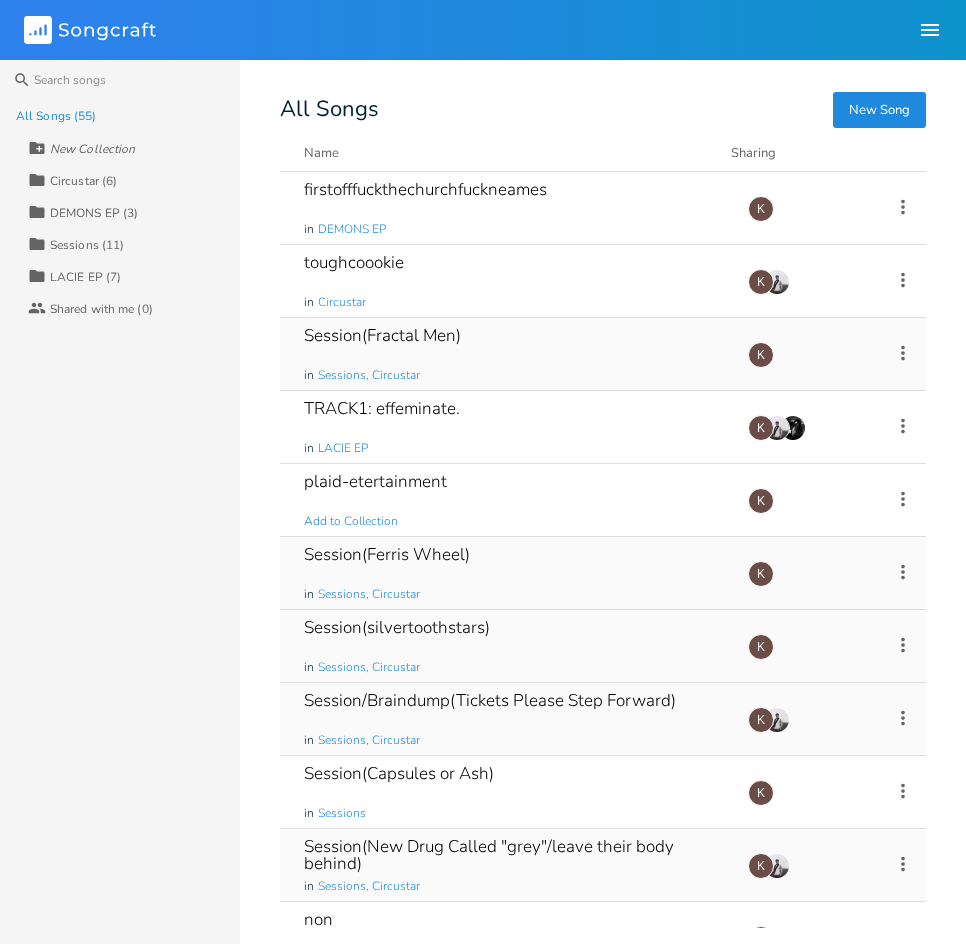 click on "Circustar (6)" at bounding box center (83, 181) 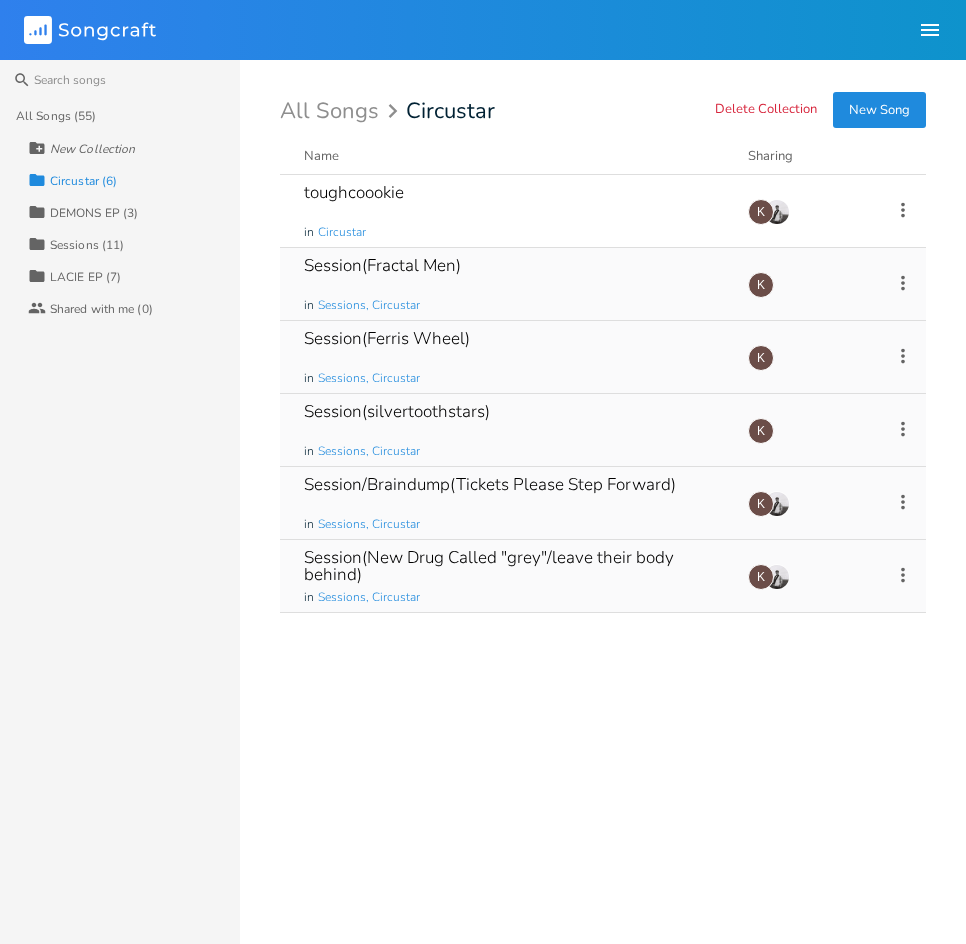 click on "Session(Ferris Wheel) in Sessions, Circustar" at bounding box center (514, 357) 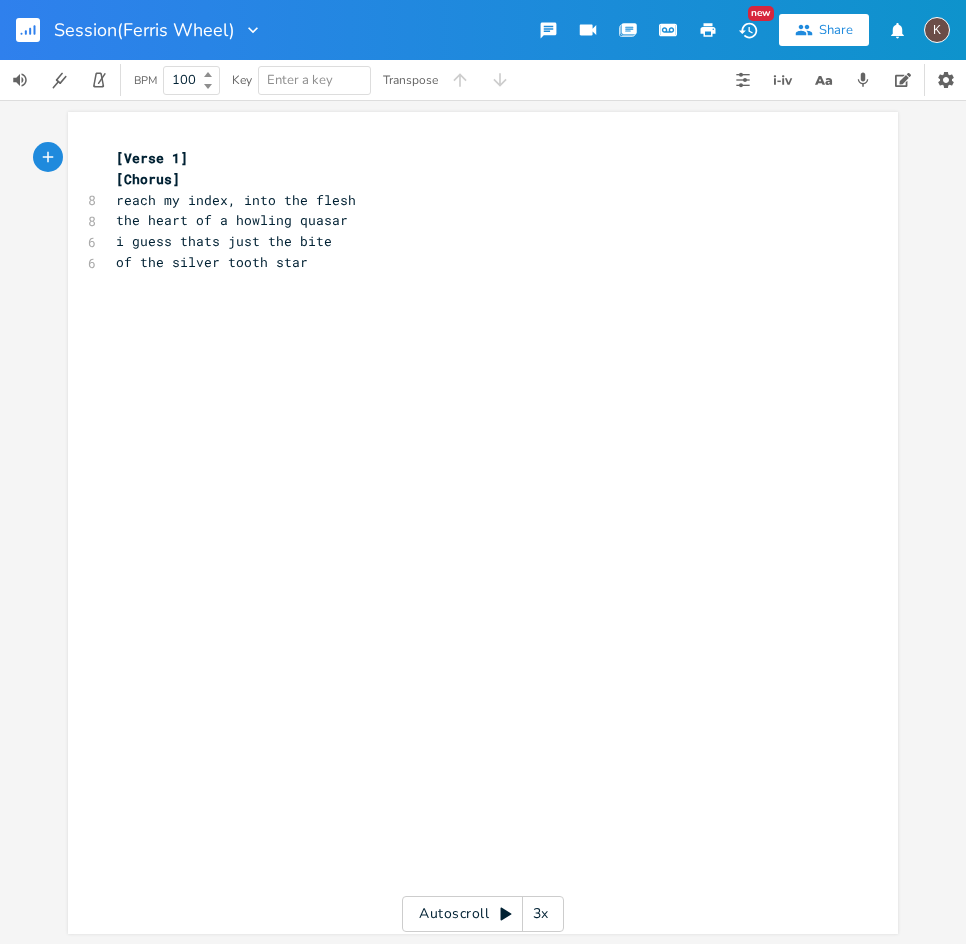 click 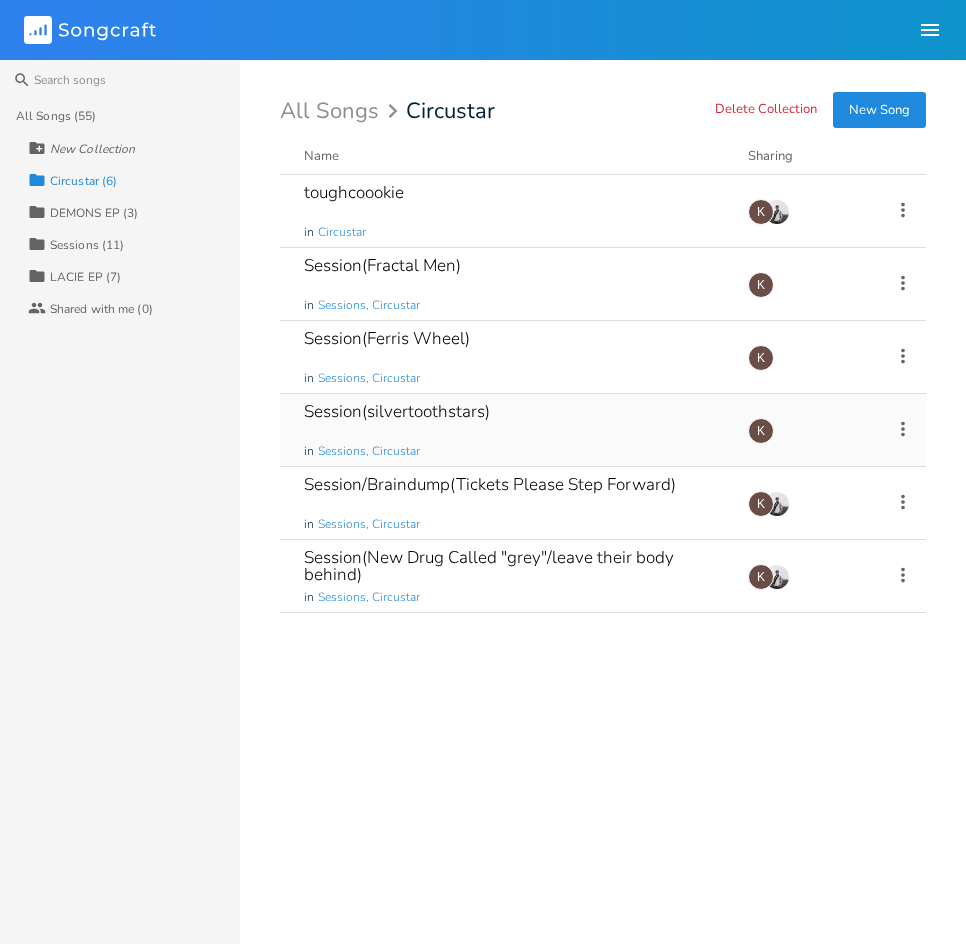 click on "Session(silvertoothstars) in Sessions, Circustar" at bounding box center (514, 430) 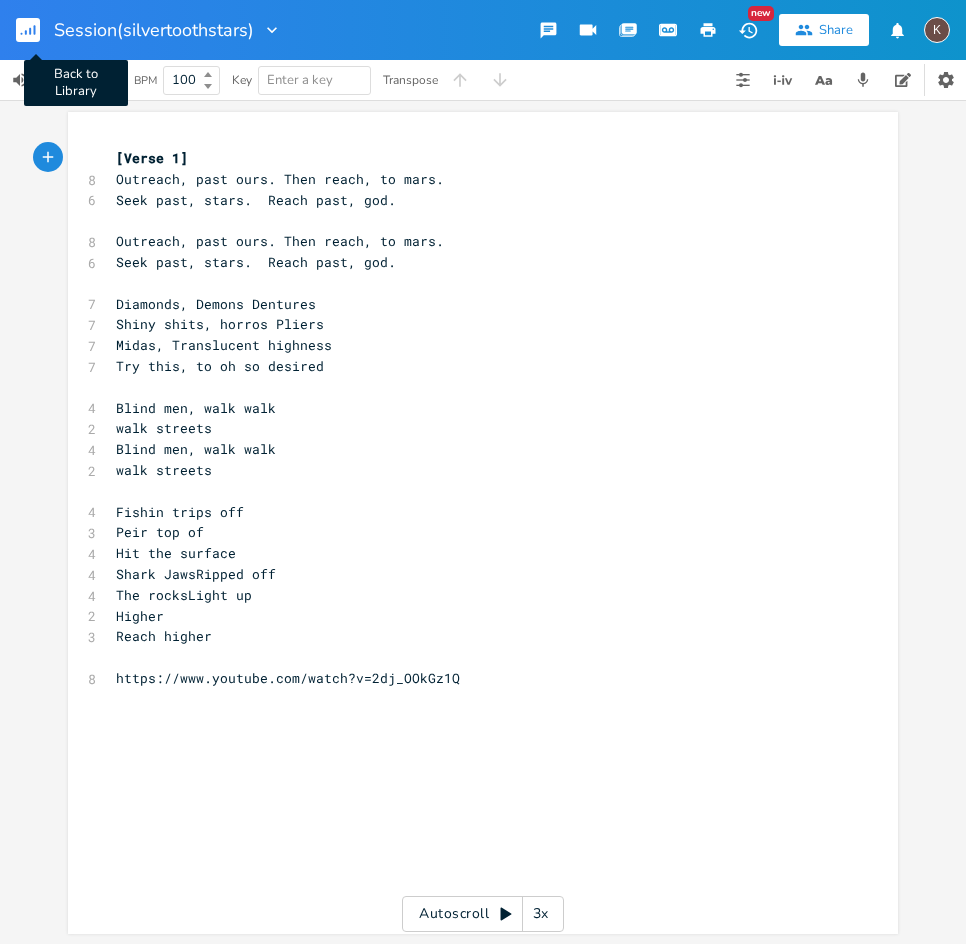 click on "Back to Library" at bounding box center (36, 30) 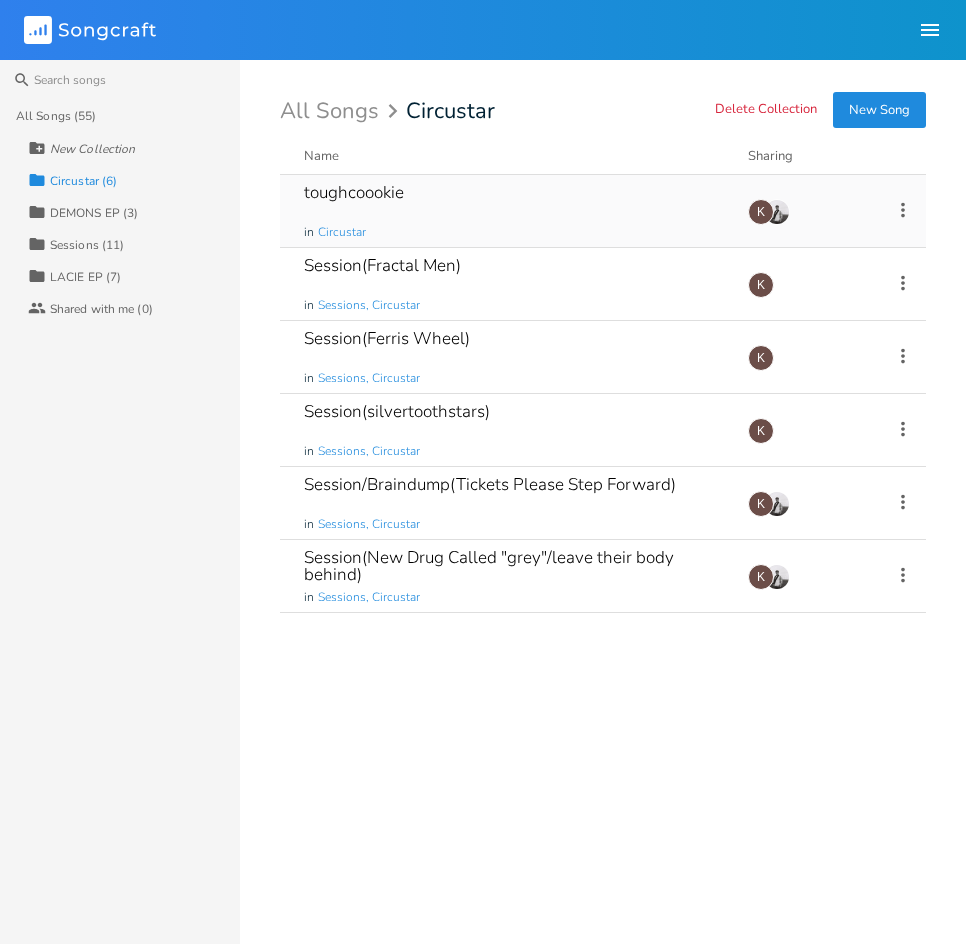 click 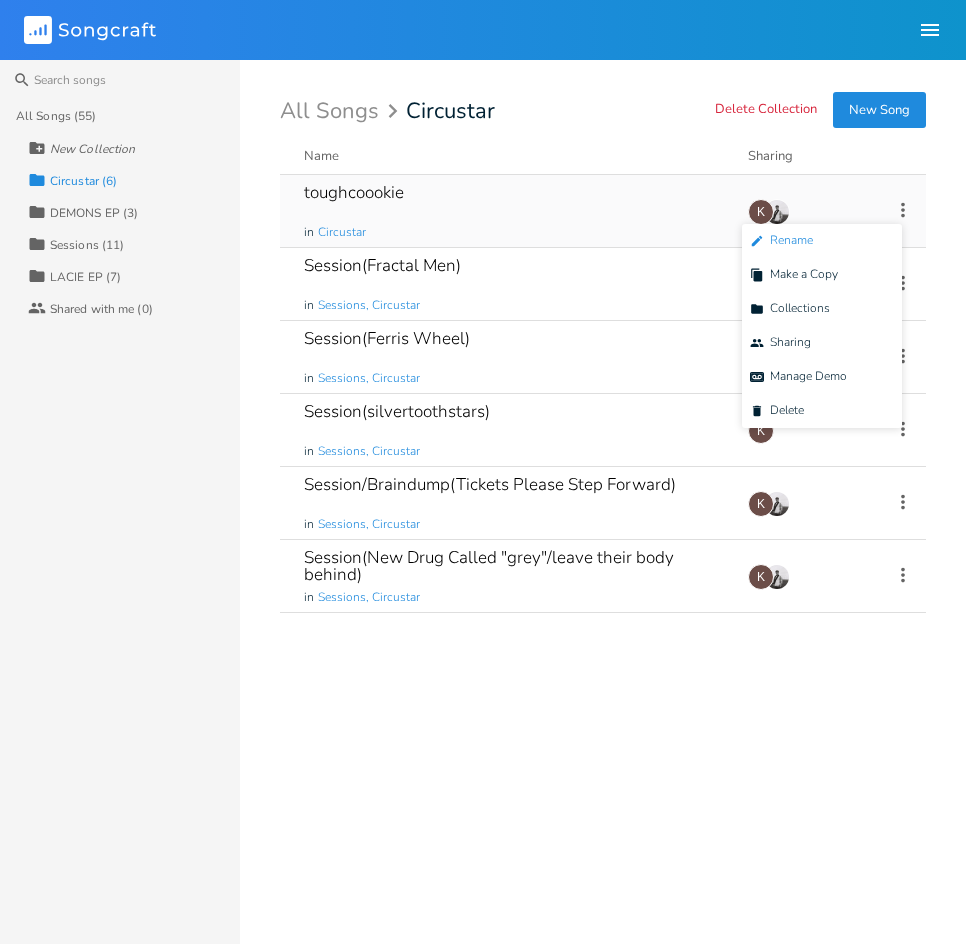 click on "Edit Rename" at bounding box center [781, 241] 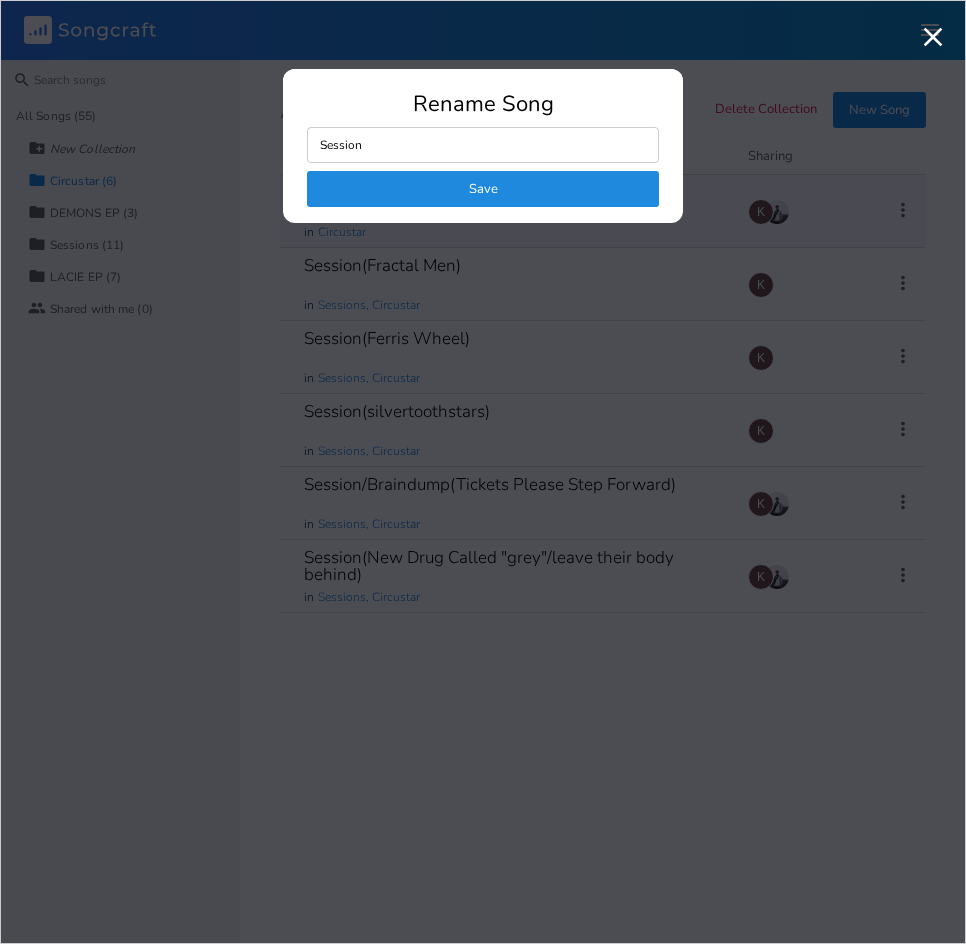 type on "Session(" 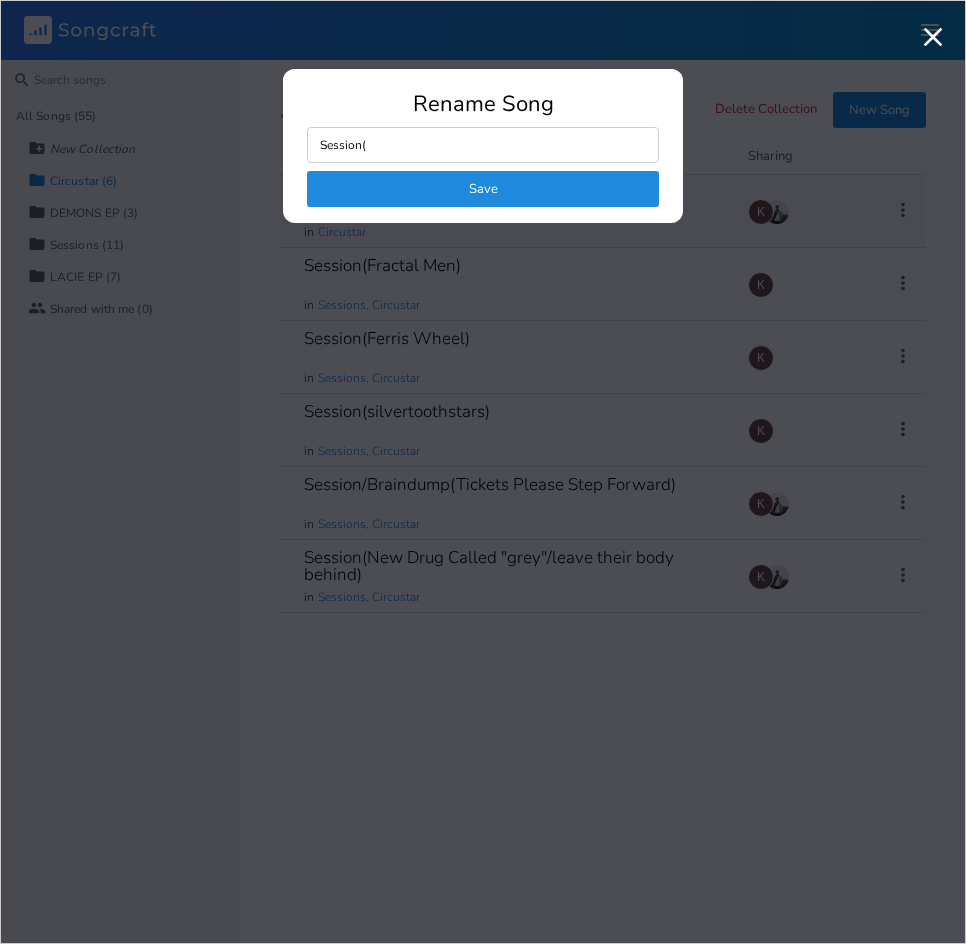 click on "Save" at bounding box center (483, 189) 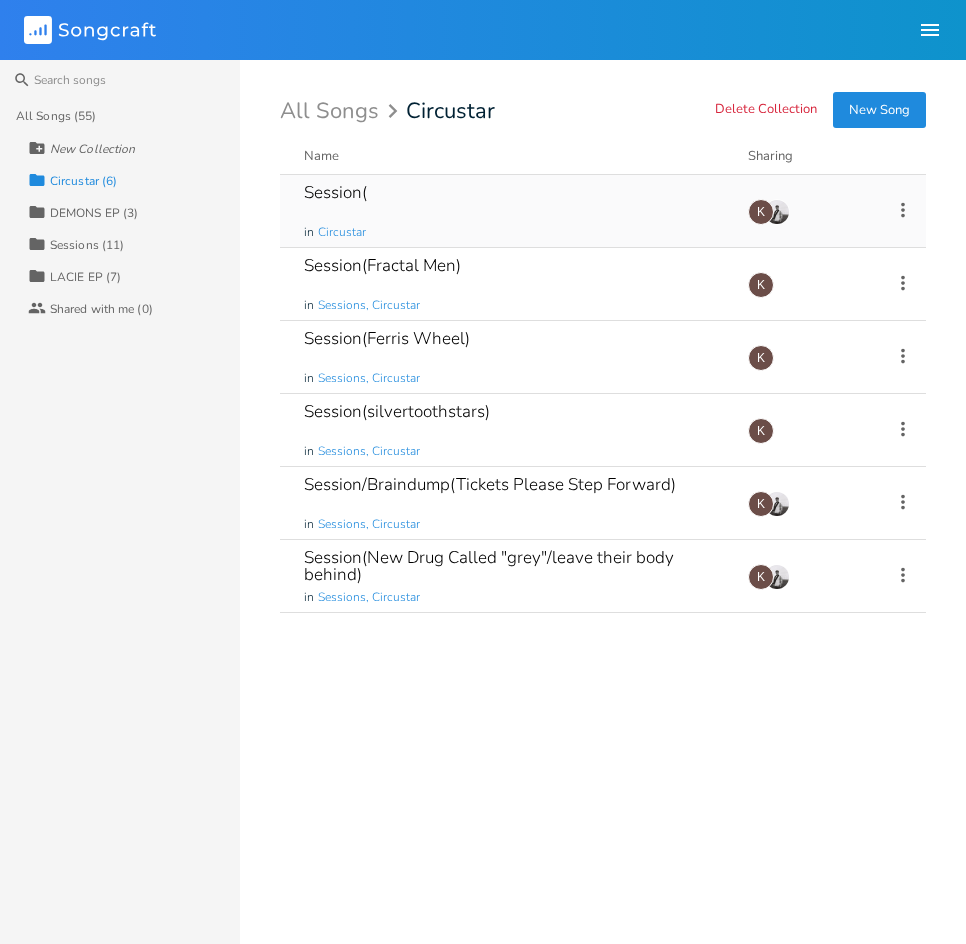 click on "Session( in Circustar" at bounding box center [514, 211] 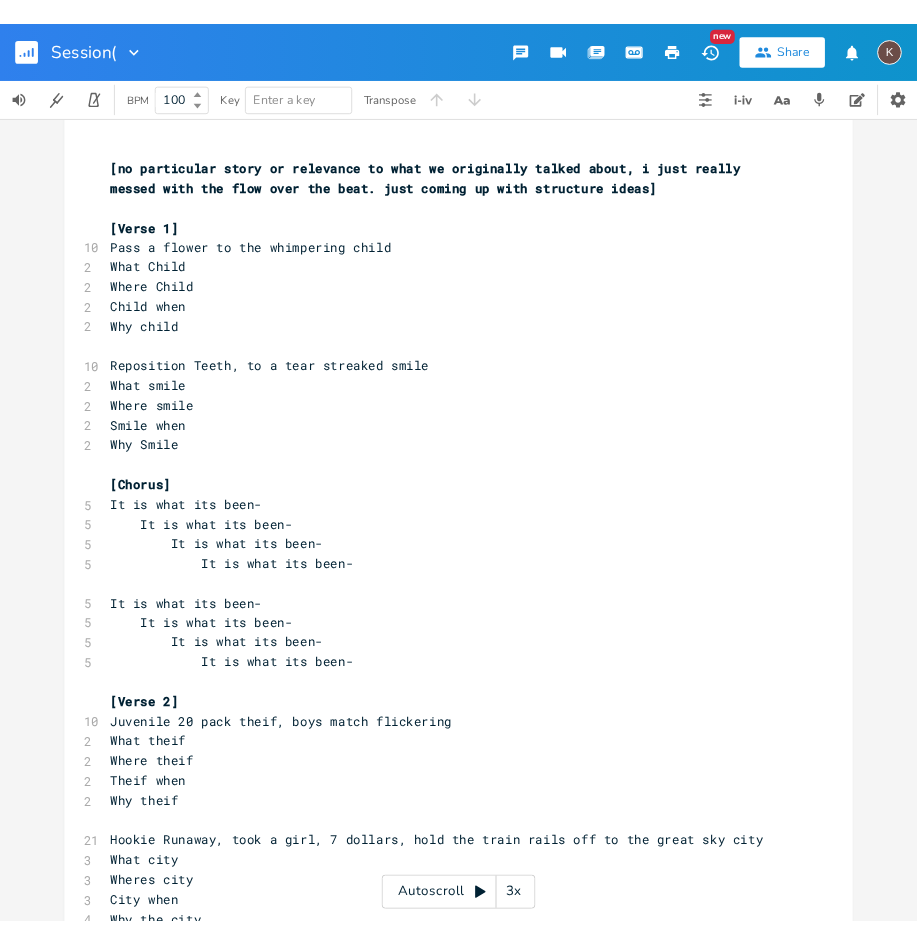 scroll, scrollTop: 800, scrollLeft: 0, axis: vertical 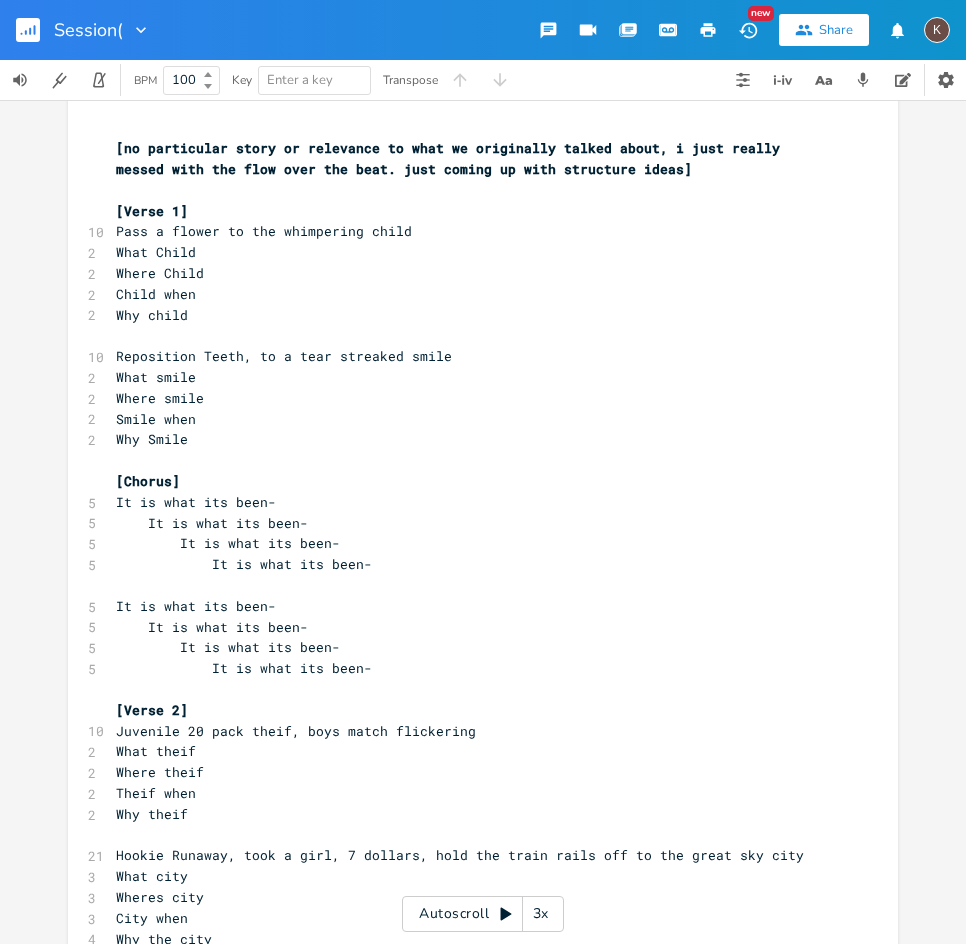 click at bounding box center (36, 30) 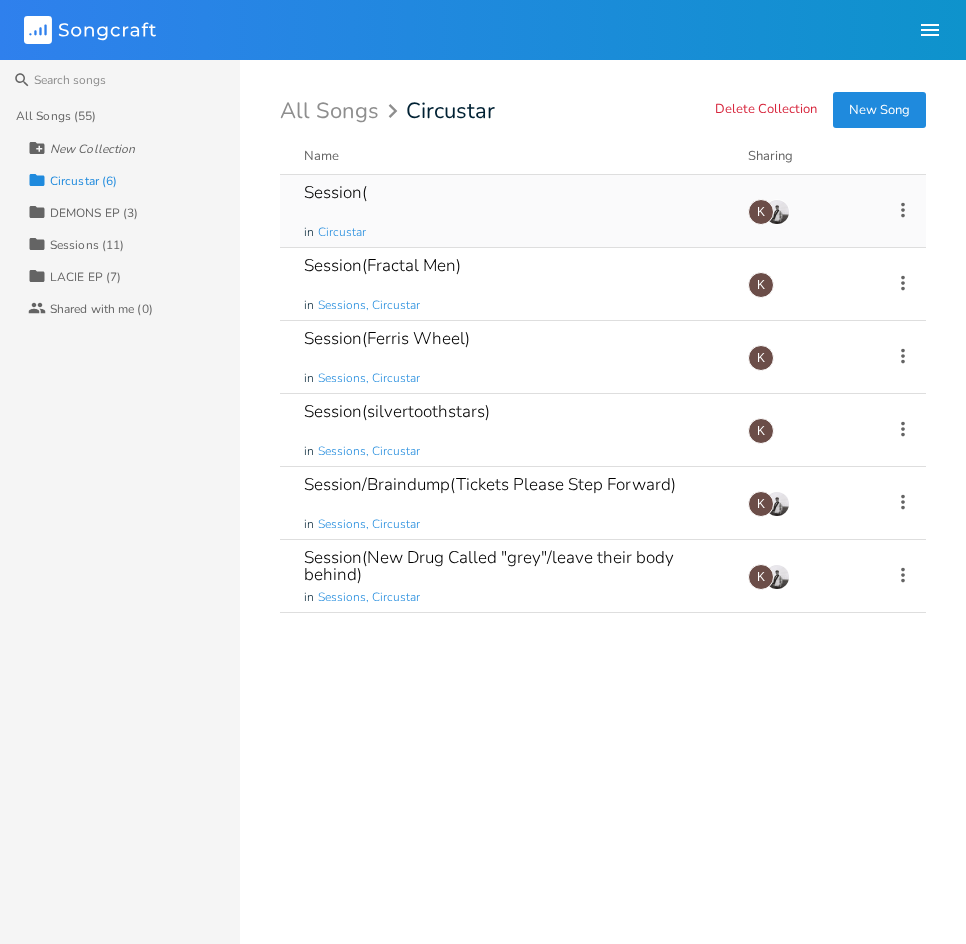 click 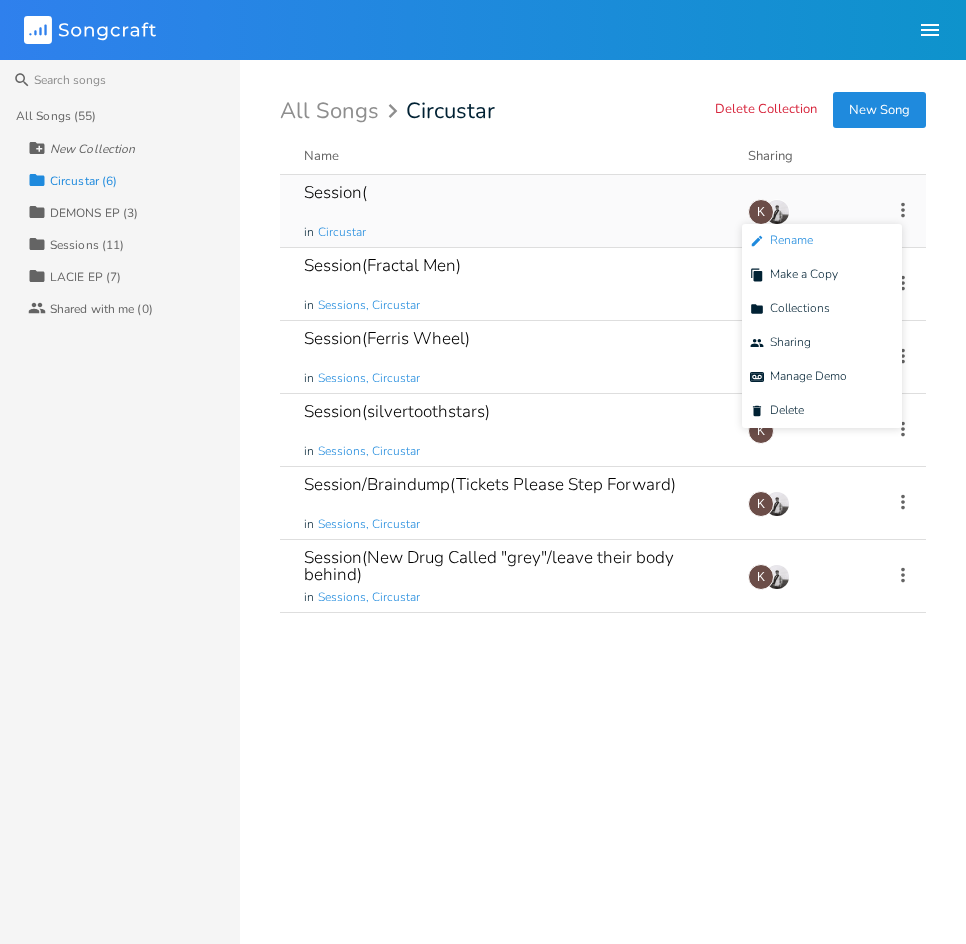 click on "Edit Rename" at bounding box center (822, 241) 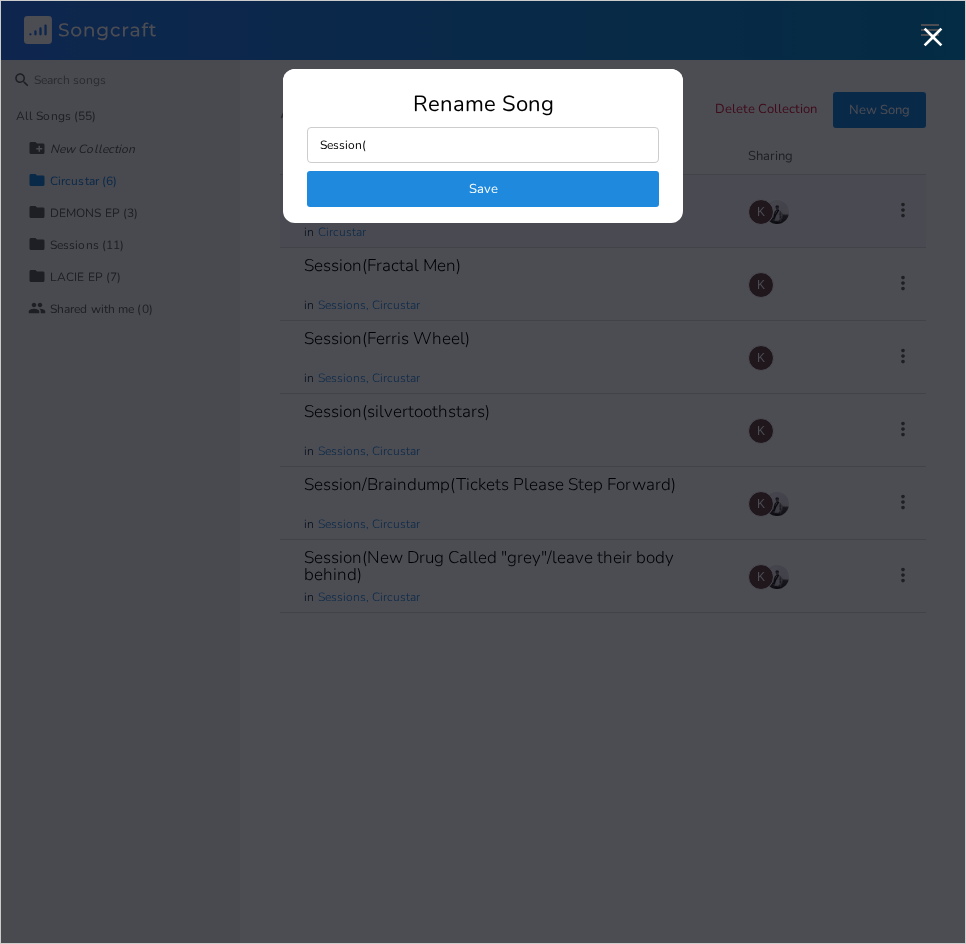 click on "Session(" at bounding box center (483, 145) 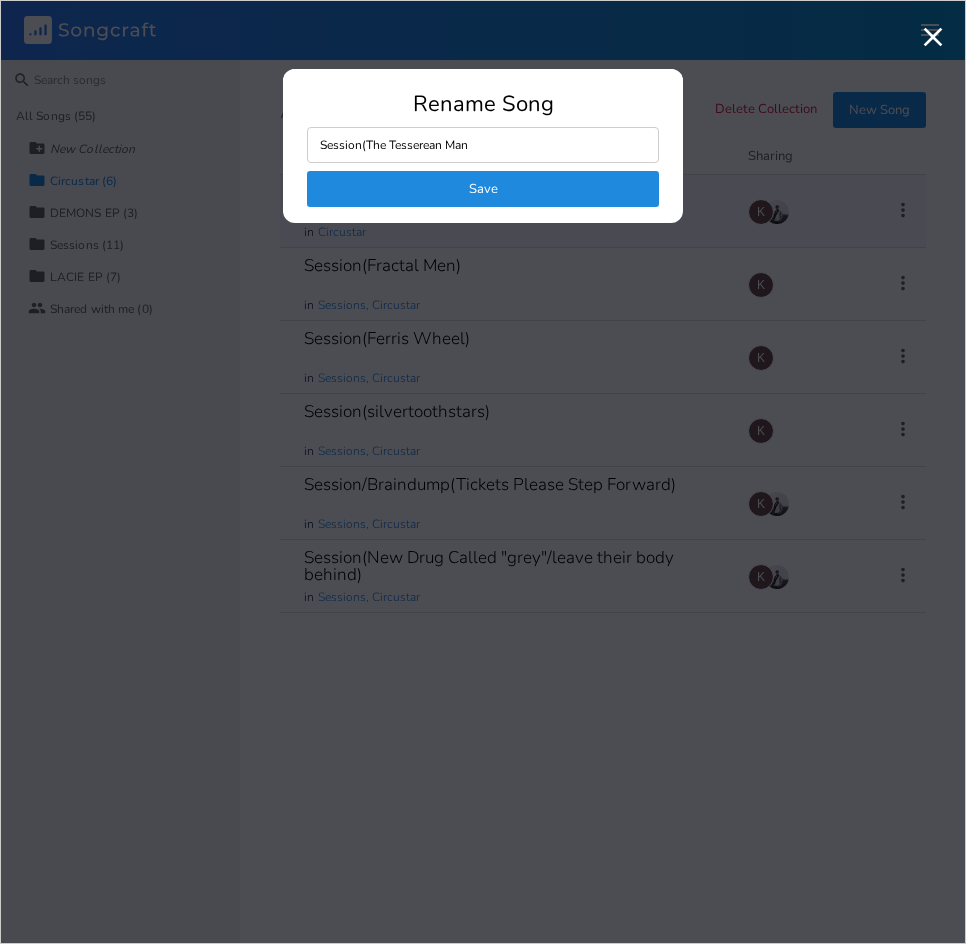 type on "Session(The Tesserean Man)" 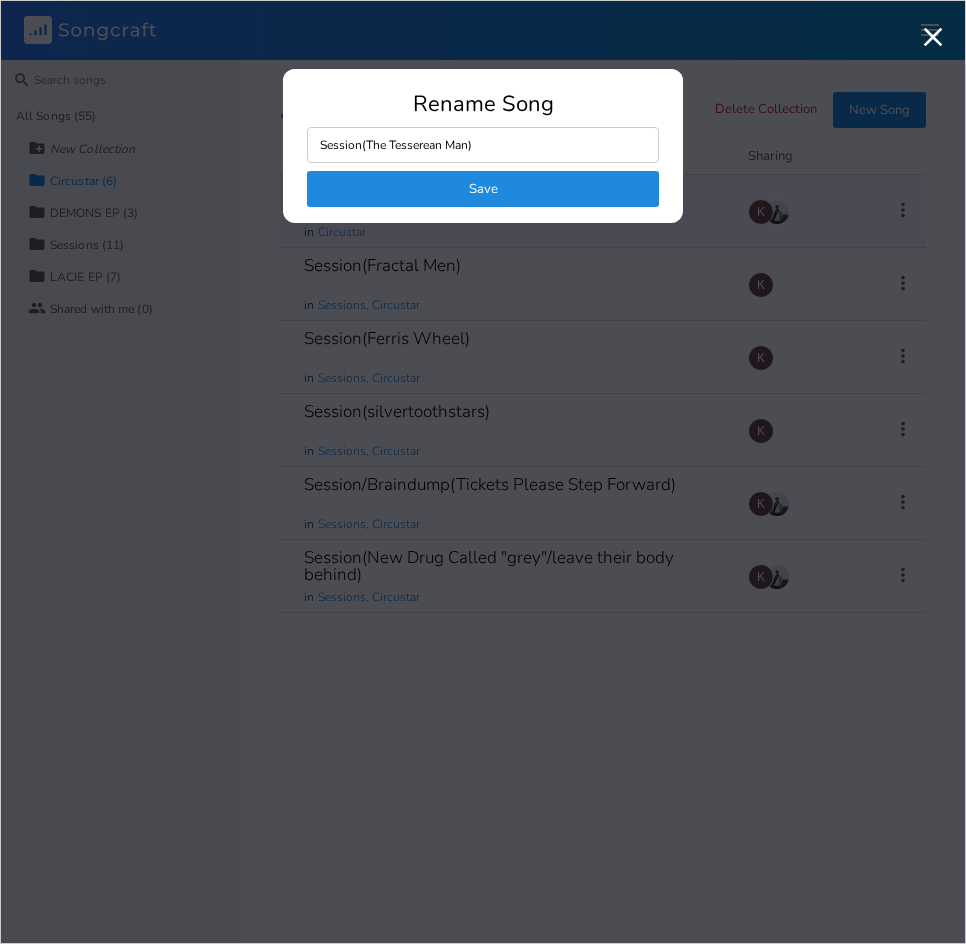 click on "Save" at bounding box center (483, 189) 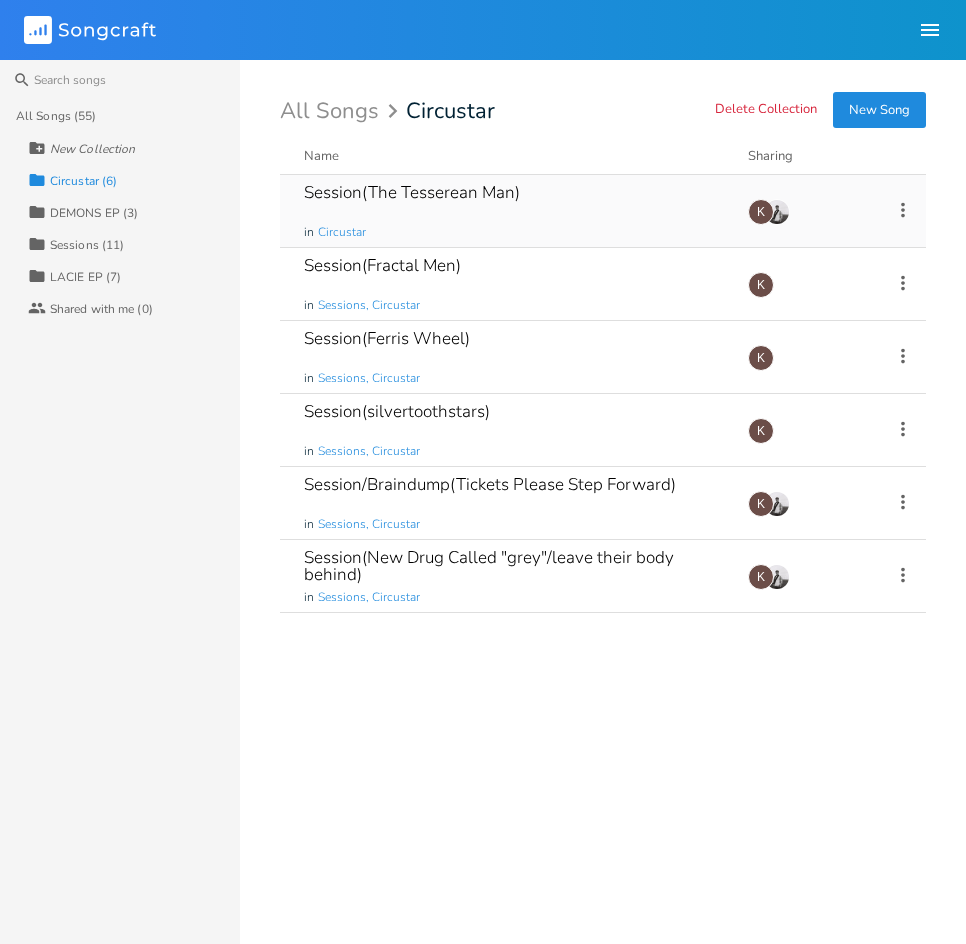 click 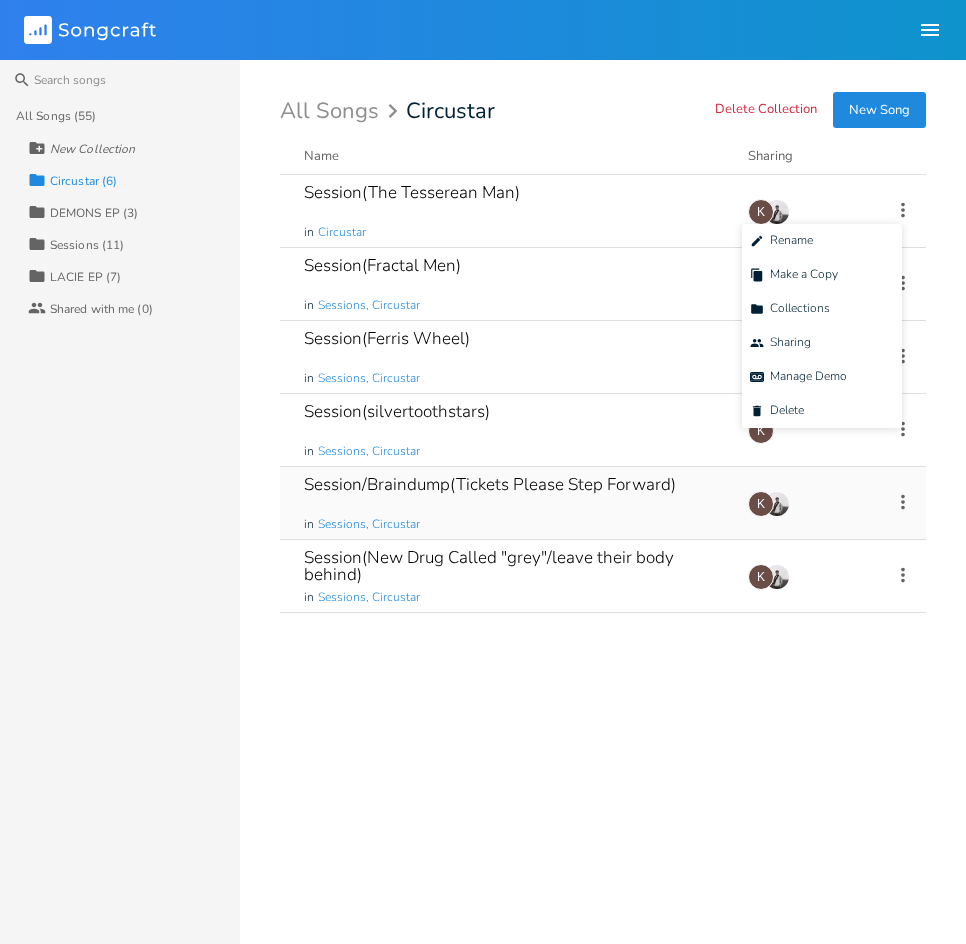 click on "Session/Braindump(Tickets Please Step Forward) in Sessions, Circustar Add Demo 1 week ago K" at bounding box center [603, 503] 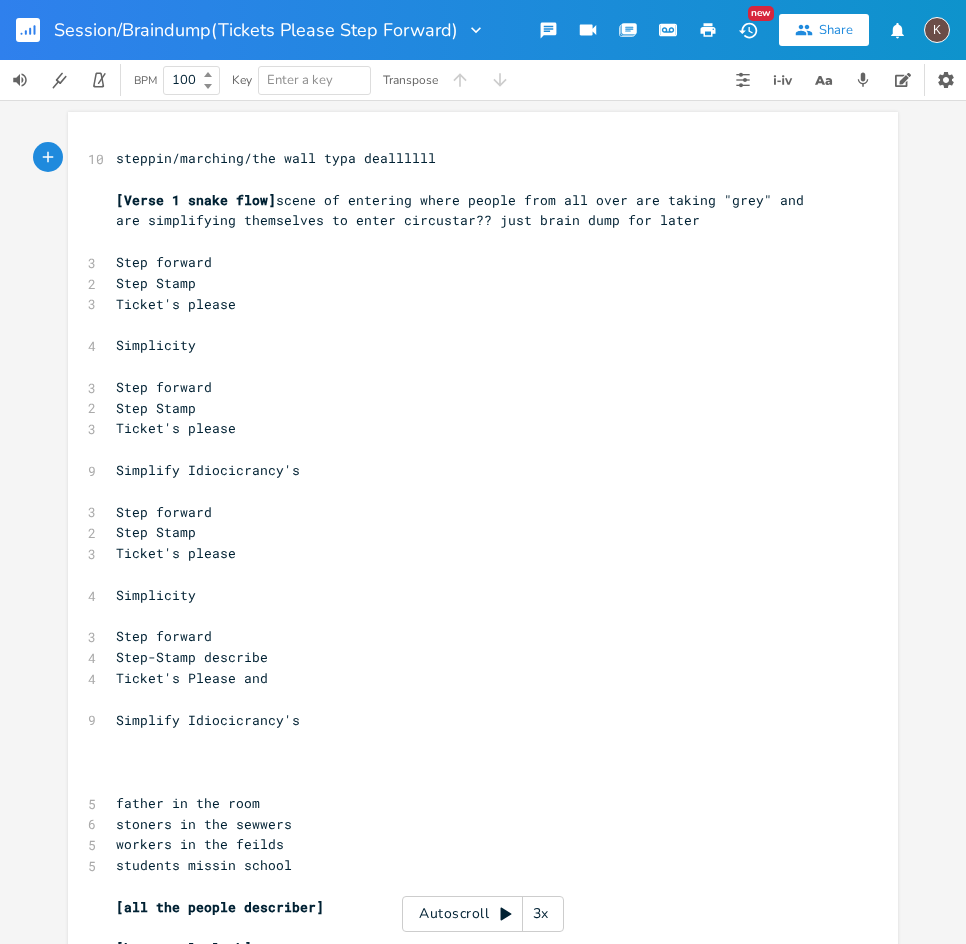 click on "Session/Braindump(Tickets Please Step Forward)" at bounding box center (243, 30) 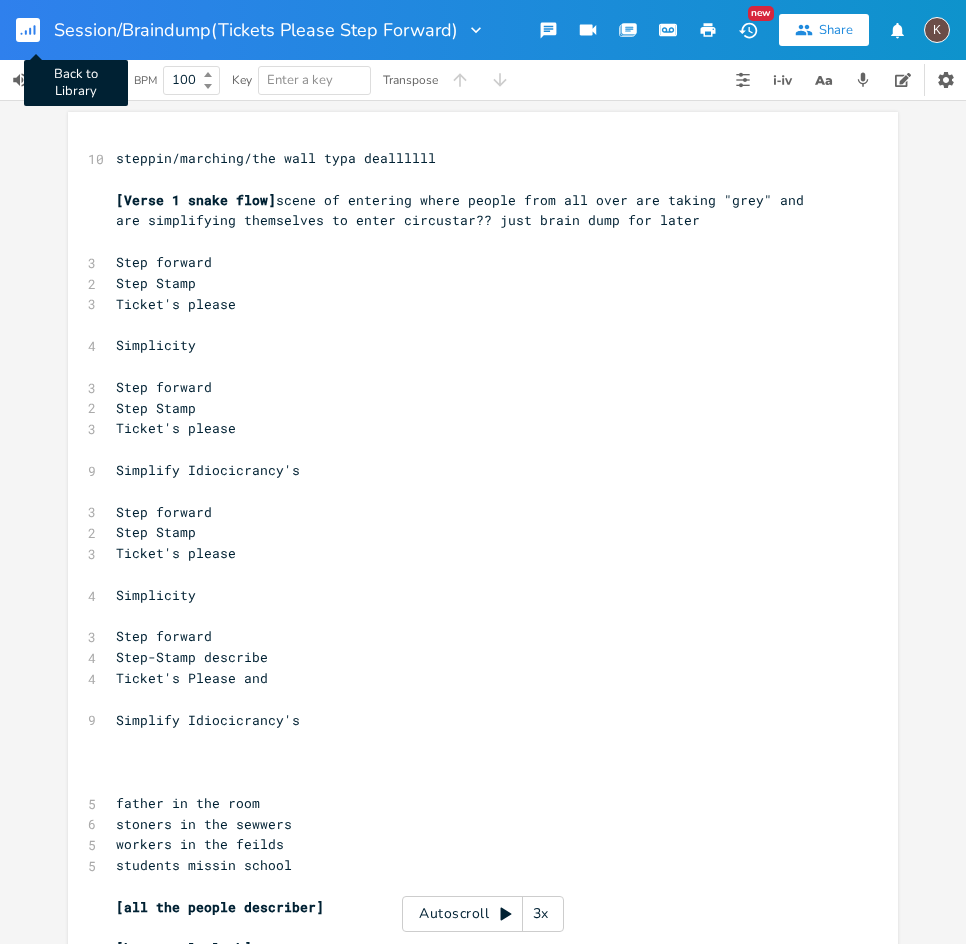 click 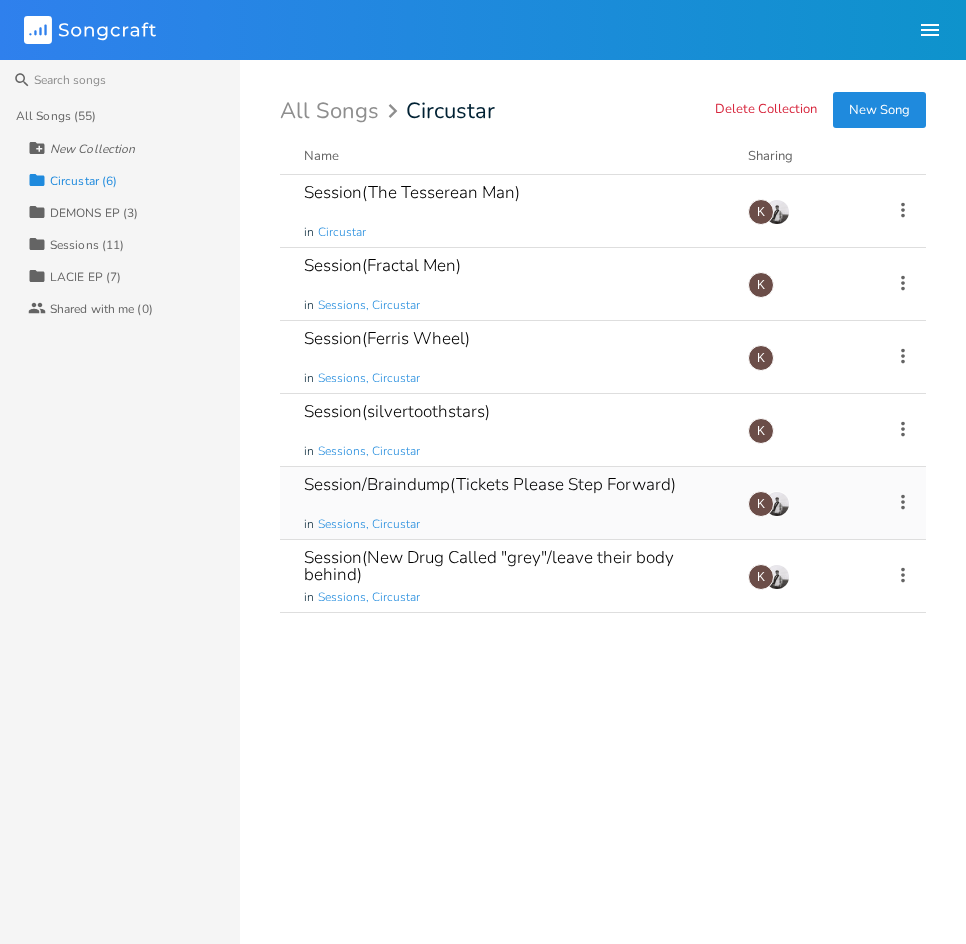 click 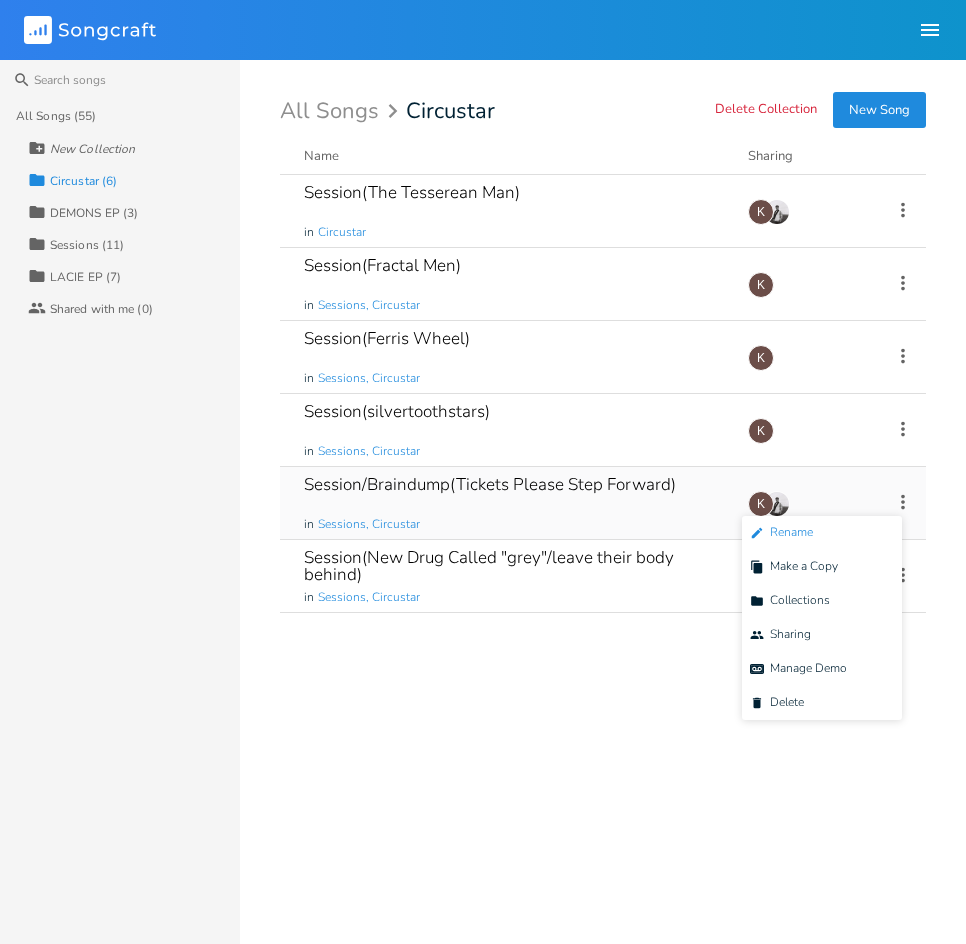 click on "Edit Rename" at bounding box center (822, 533) 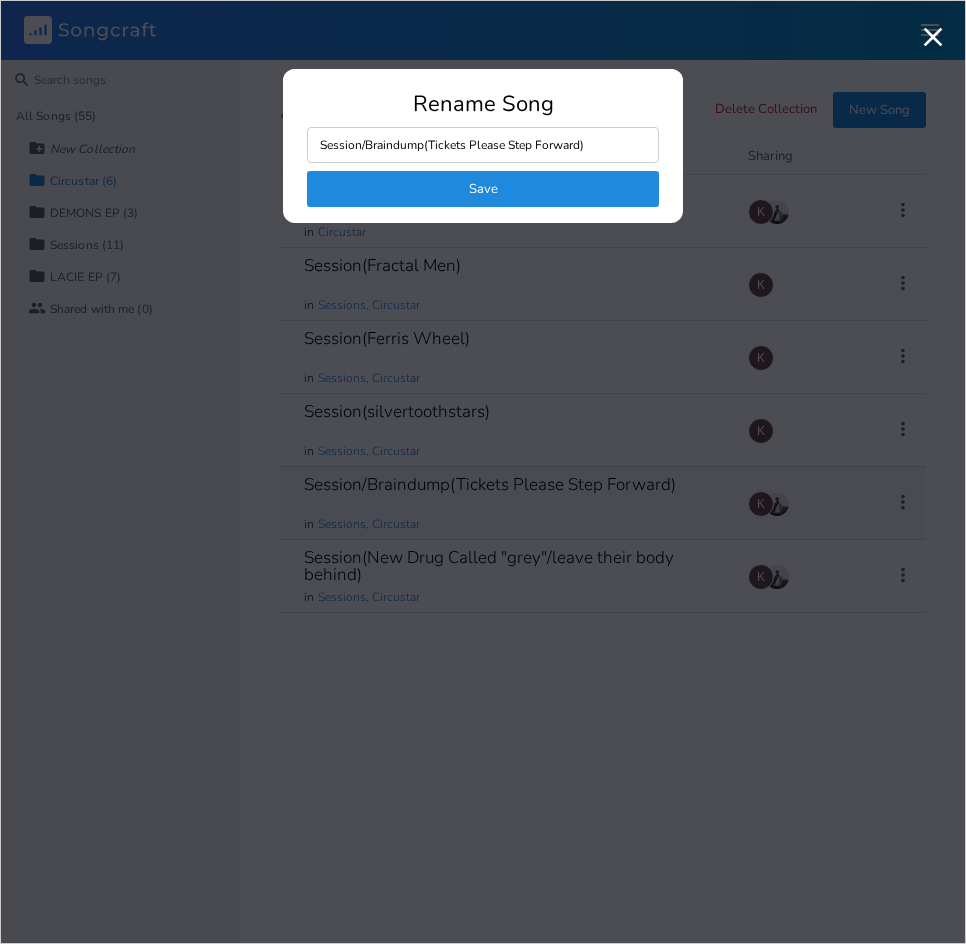 click on "Session/Braindump(Tickets Please Step Forward)" at bounding box center (483, 145) 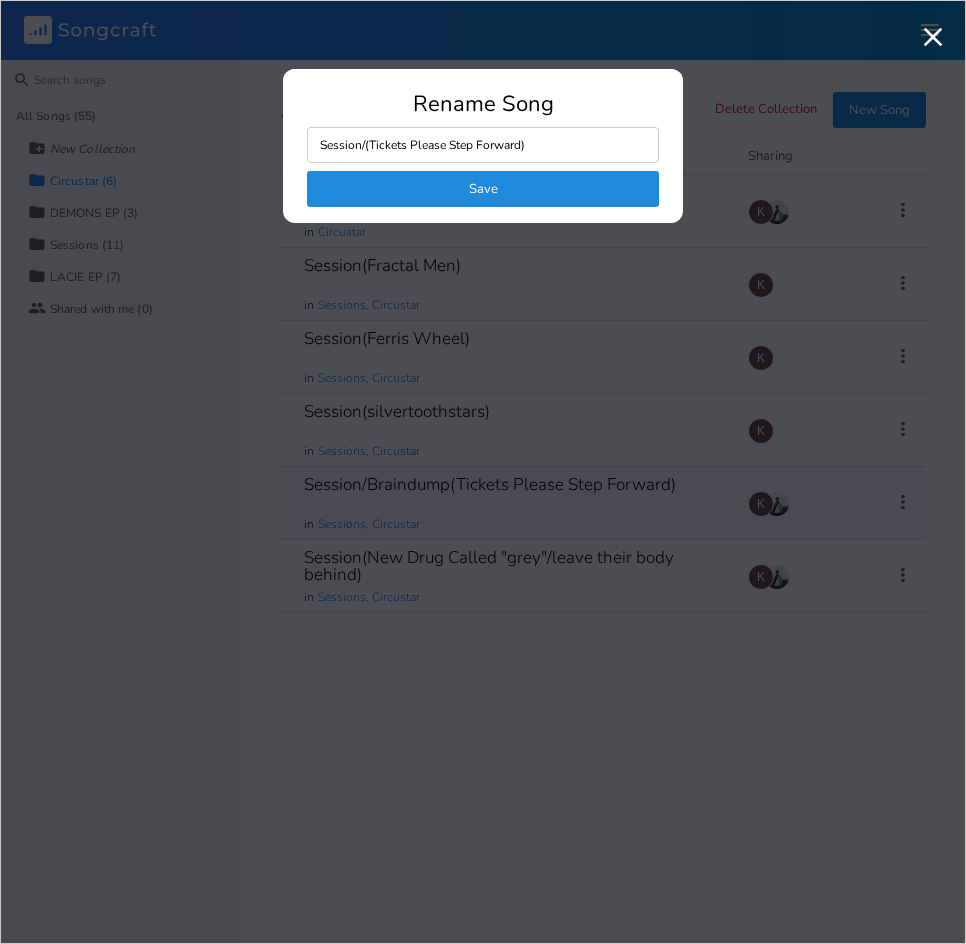 type on "Session(Tickets Please Step Forward)" 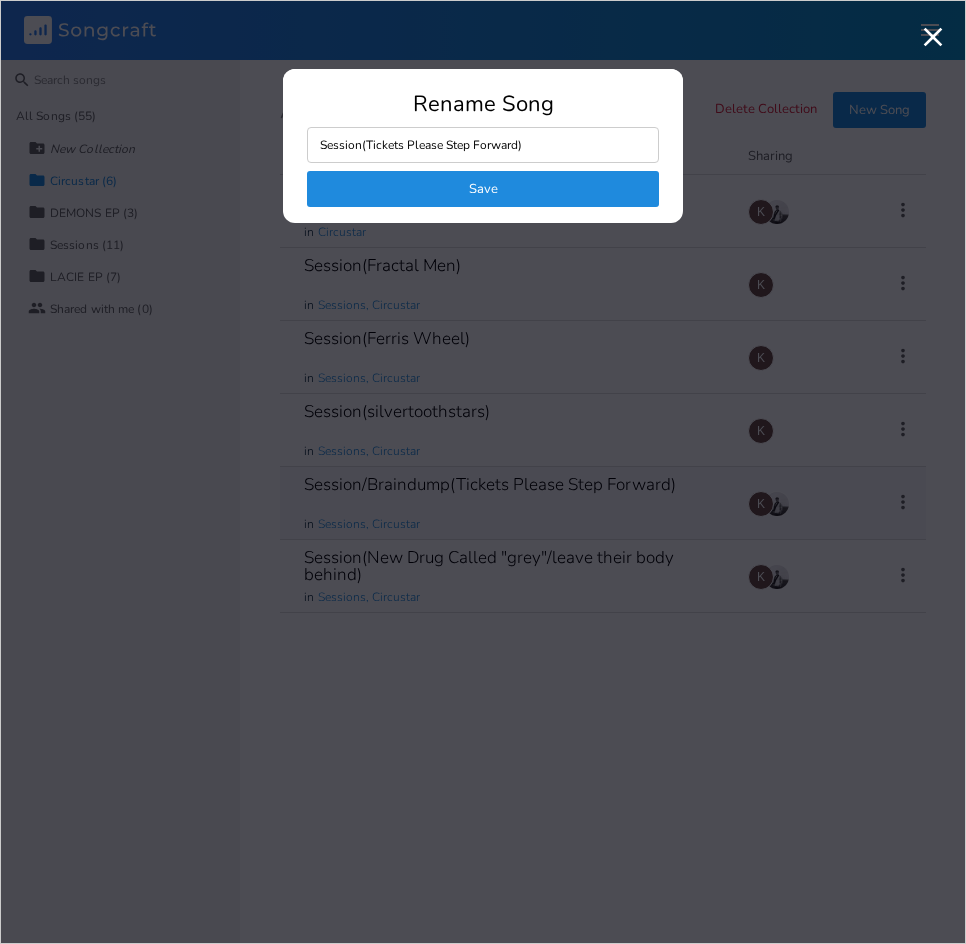 click on "Save" at bounding box center [483, 189] 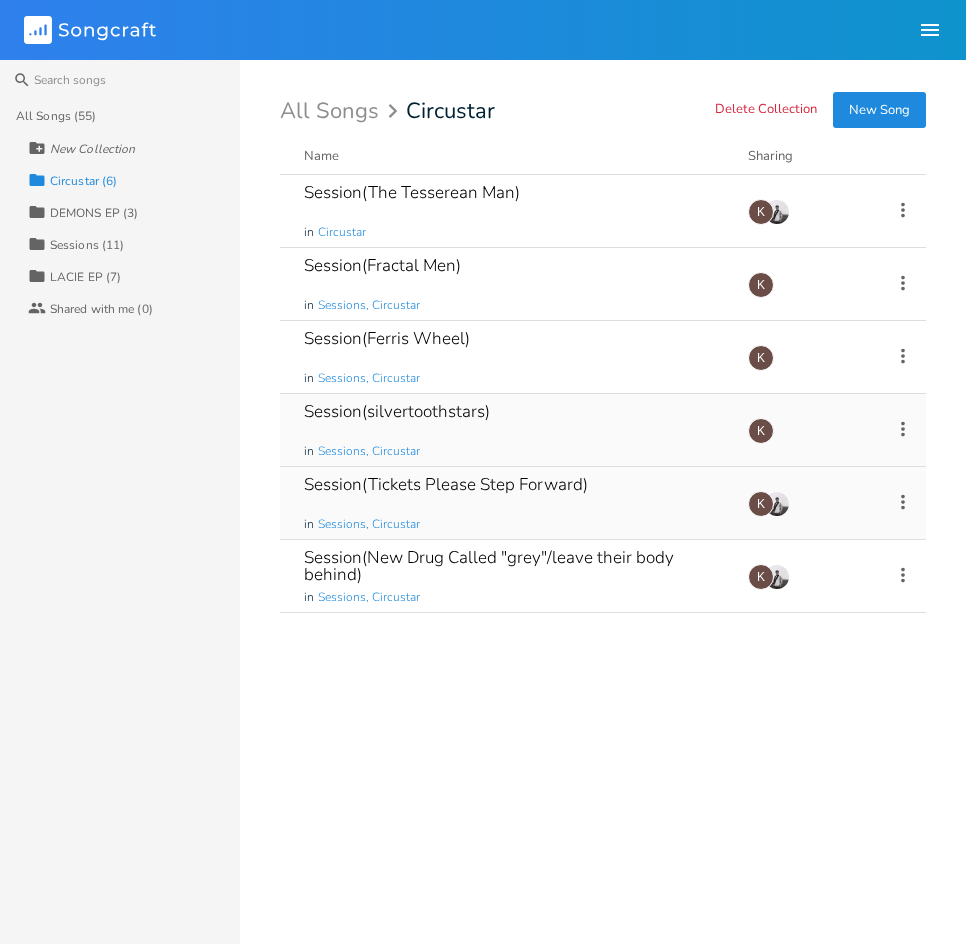 click 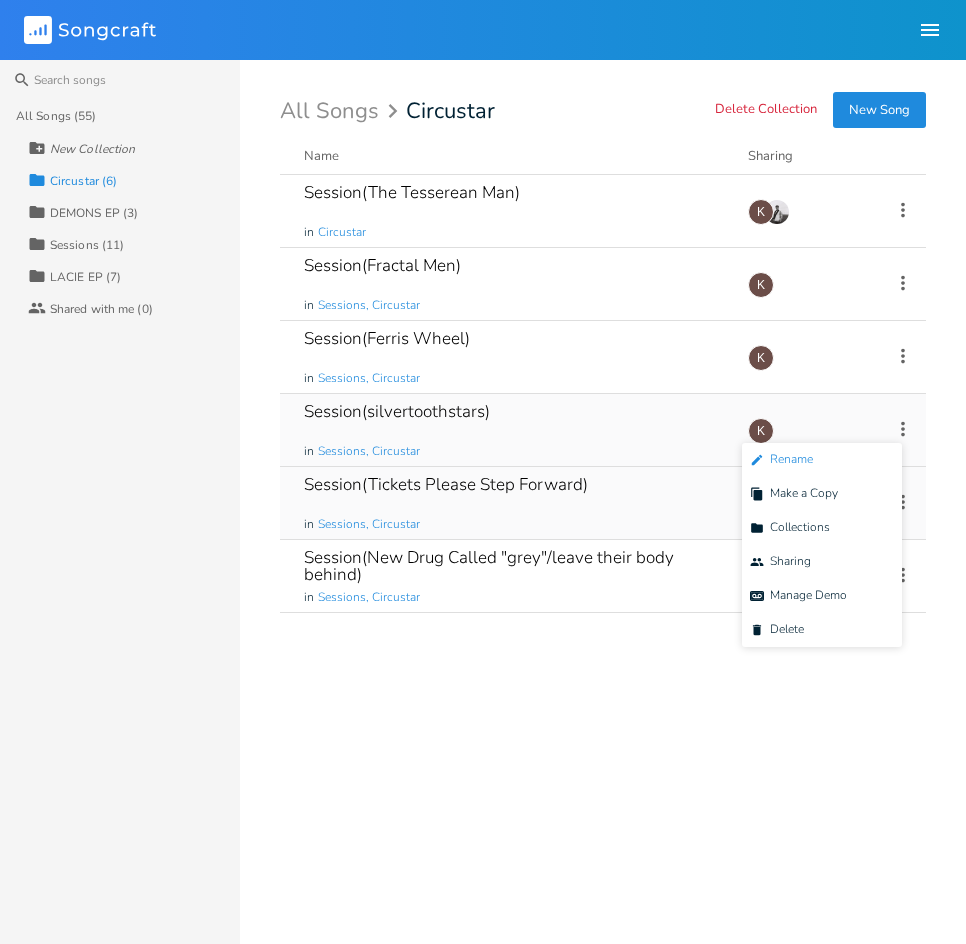 click on "Edit Rename" at bounding box center [822, 460] 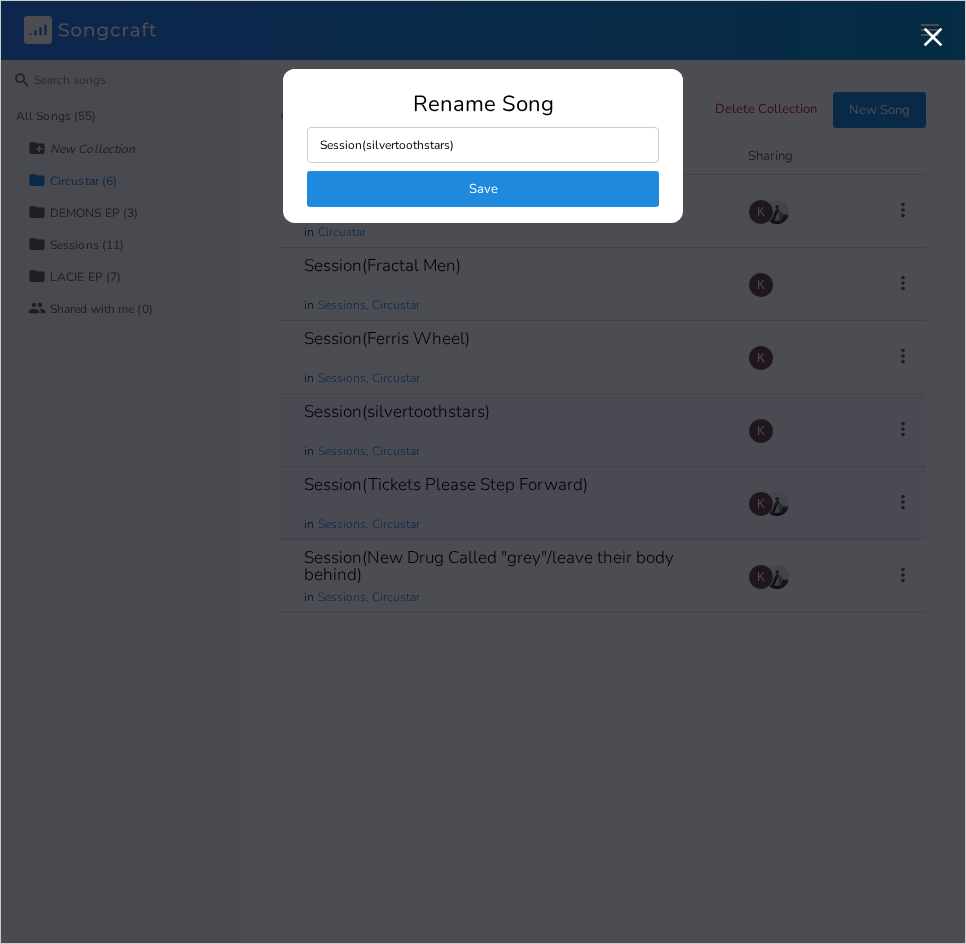 click on "Session(silvertoothstars)" at bounding box center (483, 145) 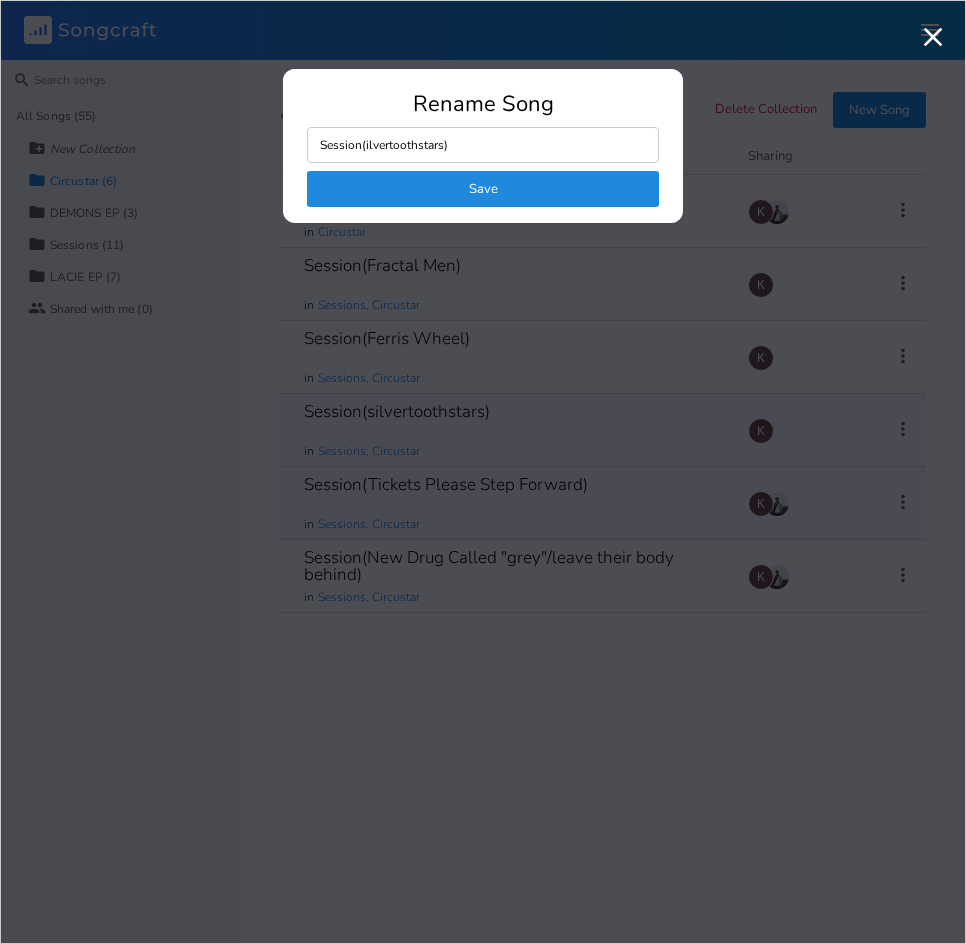 type on "Session(Silvertoothstars)" 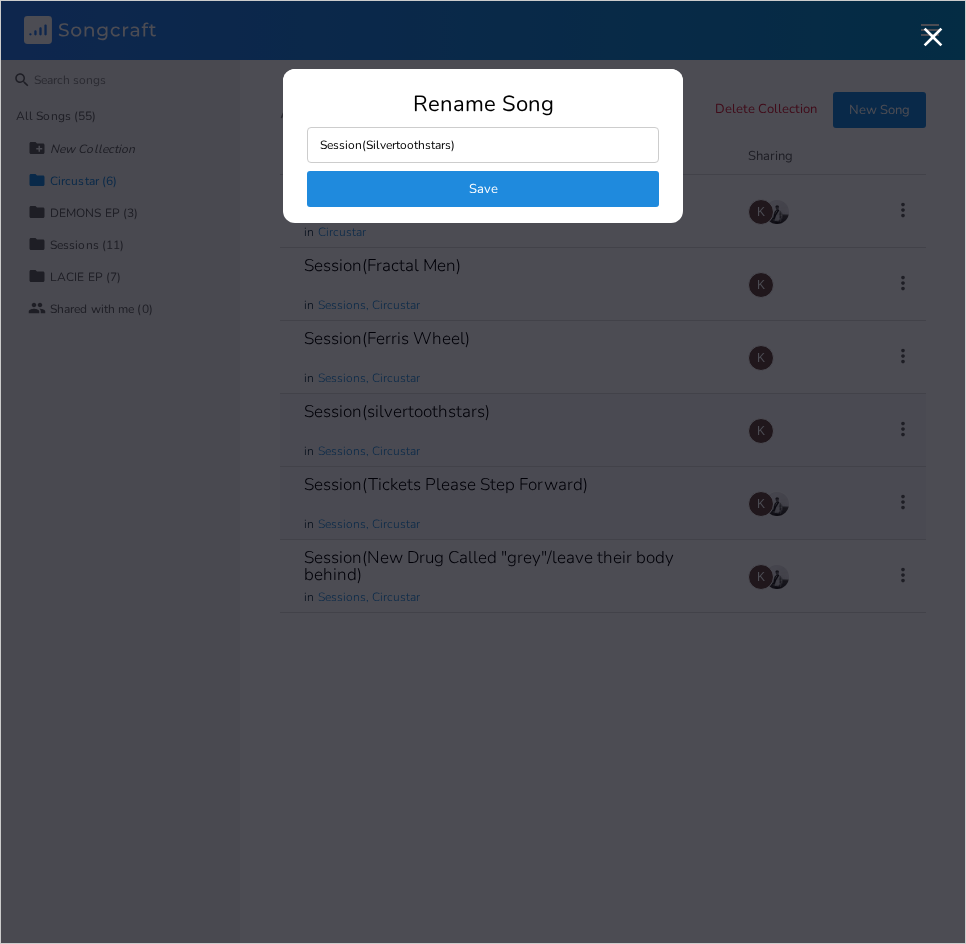 click on "Save" at bounding box center (483, 189) 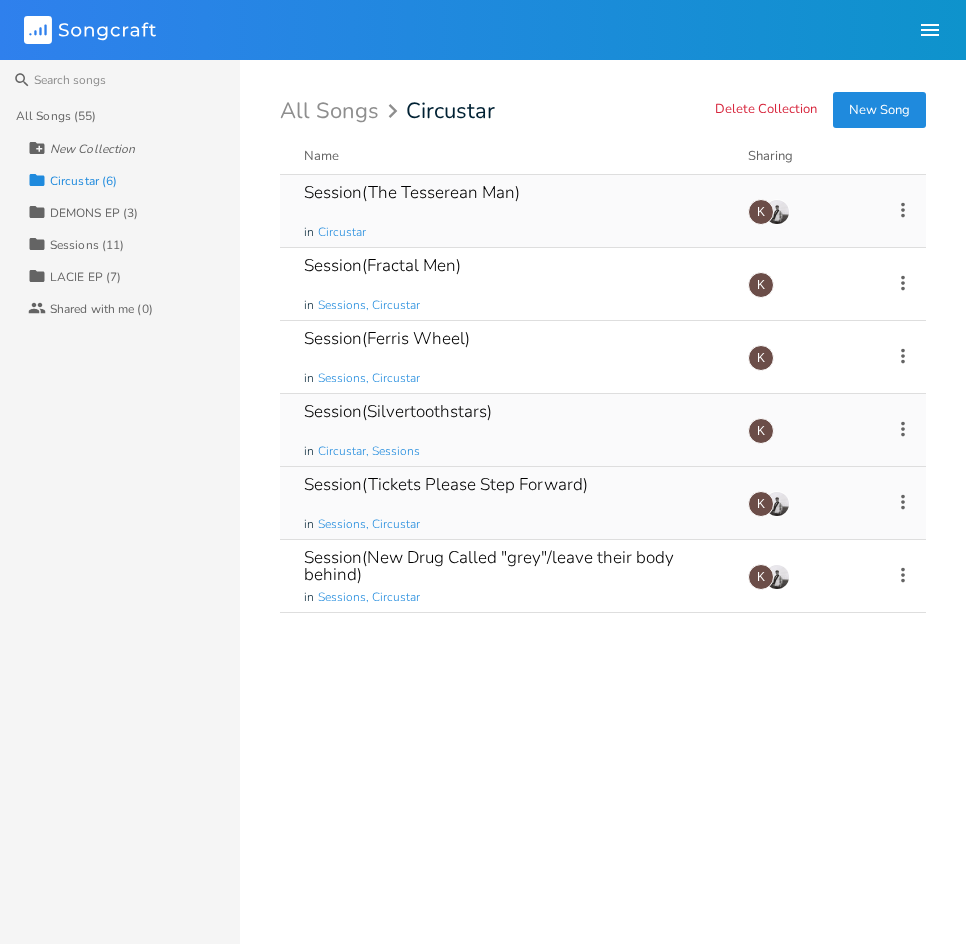 click 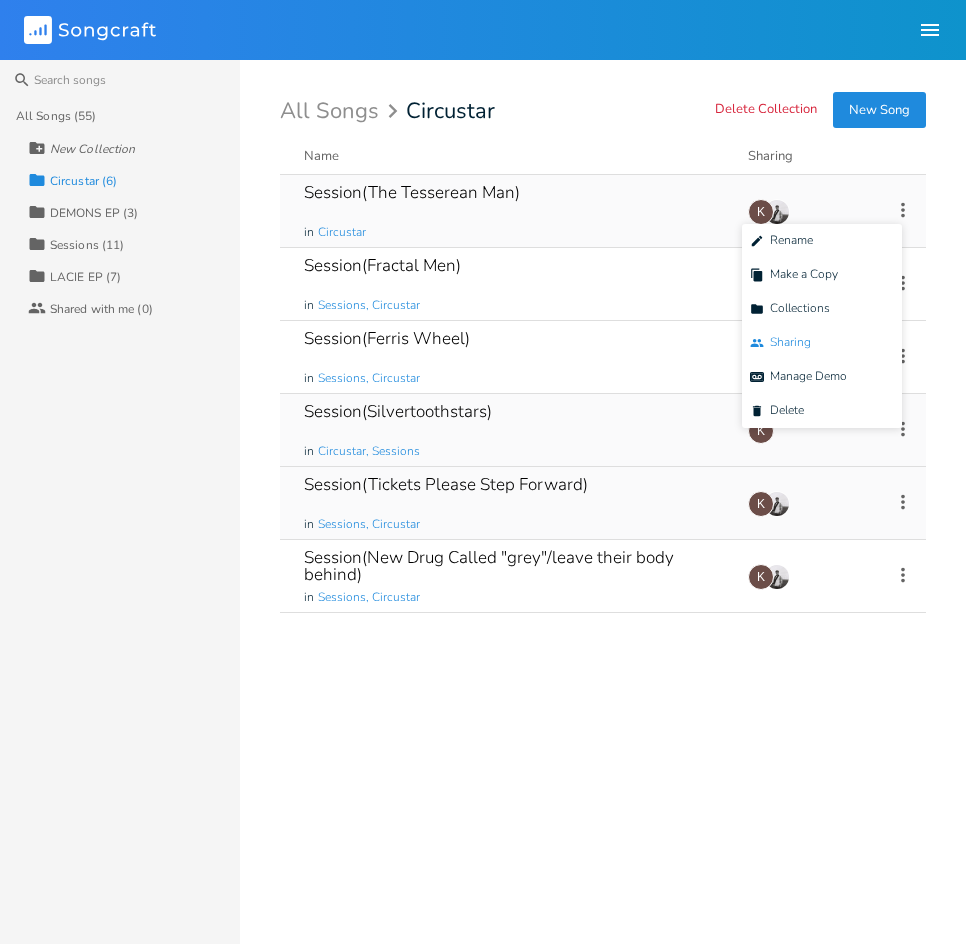 click on "Collaborators Sharing" at bounding box center [822, 343] 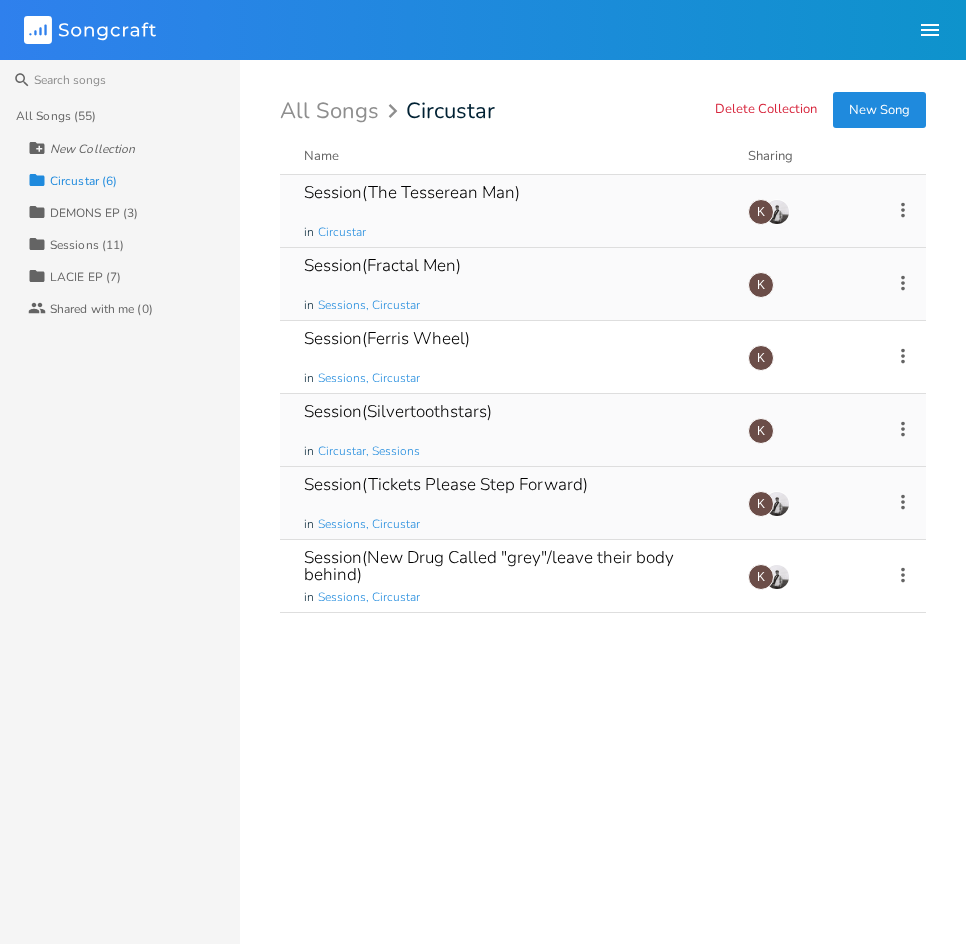 click 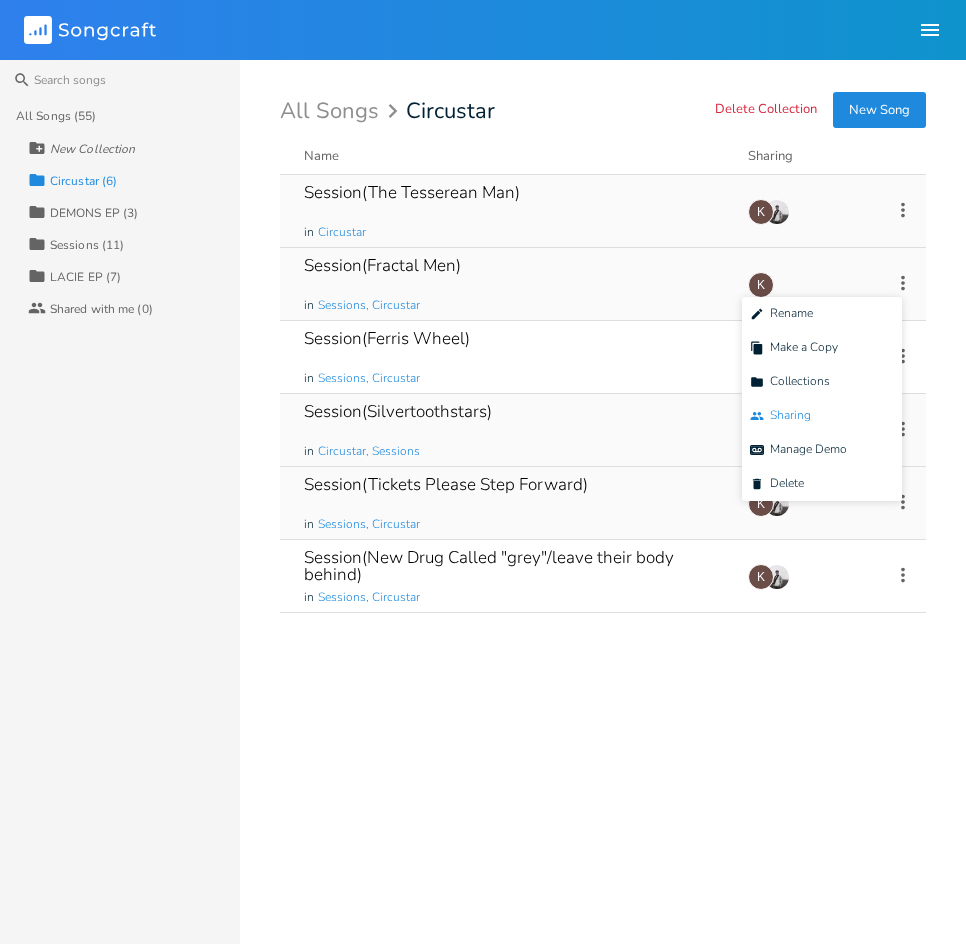 click on "Collaborators Sharing" at bounding box center (822, 416) 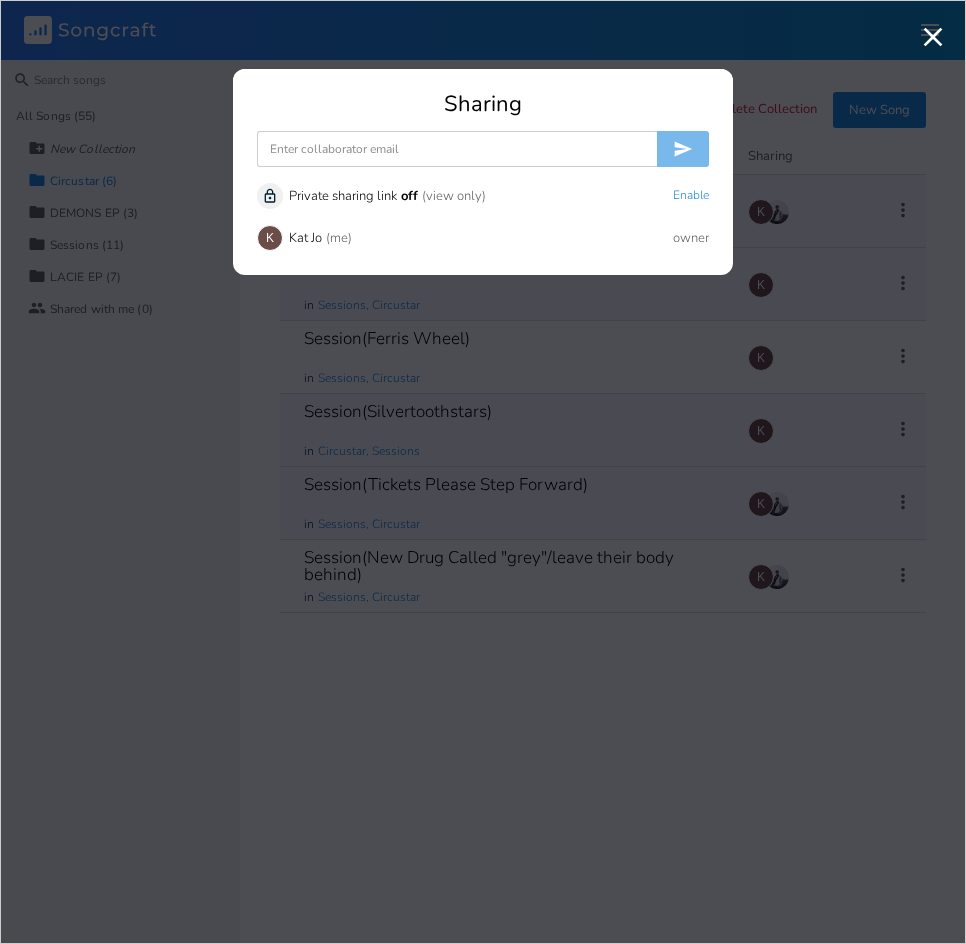 click at bounding box center [457, 149] 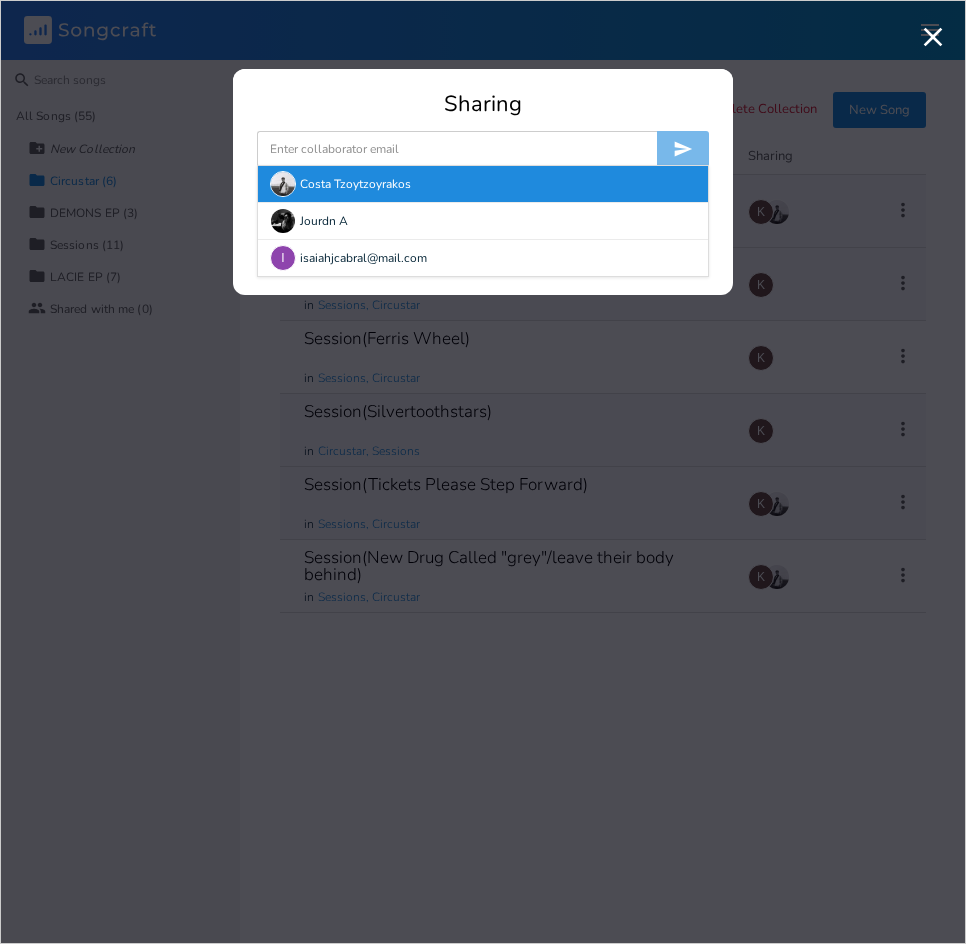 drag, startPoint x: 305, startPoint y: 182, endPoint x: 345, endPoint y: 204, distance: 45.65085 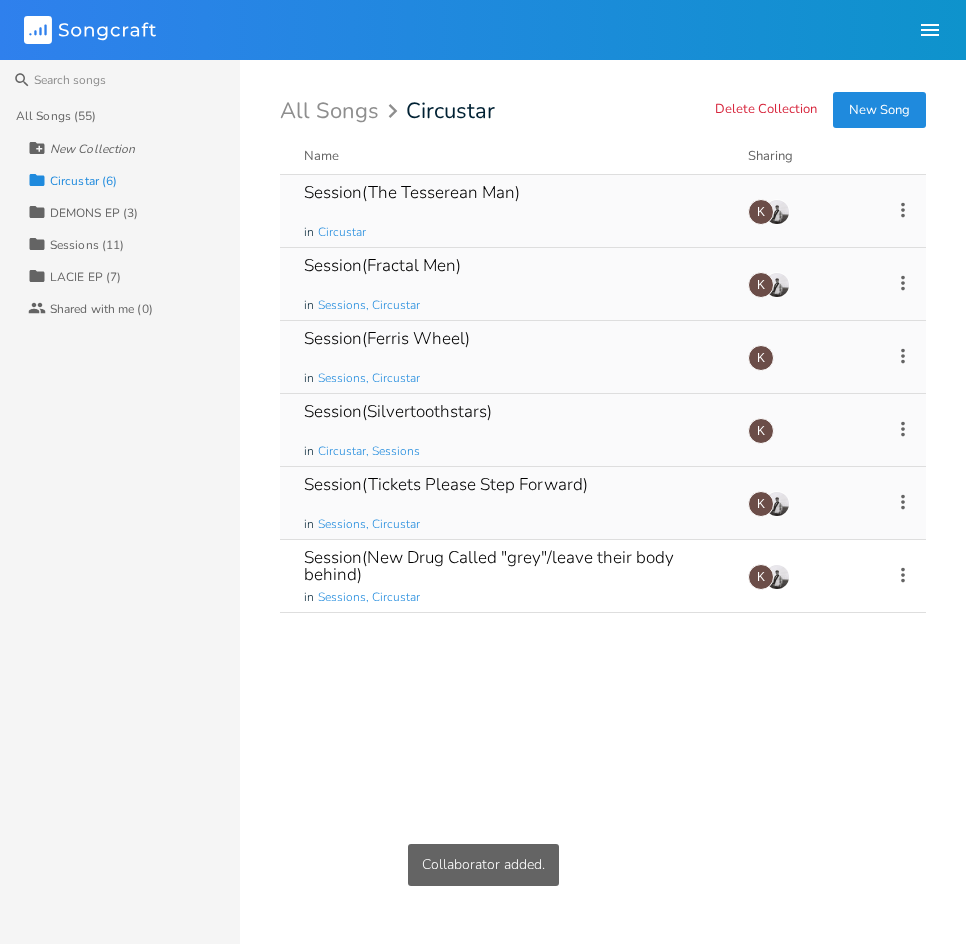 click 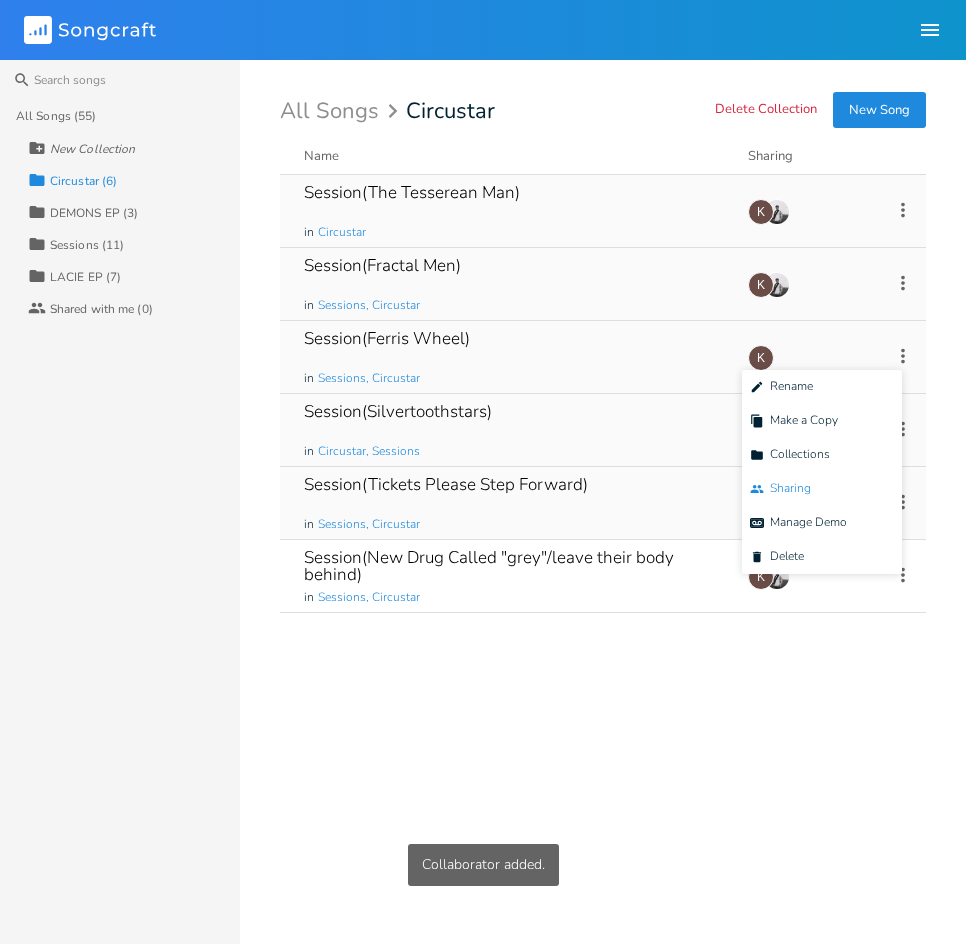 click on "Collaborators Sharing" at bounding box center [822, 489] 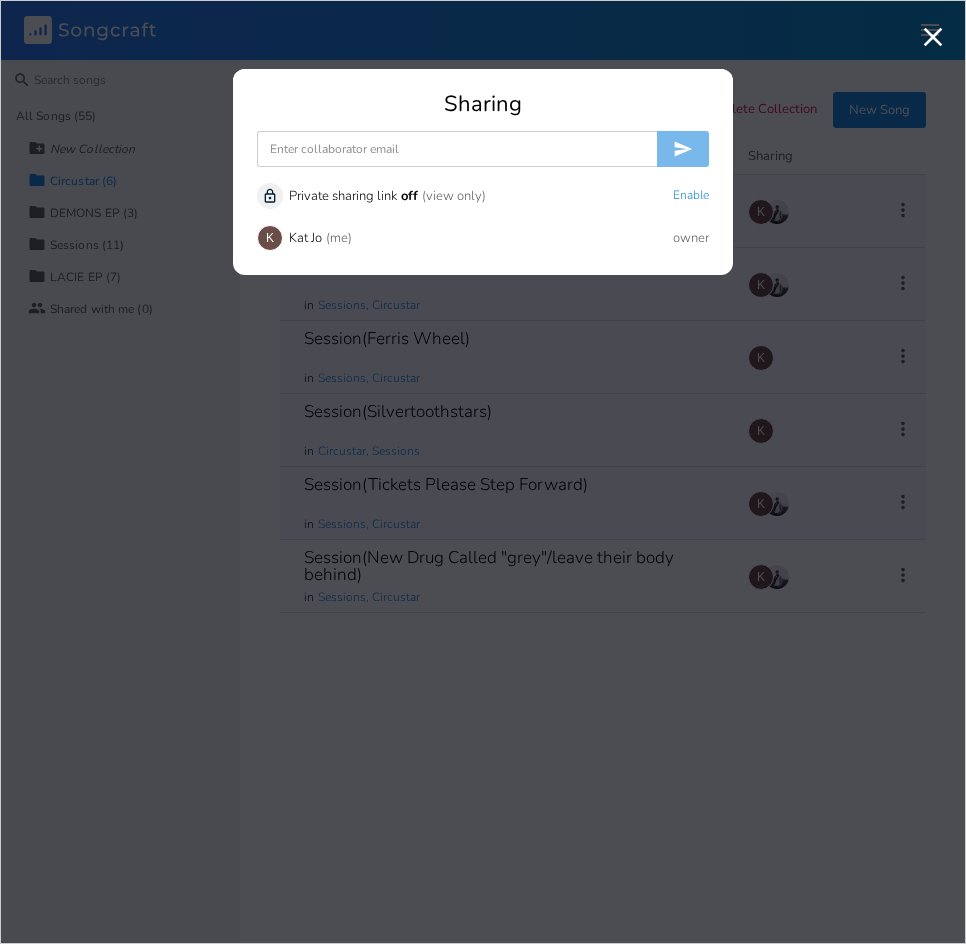 drag, startPoint x: 344, startPoint y: 144, endPoint x: 360, endPoint y: 164, distance: 25.612497 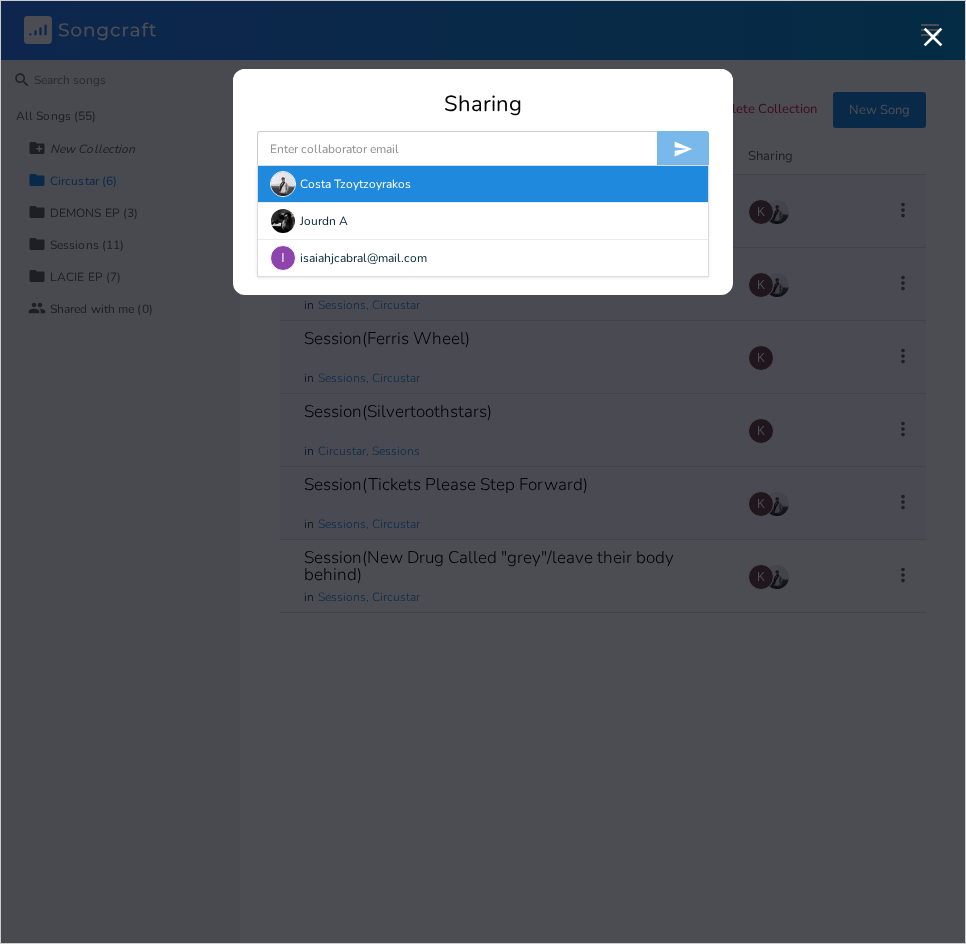 click on "Costa Tzoytzoyrakos" at bounding box center (483, 184) 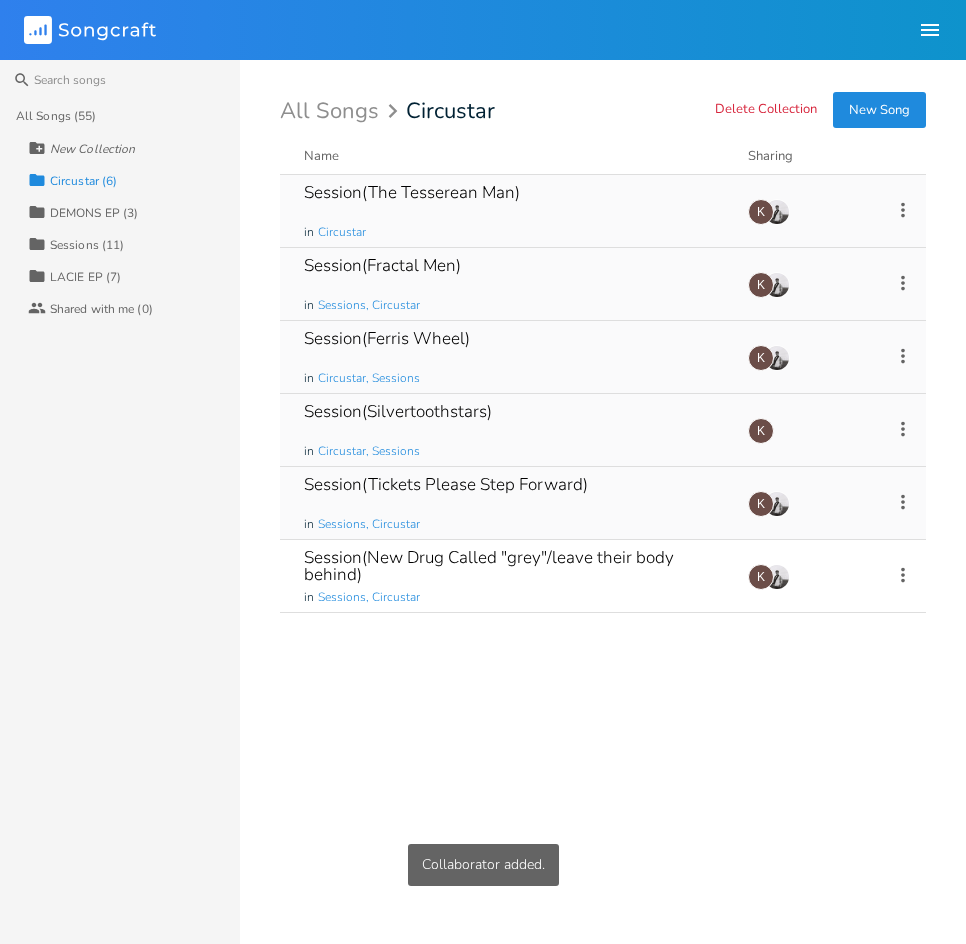 click 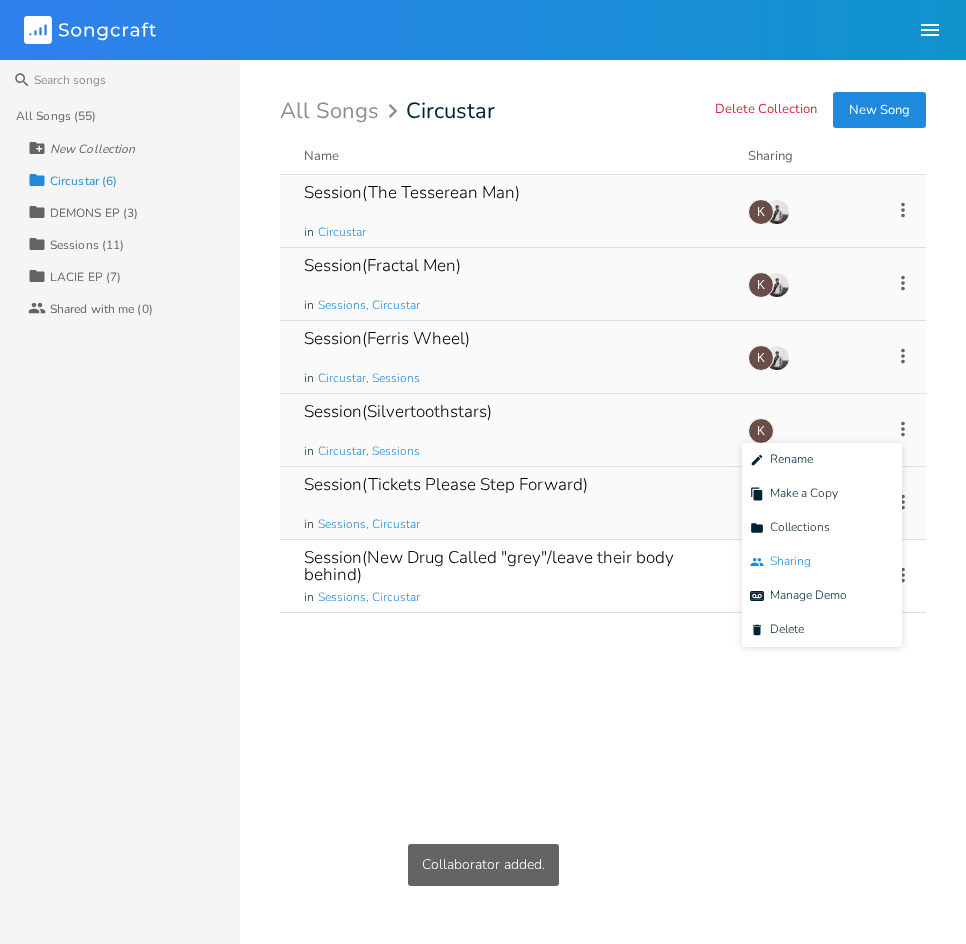 click on "Collaborators Sharing" at bounding box center (822, 562) 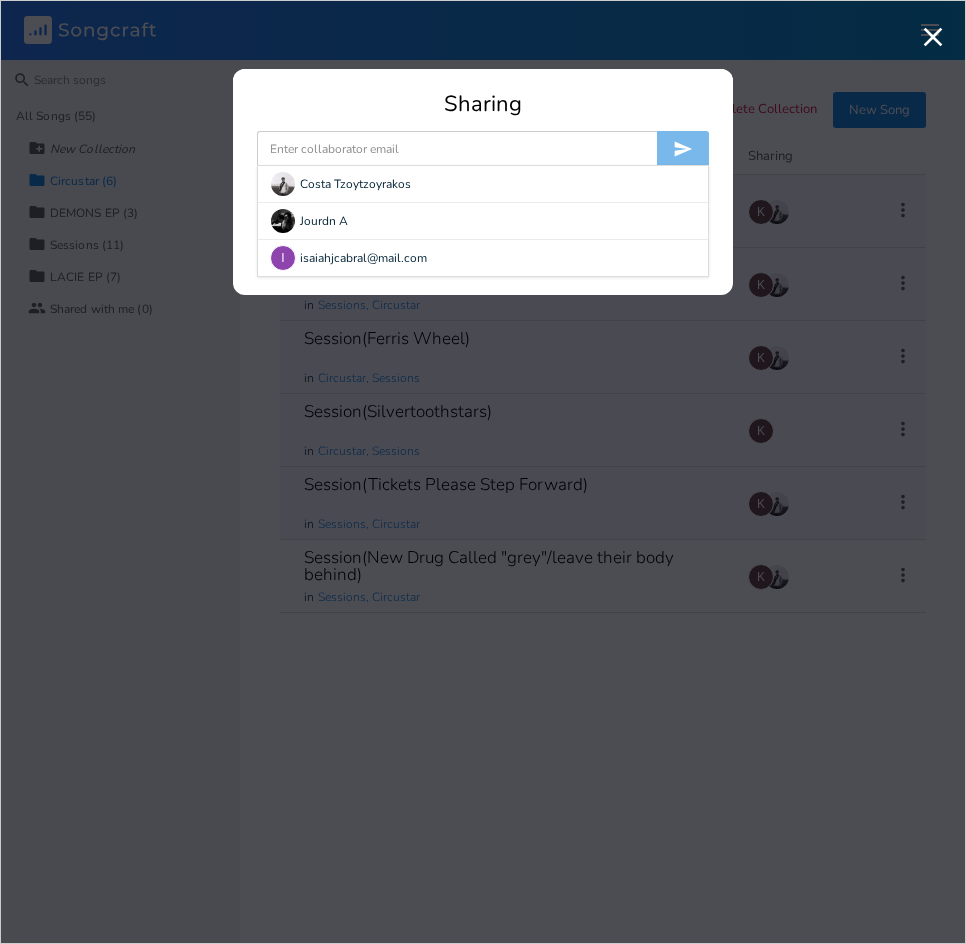 click at bounding box center [457, 149] 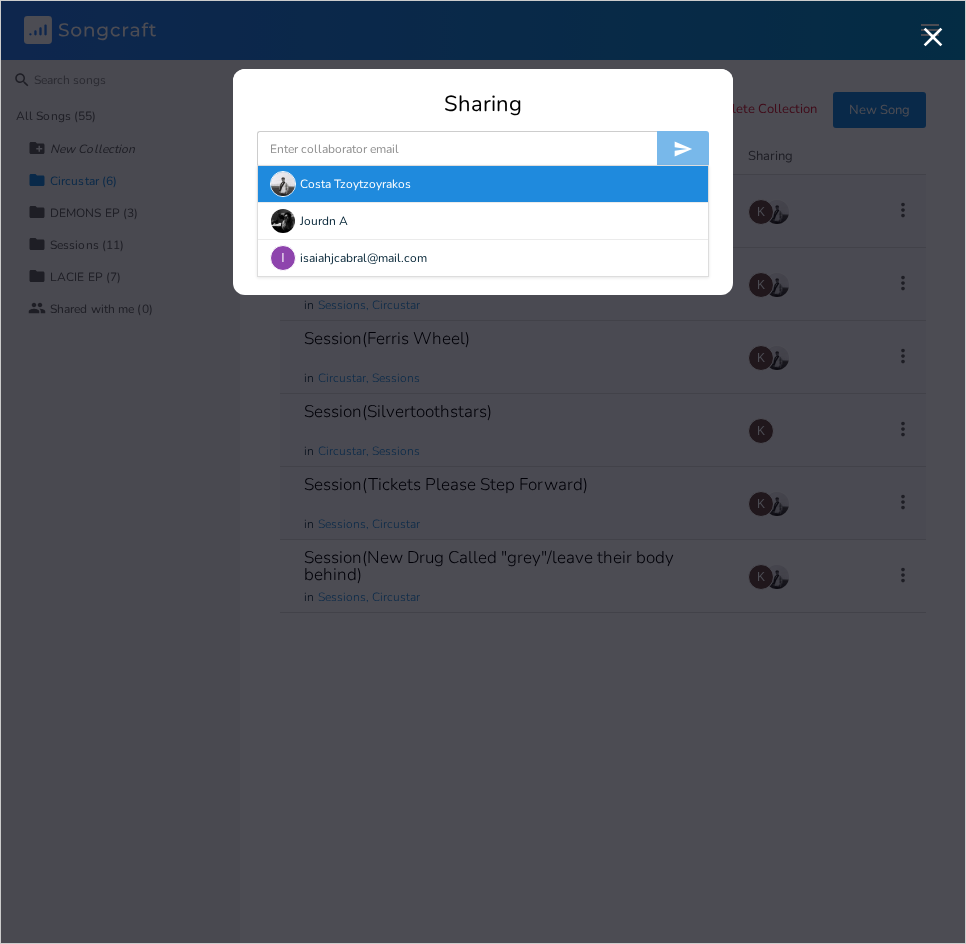 drag, startPoint x: 321, startPoint y: 181, endPoint x: 351, endPoint y: 210, distance: 41.725292 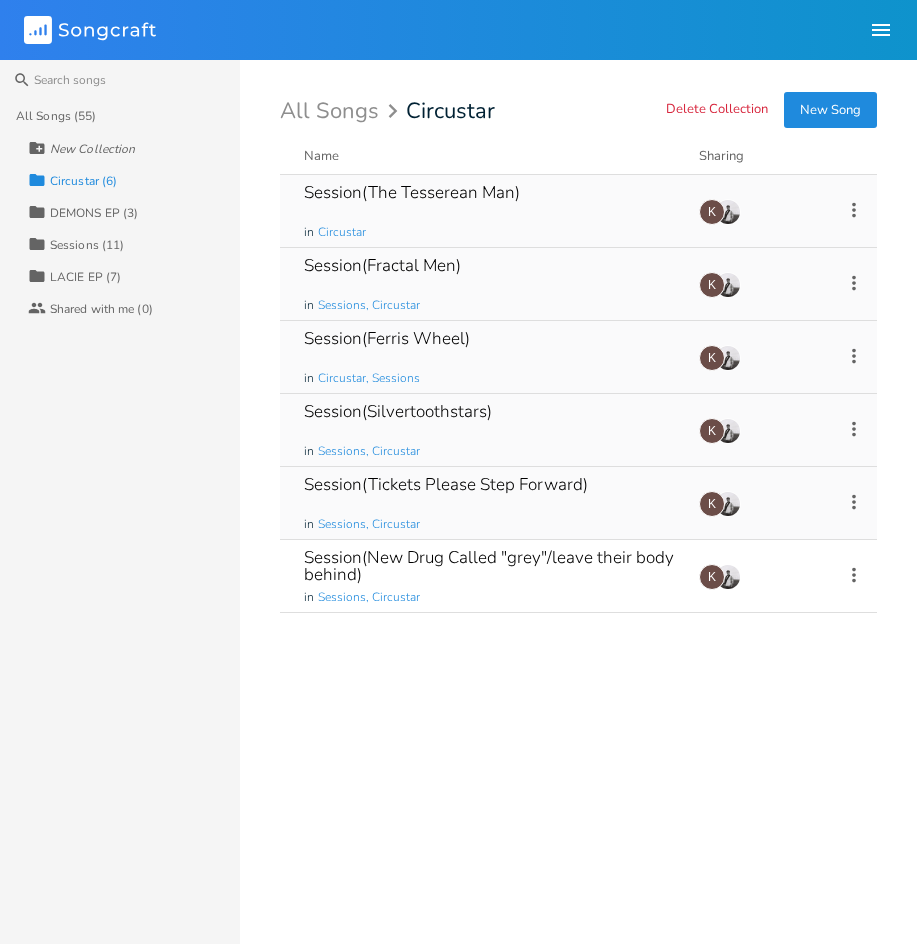 click on "Sessions (11)" at bounding box center (87, 245) 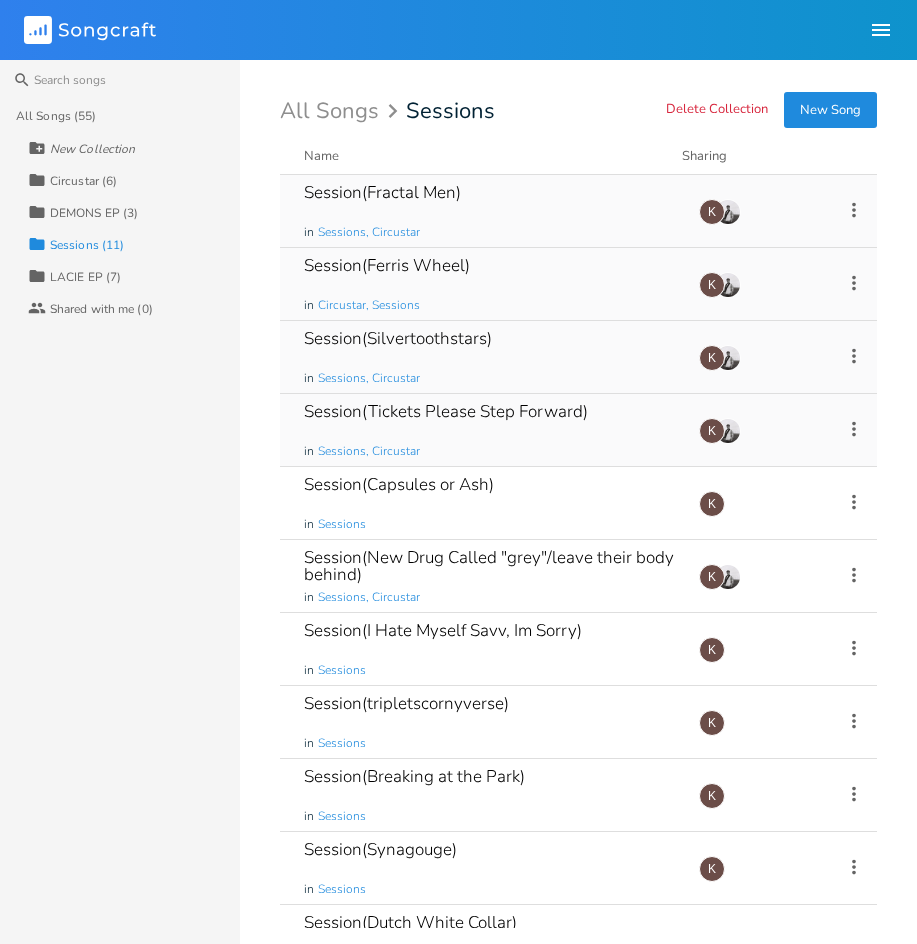 click on "Collection Circustar (6)" at bounding box center [134, 180] 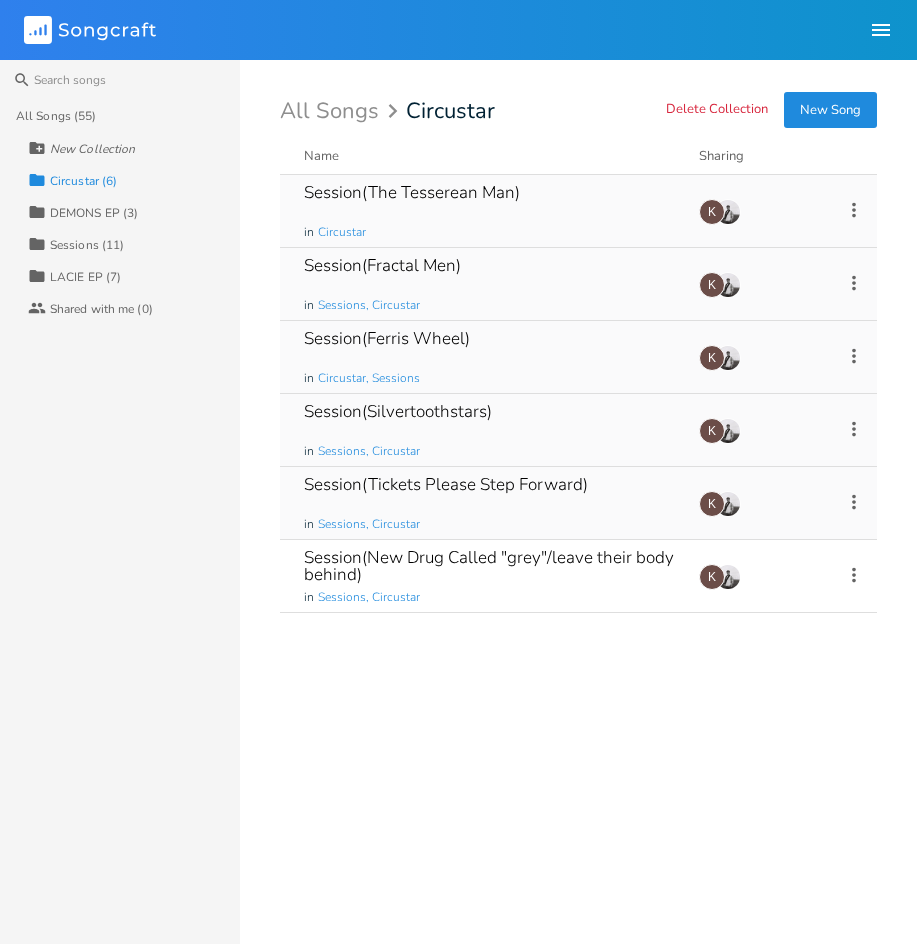 click 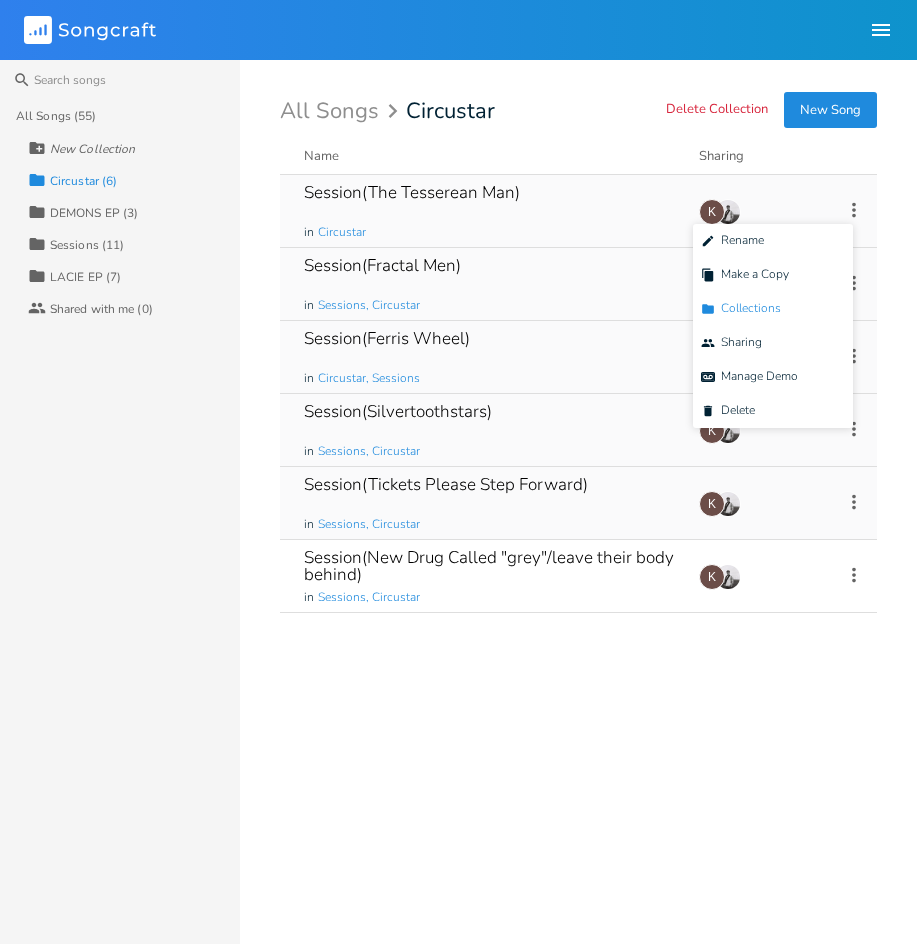 click on "Collection Collections" at bounding box center [773, 309] 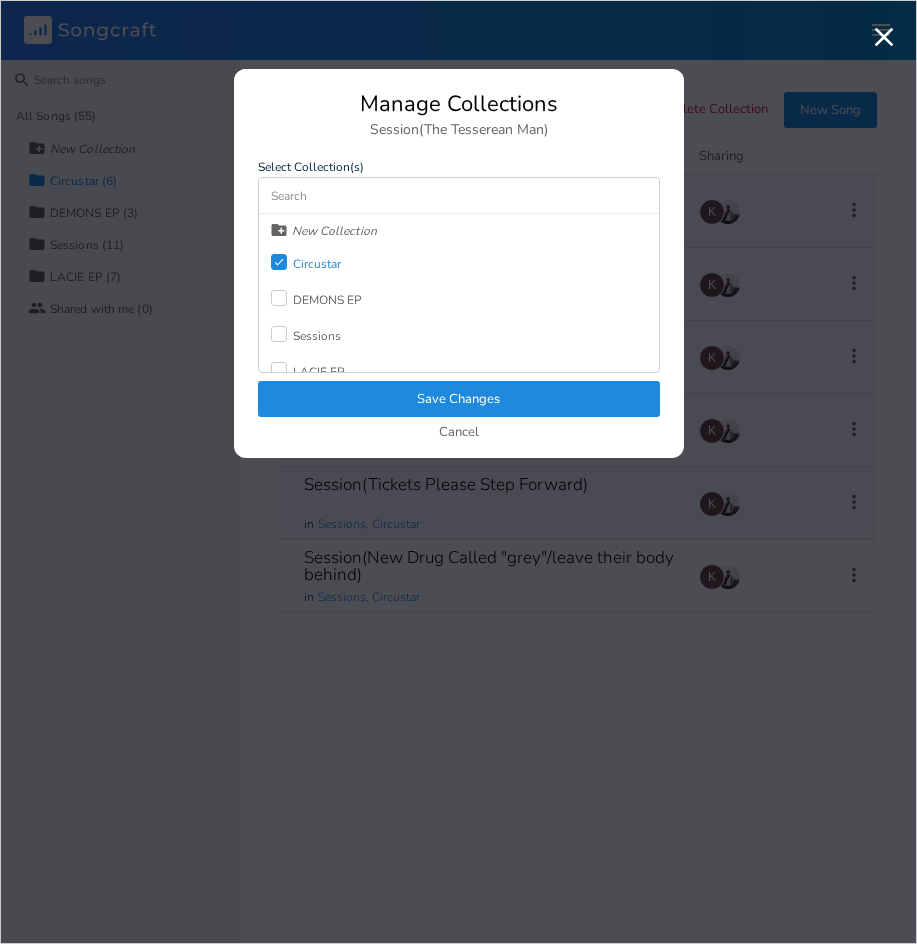 click on "Sessions" at bounding box center (317, 336) 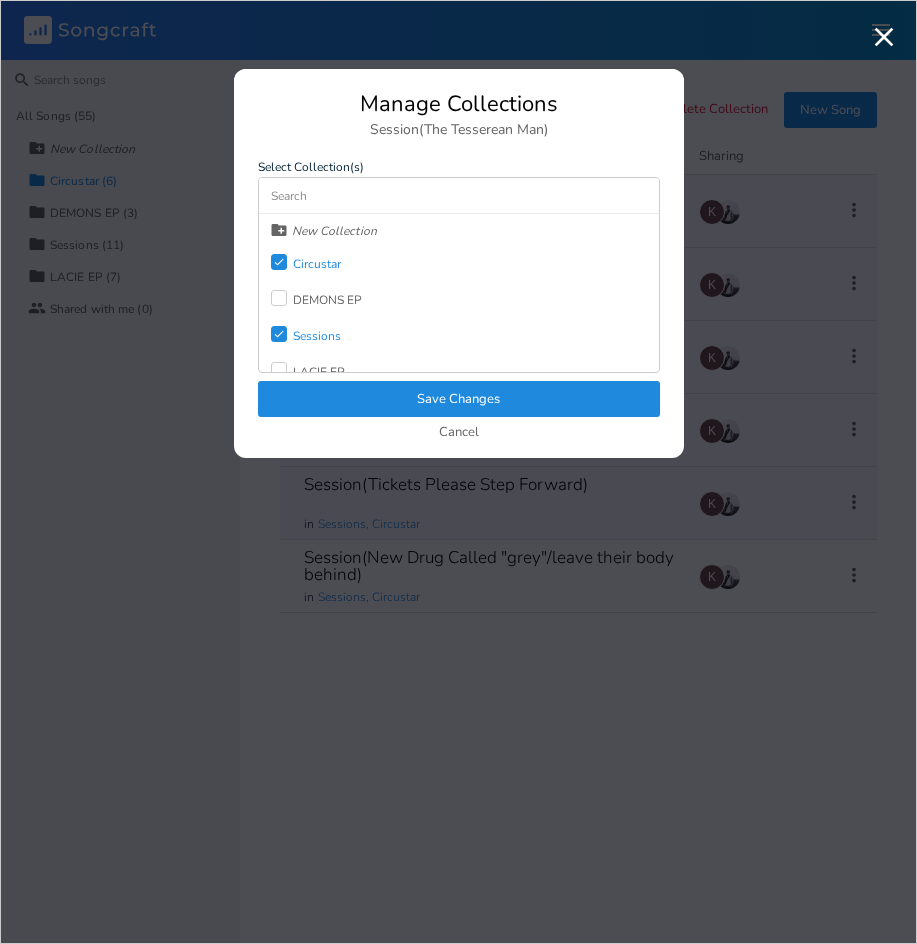click on "Save Changes" at bounding box center (459, 399) 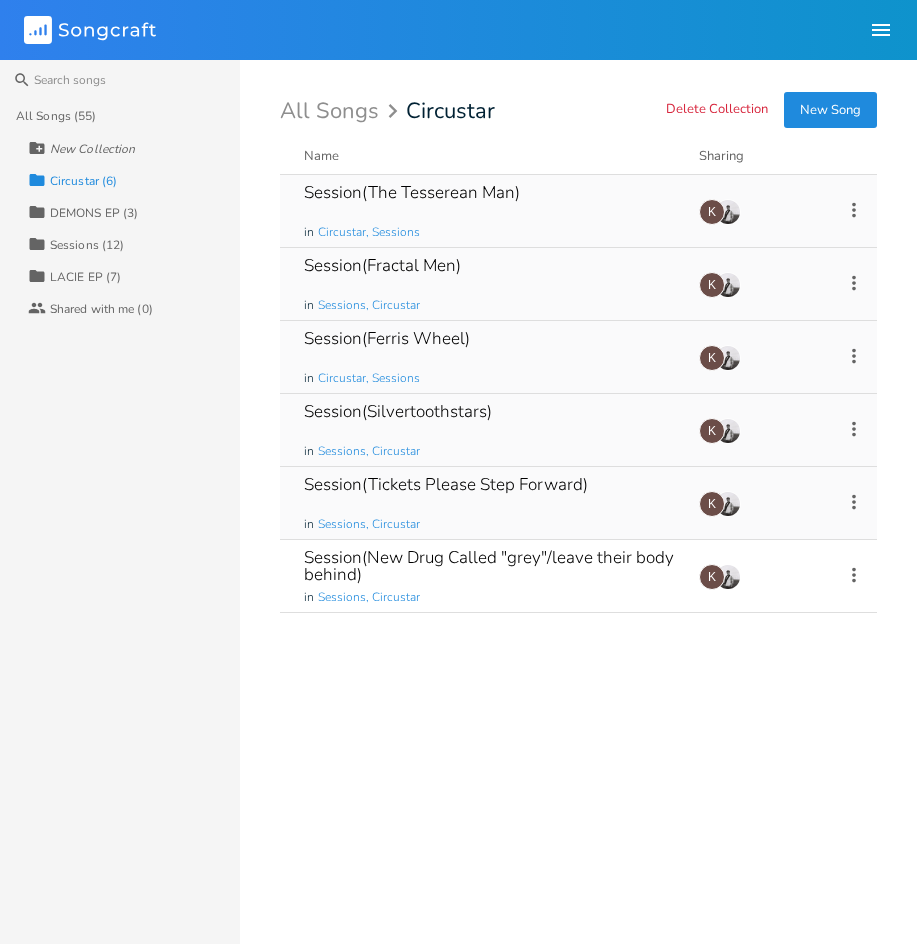 click 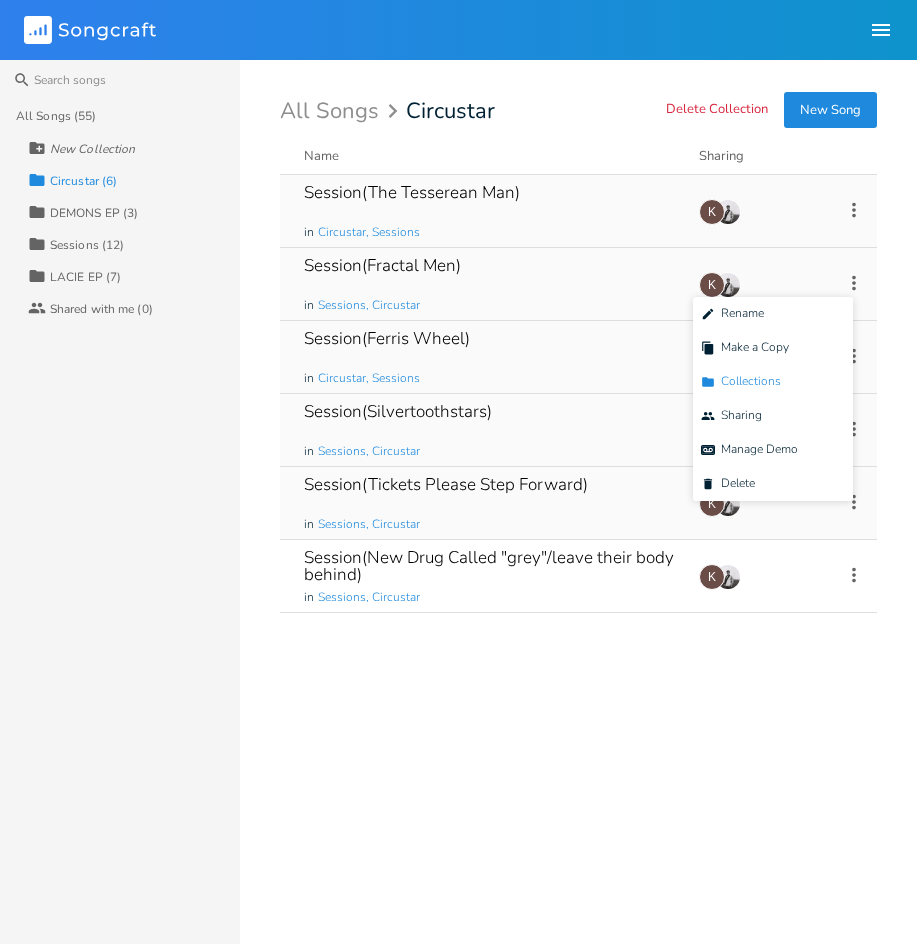 click on "Collection Collections" at bounding box center (741, 382) 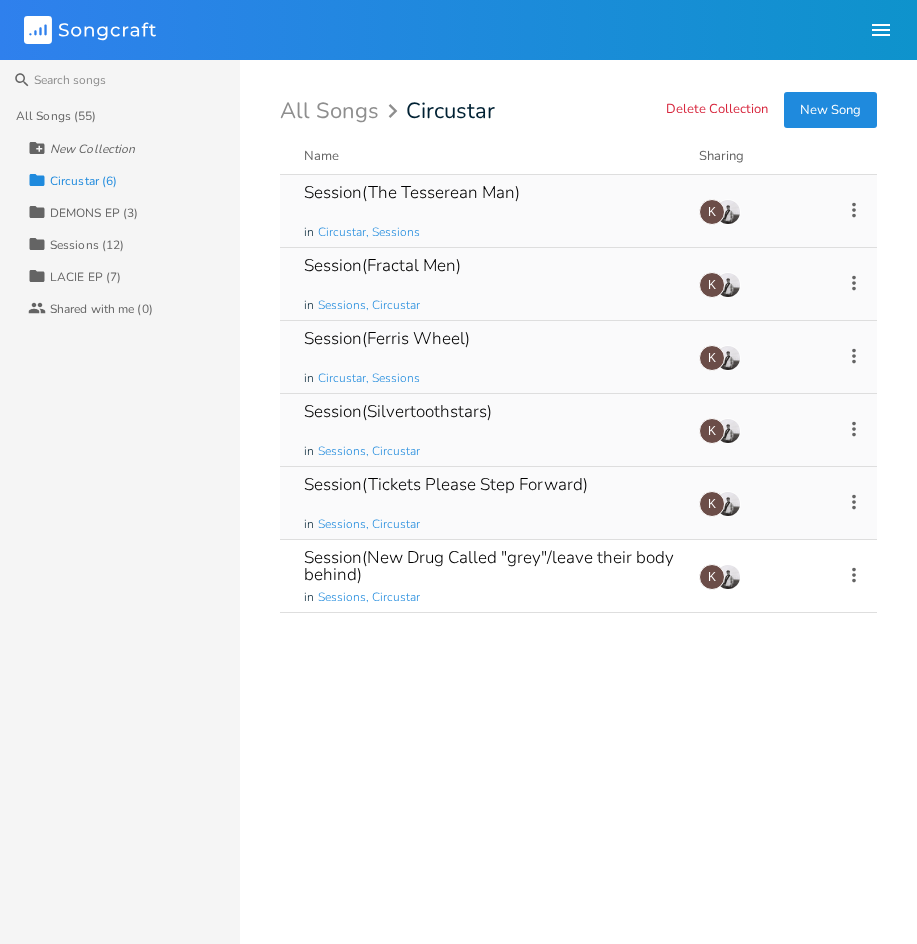 click 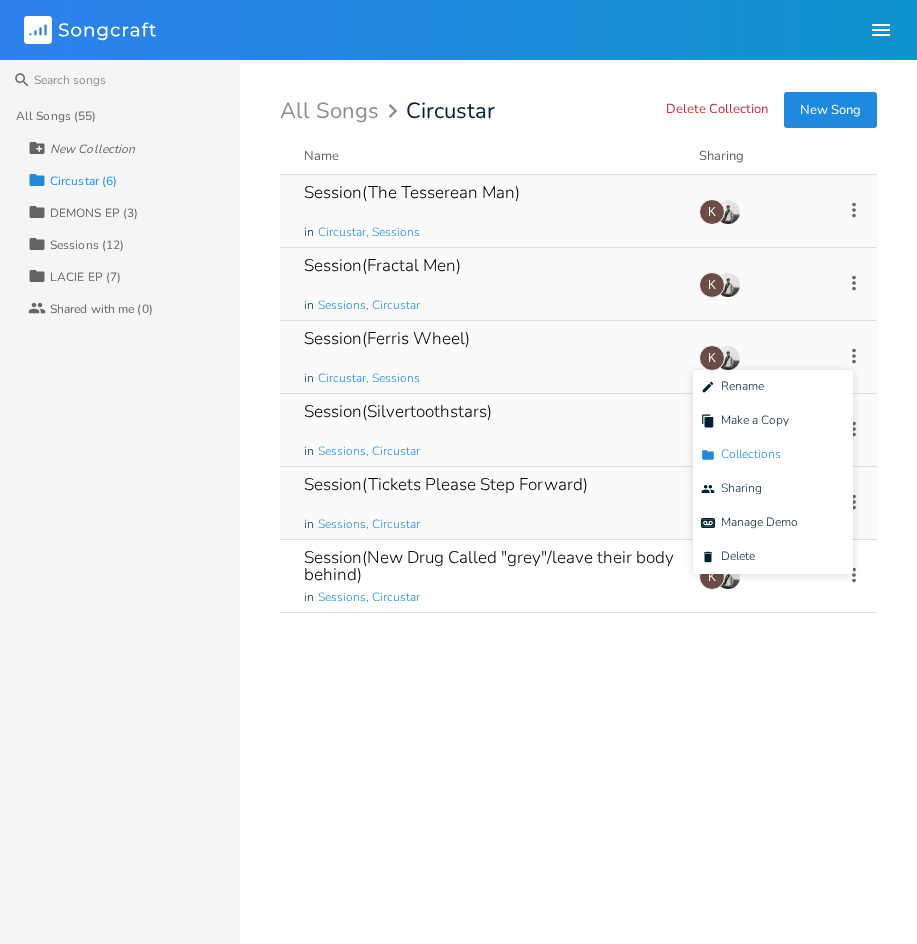 click on "Collection Collections" at bounding box center [741, 455] 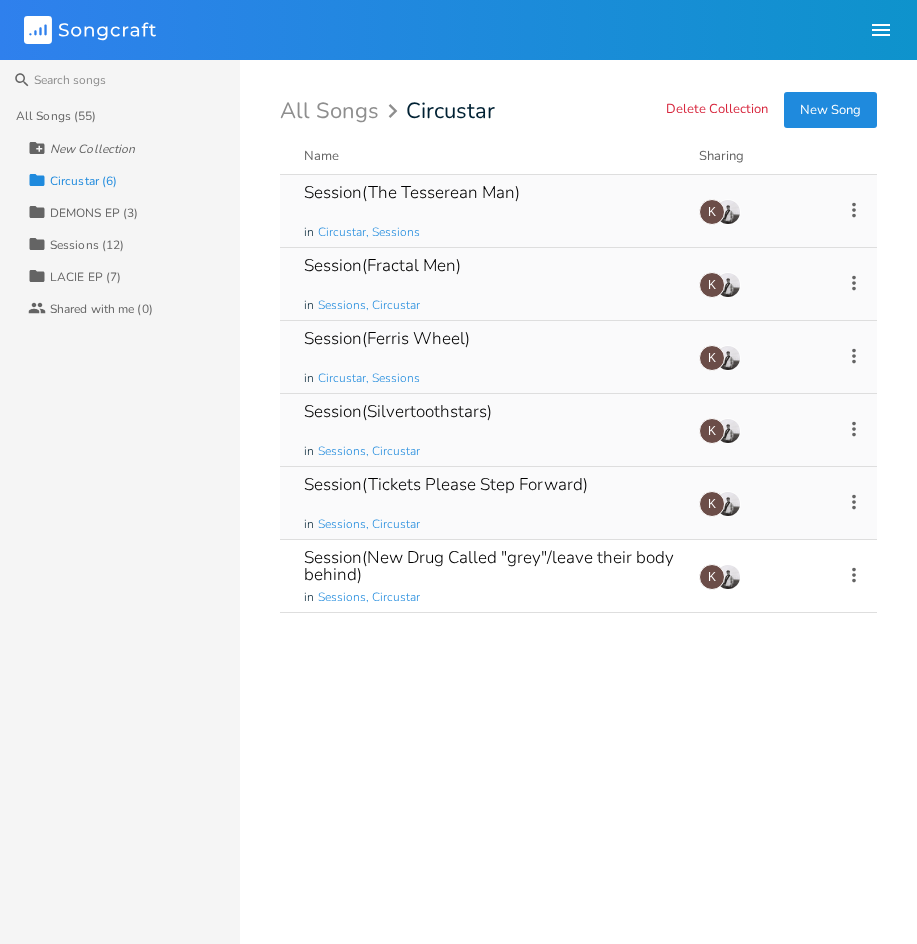 click 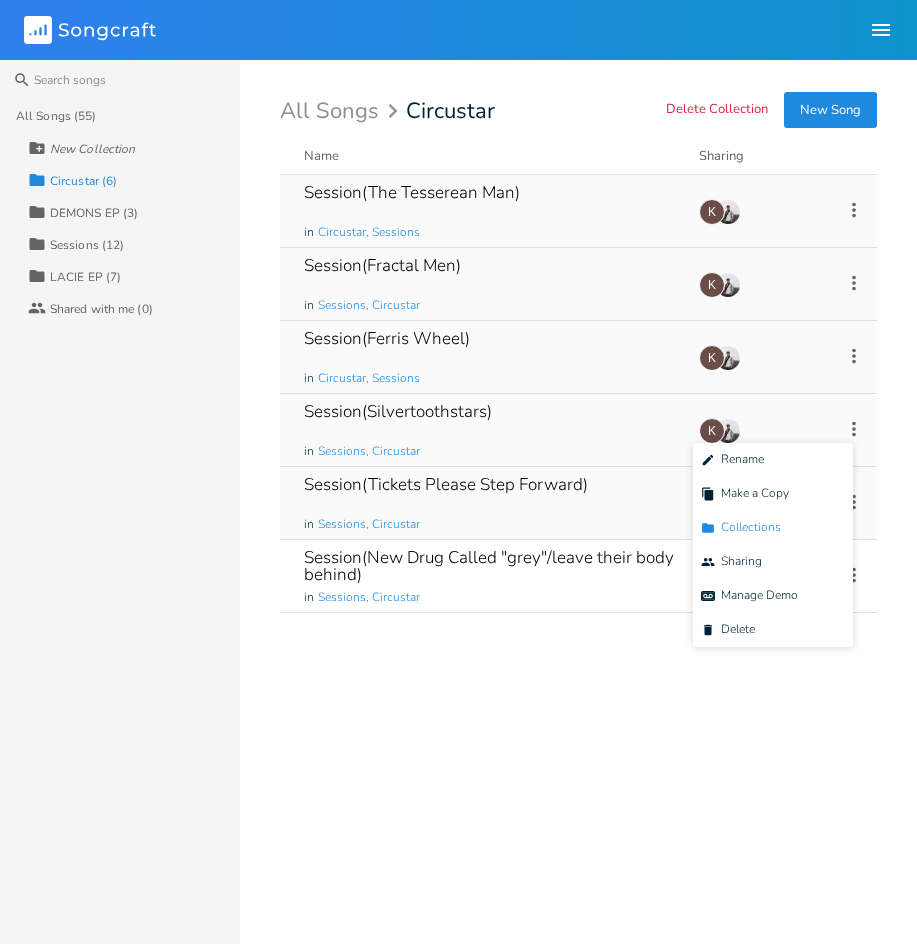 click on "Collection Collections" at bounding box center [773, 528] 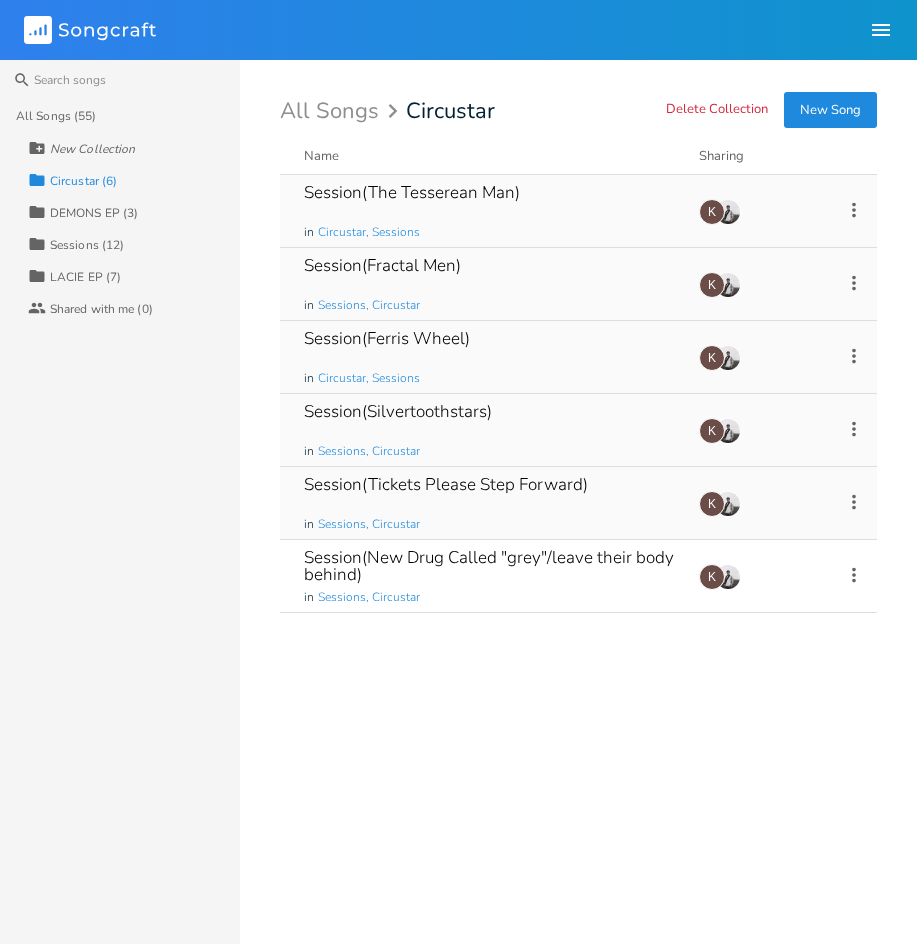 click 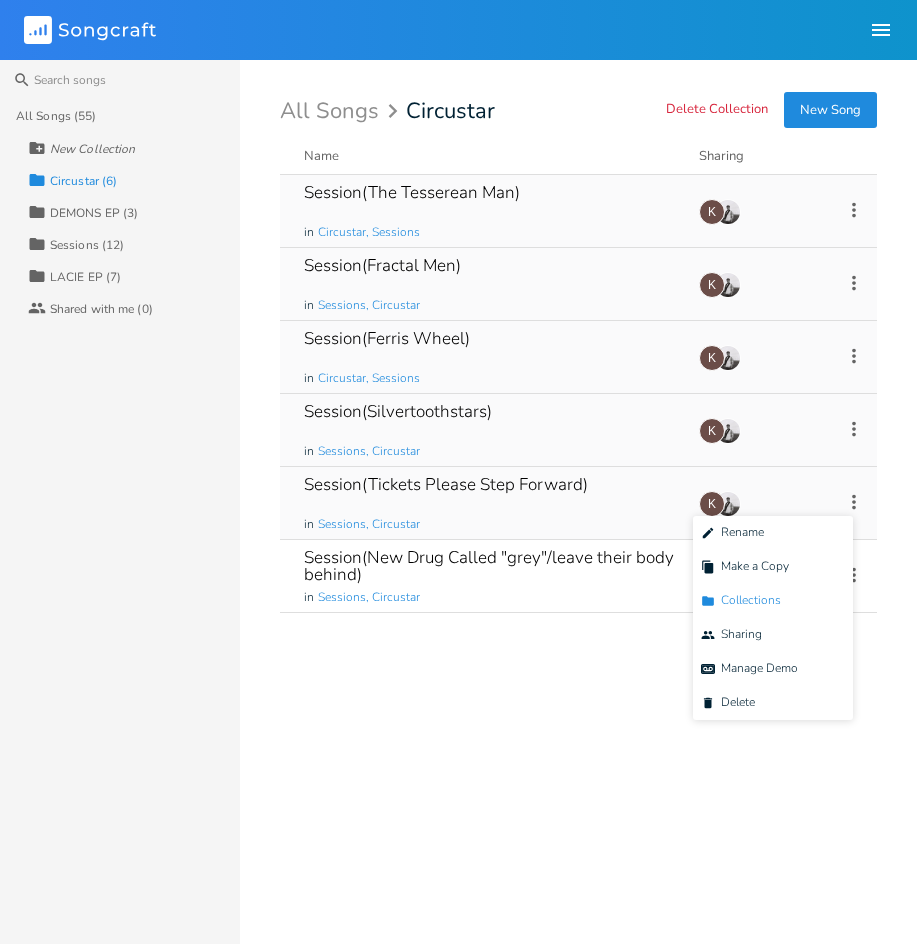 click on "Collection Collections" at bounding box center [773, 601] 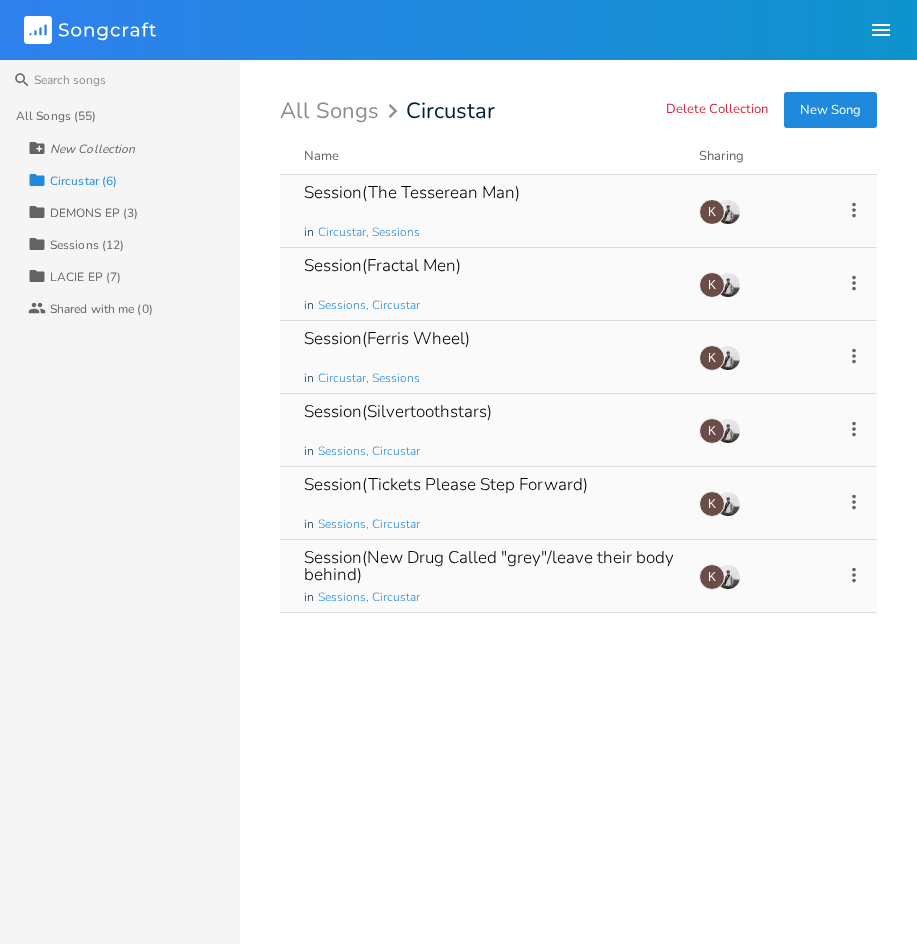 click 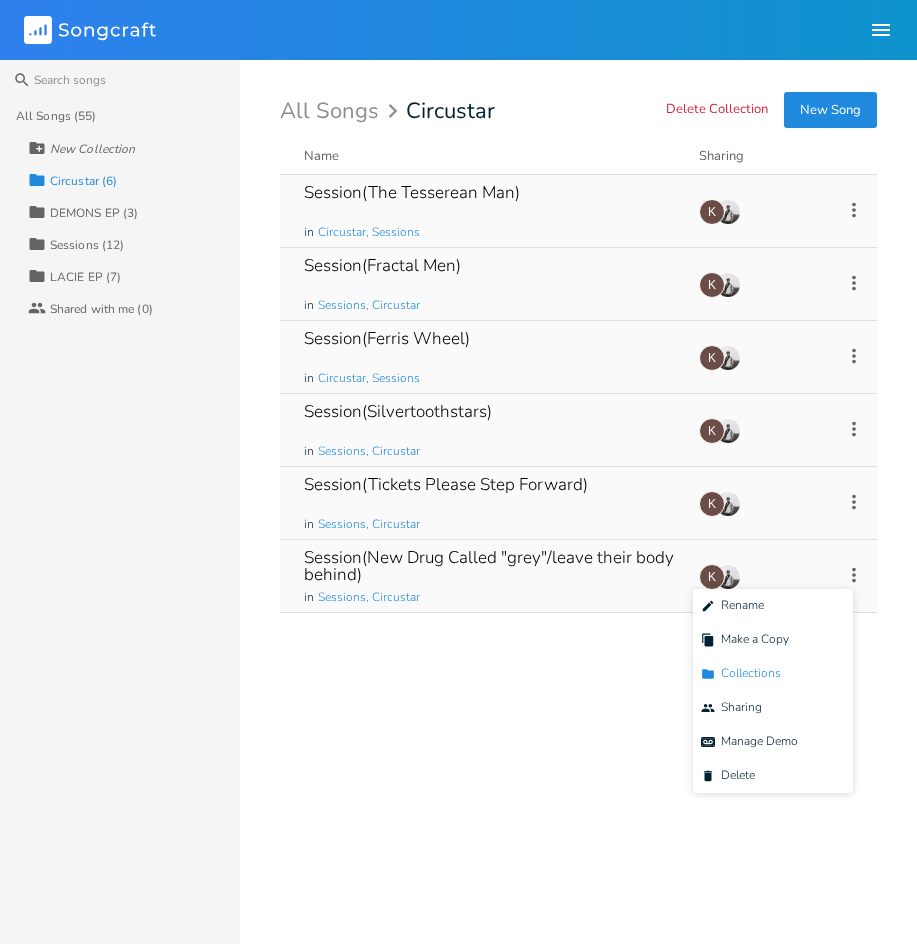 click on "Collection Collections" at bounding box center (773, 674) 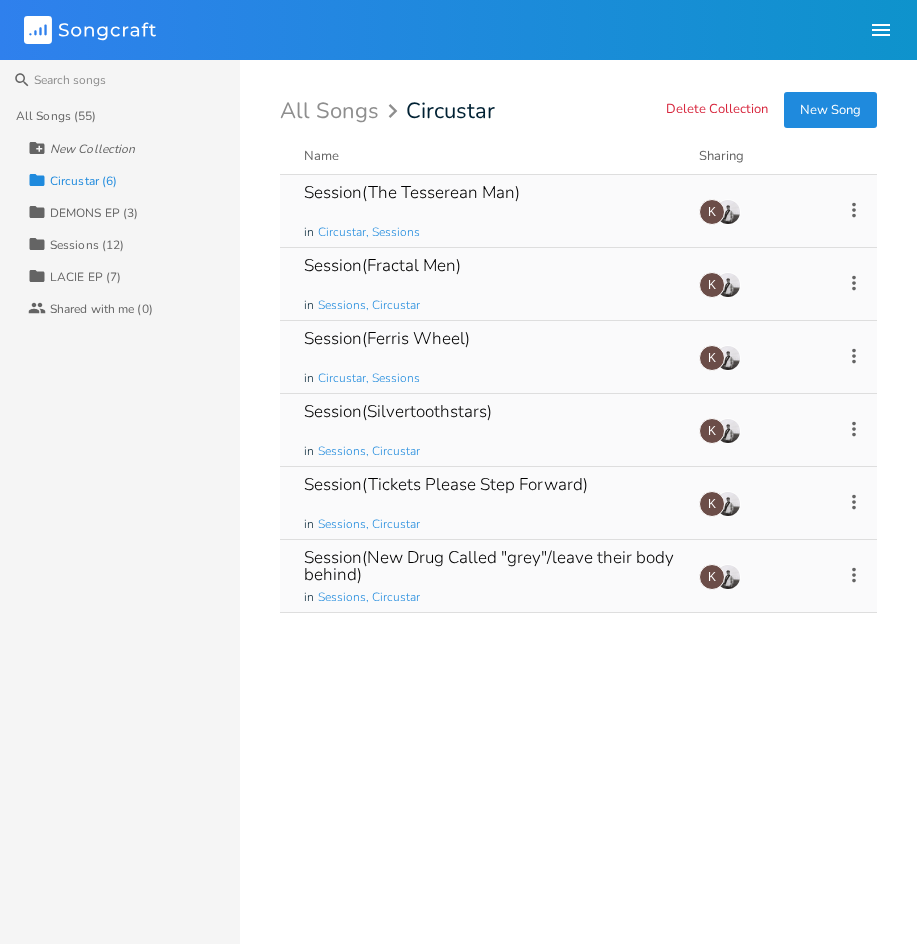 click on "DEMONS EP (3)" at bounding box center [94, 213] 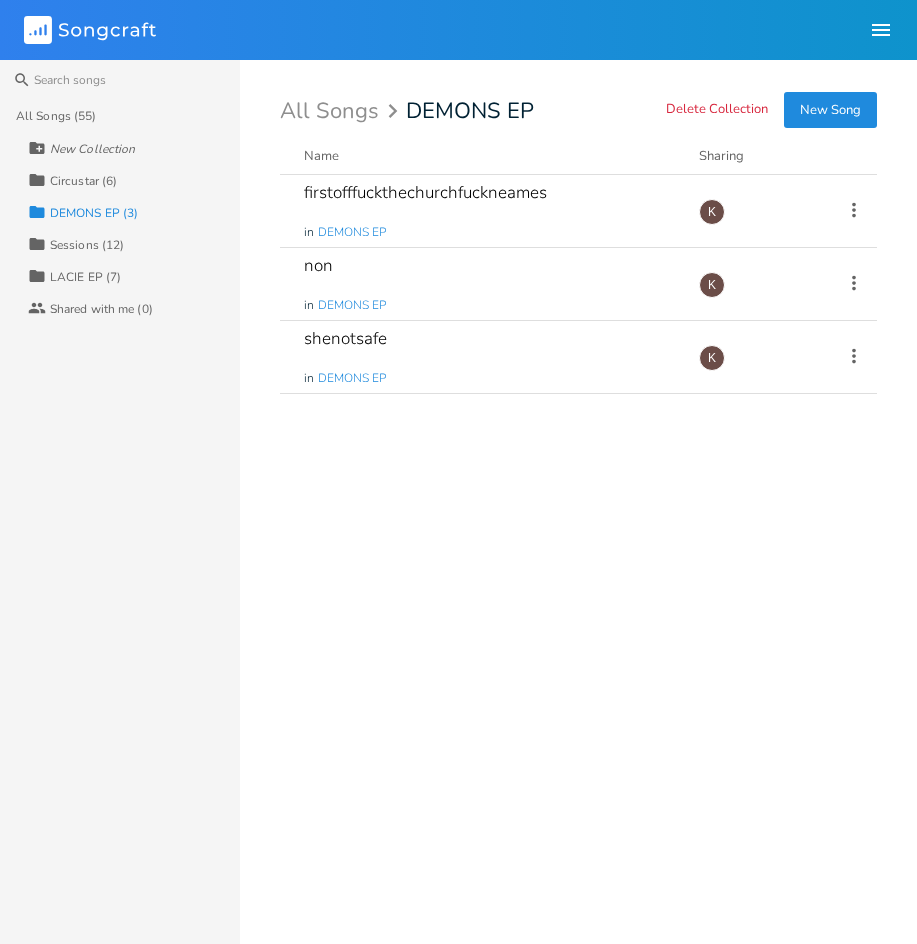 click on "Circustar (6)" at bounding box center [83, 181] 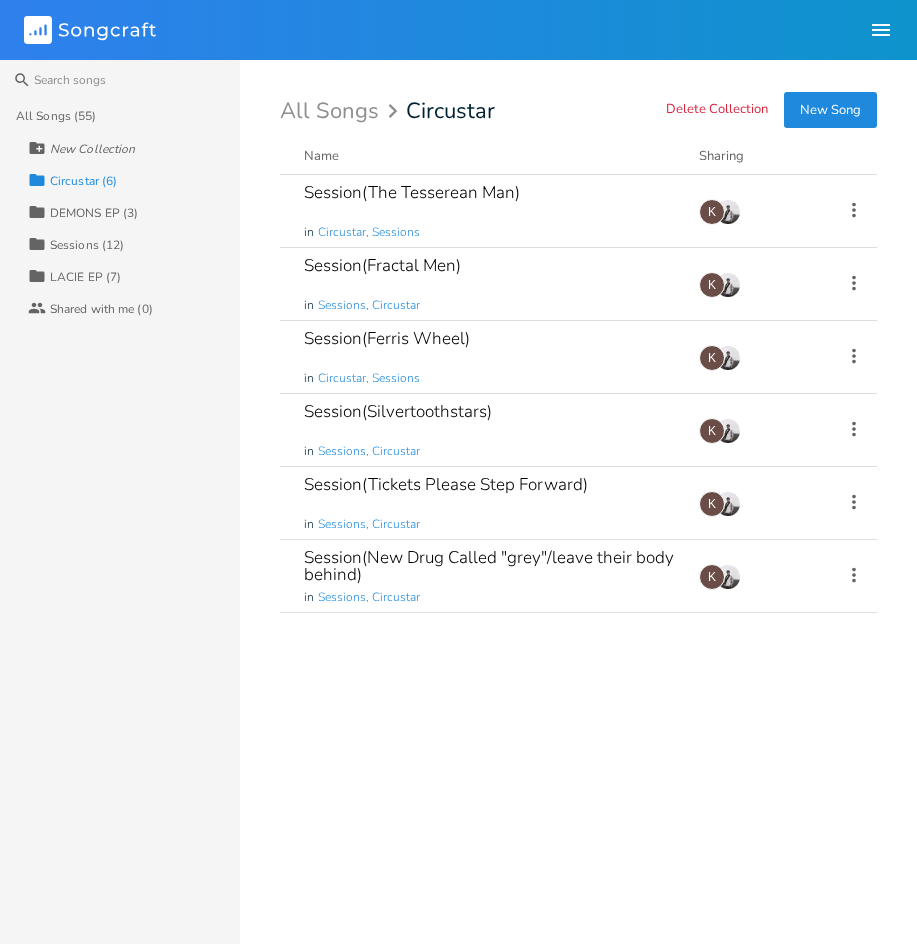 click on "All Songs   Circustar" at bounding box center (578, 111) 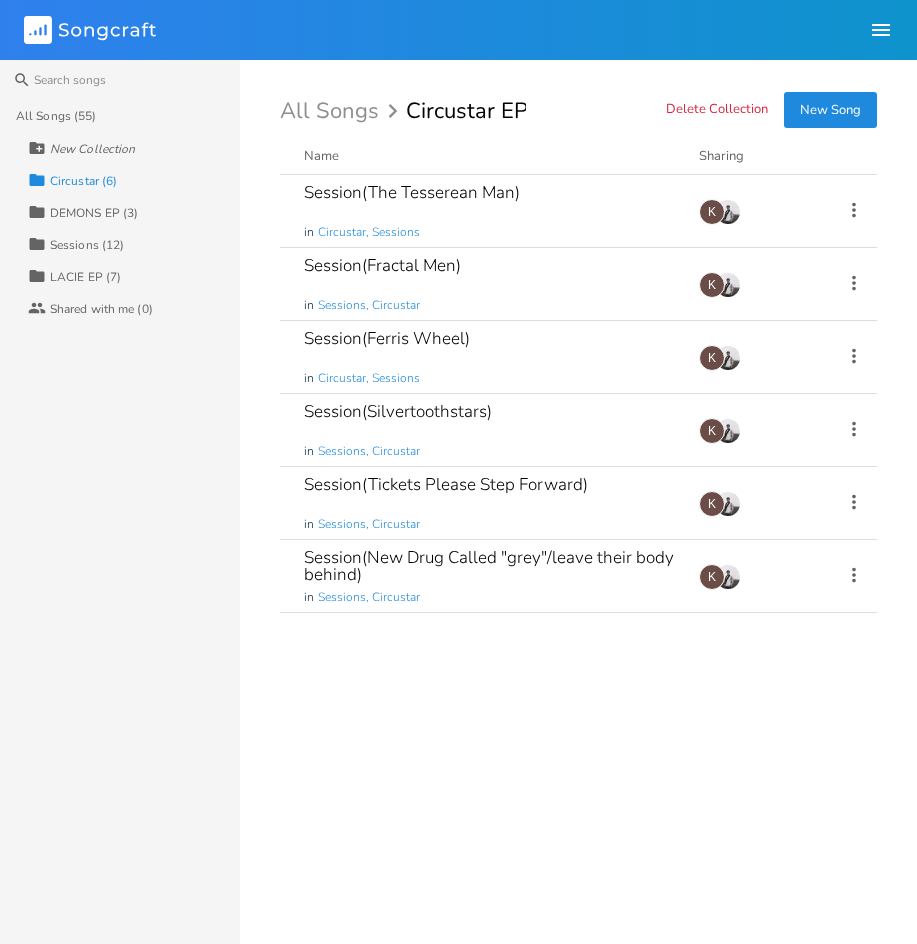 type on "Circustar EP" 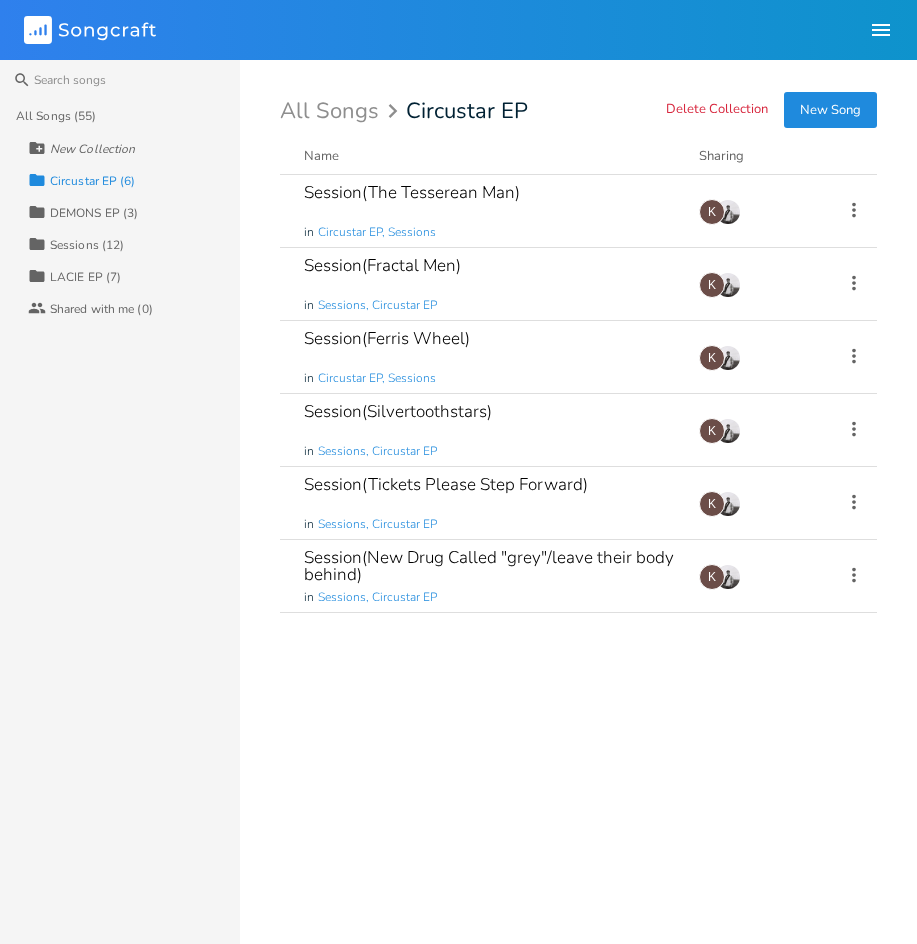 click on "All Songs (55)" at bounding box center (56, 116) 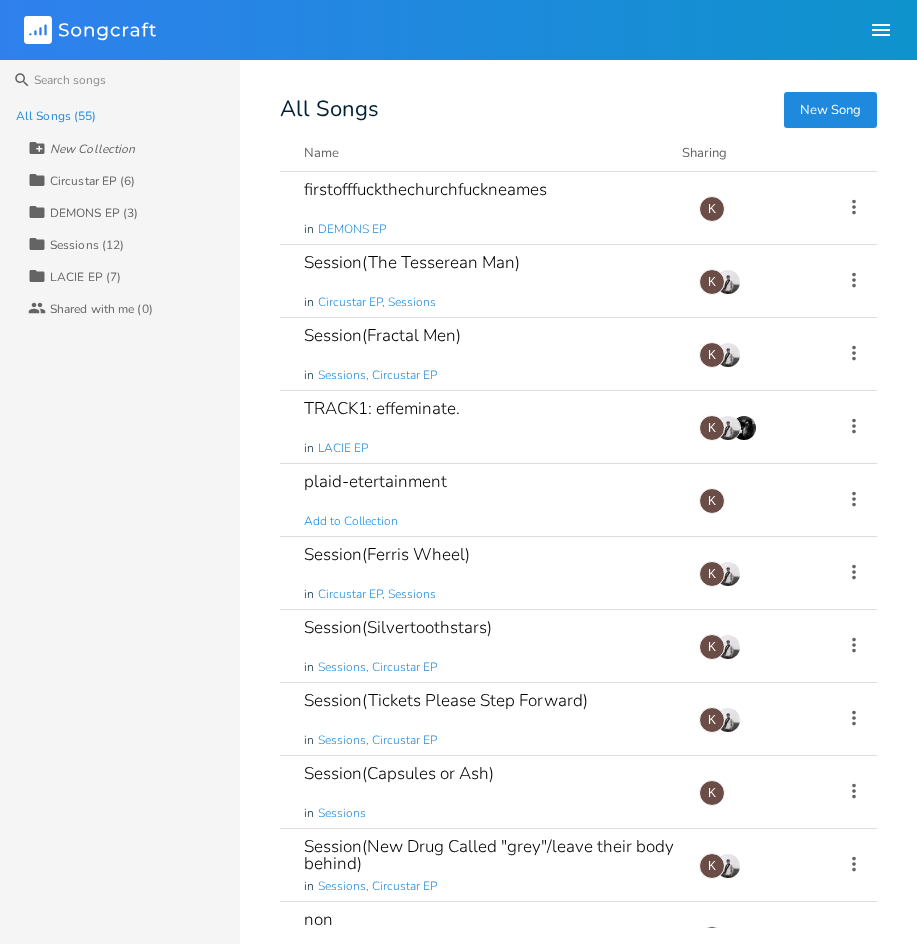 click on "LACIE EP (7)" at bounding box center (85, 277) 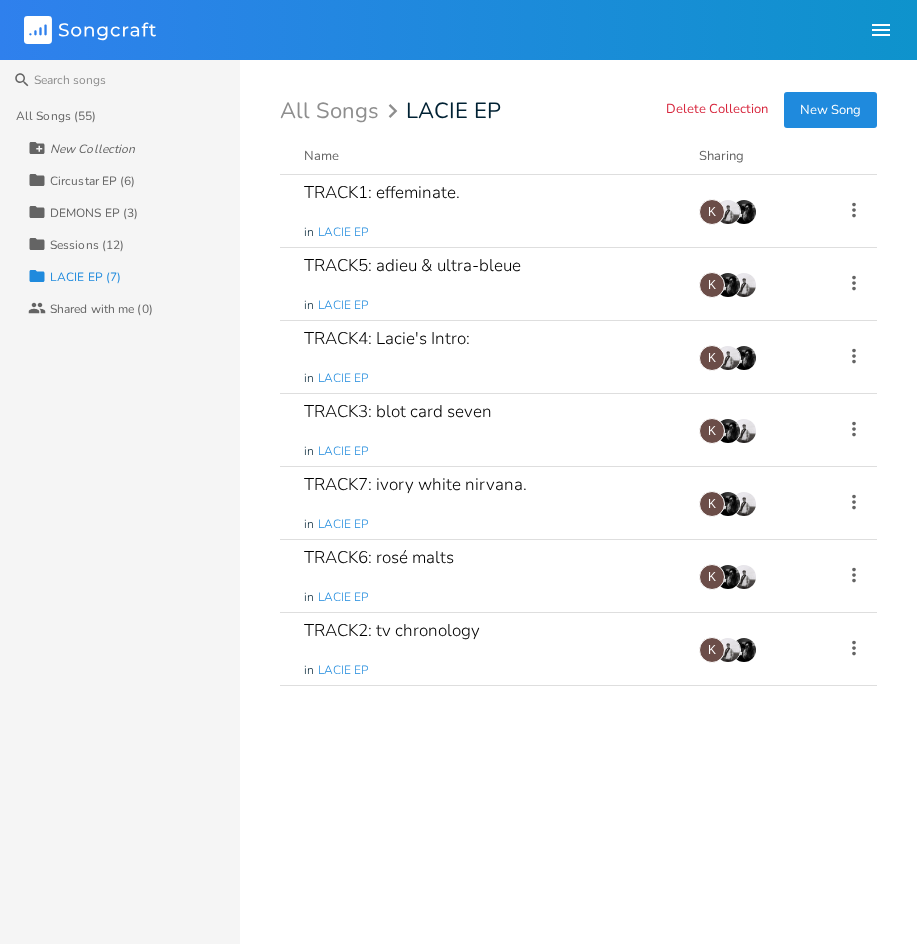 click on "All Songs (55) New Collection Collection Circustar EP (6) Collection DEMONS EP (3) Collection Sessions (12) Collection LACIE EP (7) Collaborators Shared with me (0)" at bounding box center (120, 522) 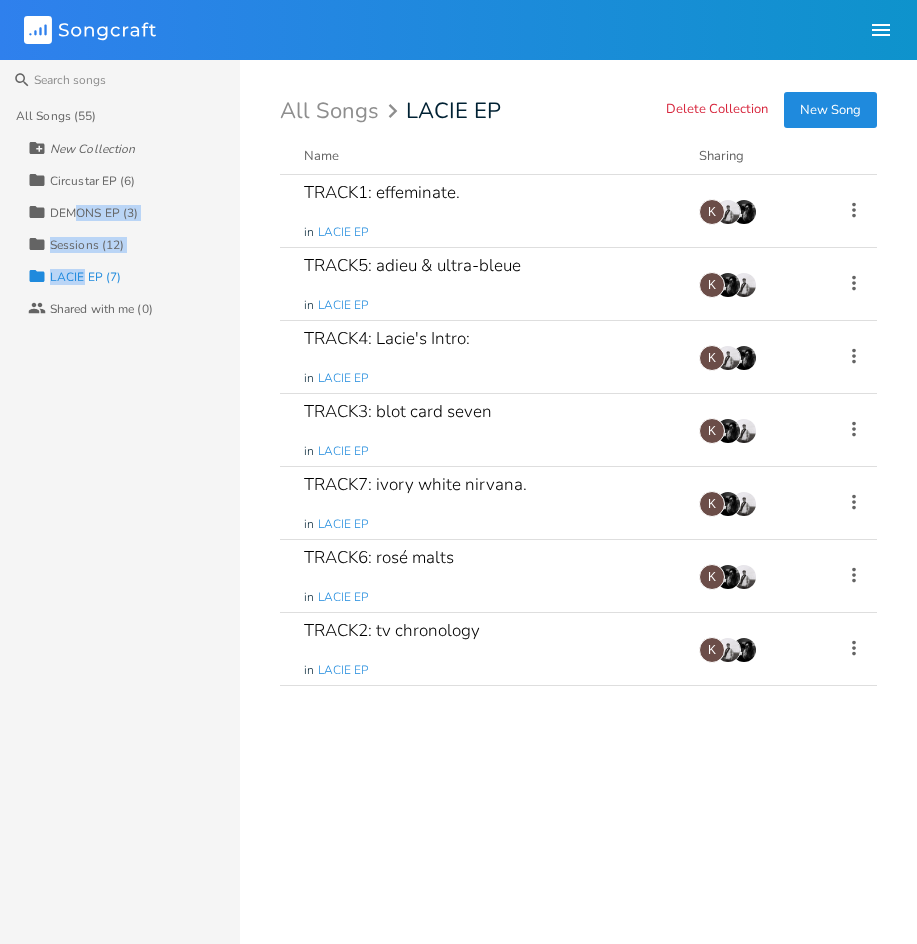 drag, startPoint x: 83, startPoint y: 274, endPoint x: 81, endPoint y: 227, distance: 47.042534 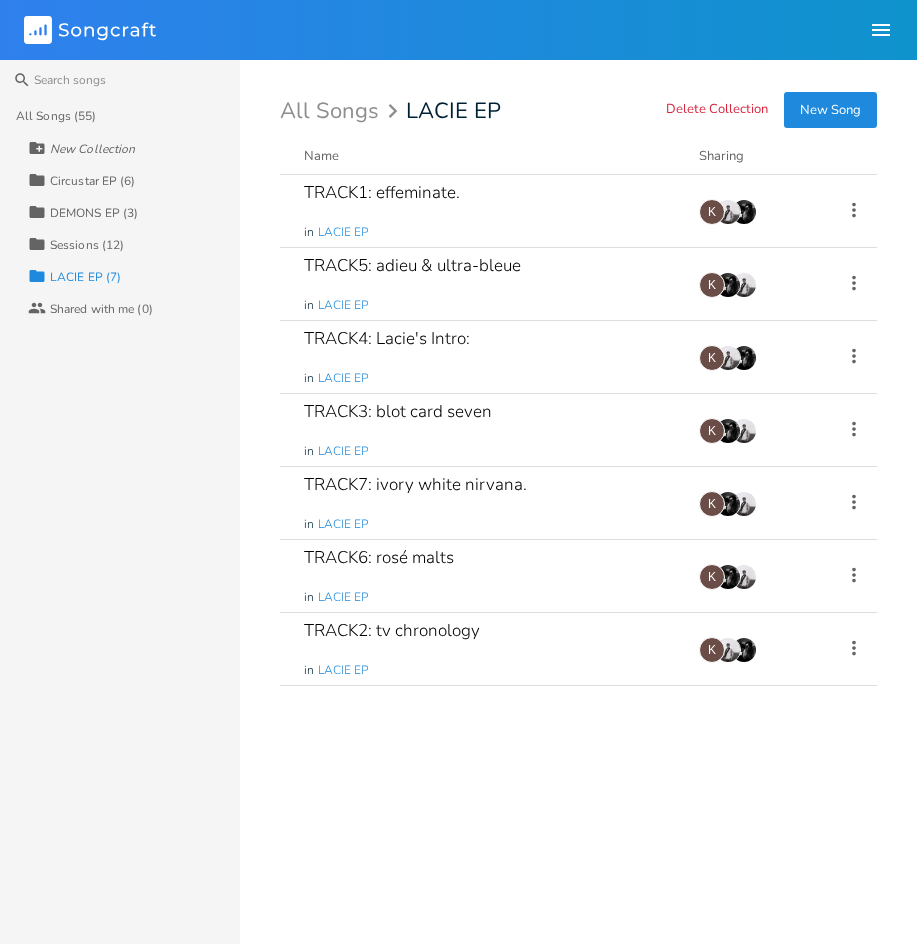 click on "All Songs (55) New Collection Collection Circustar EP (6) Collection DEMONS EP (3) Collection Sessions (12) Collection LACIE EP (7) Collaborators Shared with me (0)" at bounding box center [120, 522] 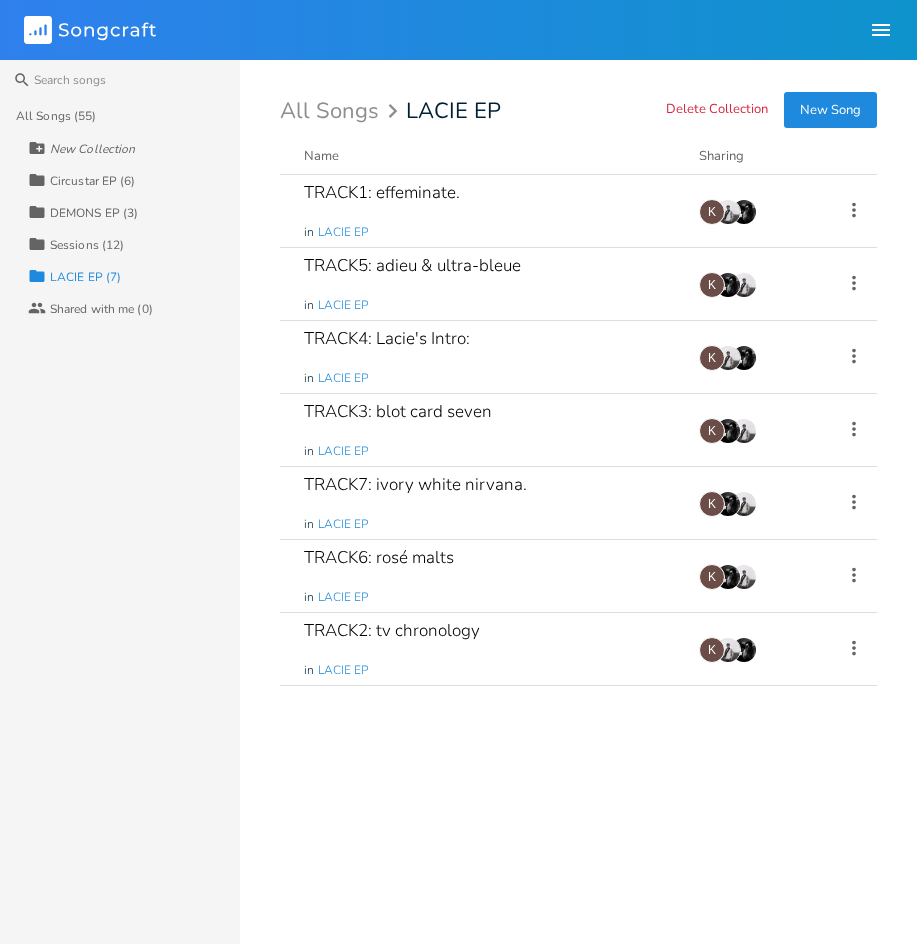 click on "New Collection Collection Circustar EP (6) Collection DEMONS EP (3) Collection Sessions (12) Collection LACIE EP (7) Collaborators Shared with me (0)" at bounding box center [120, 228] 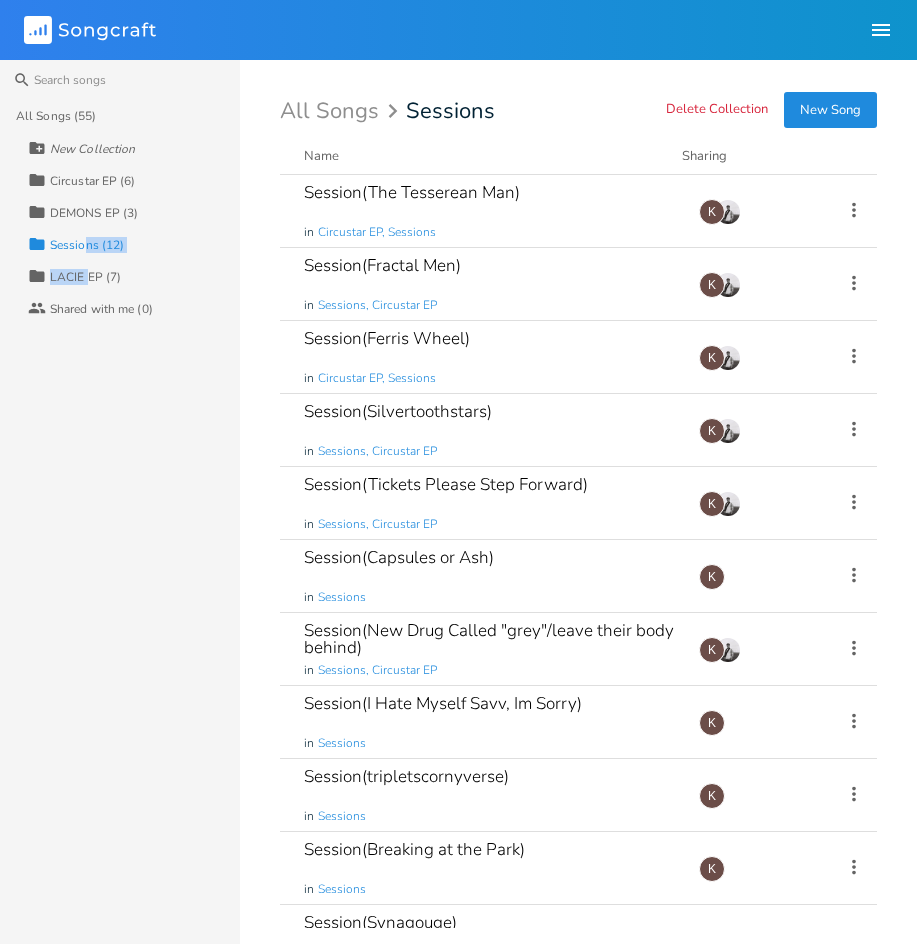 drag, startPoint x: 87, startPoint y: 245, endPoint x: 90, endPoint y: 283, distance: 38.118237 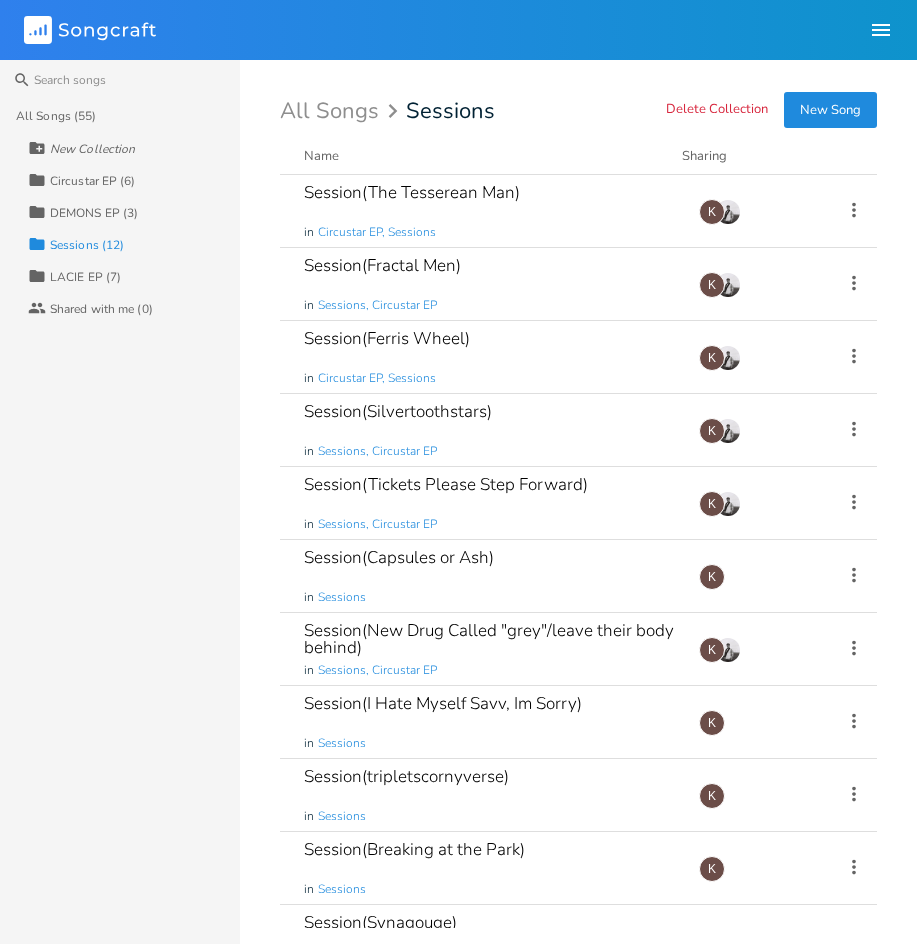 click on "Collaborators Shared with me (0)" at bounding box center (134, 308) 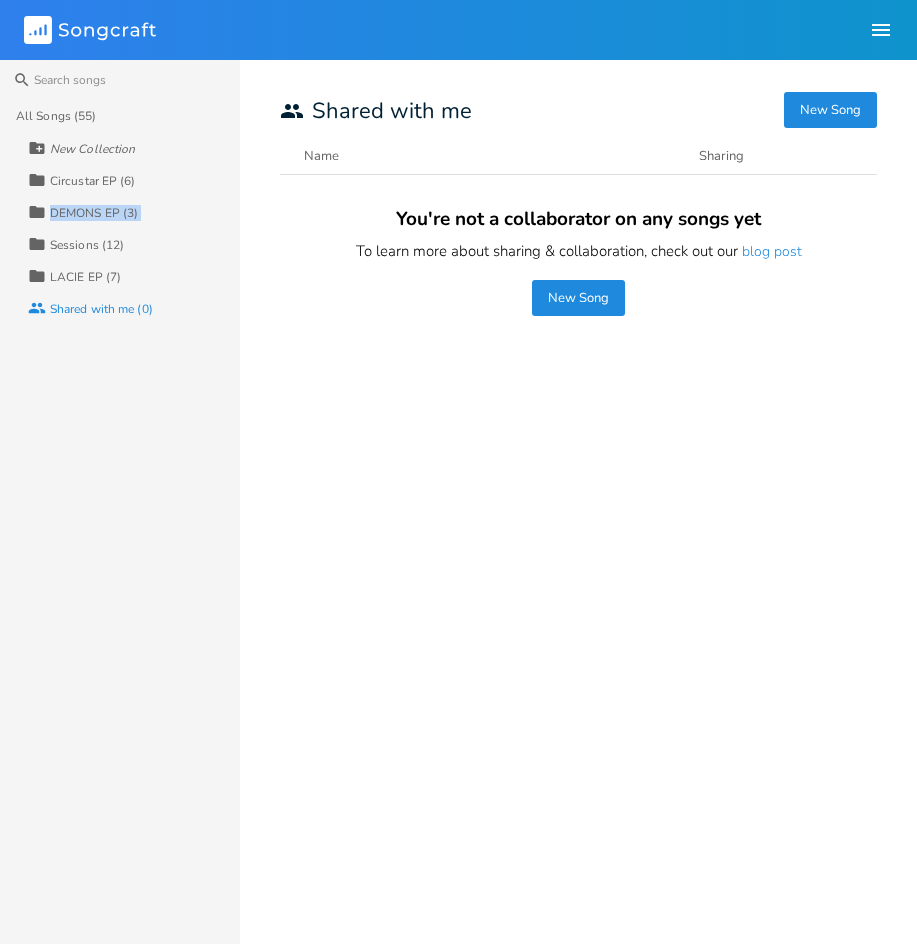 drag, startPoint x: 32, startPoint y: 212, endPoint x: 31, endPoint y: 241, distance: 29.017237 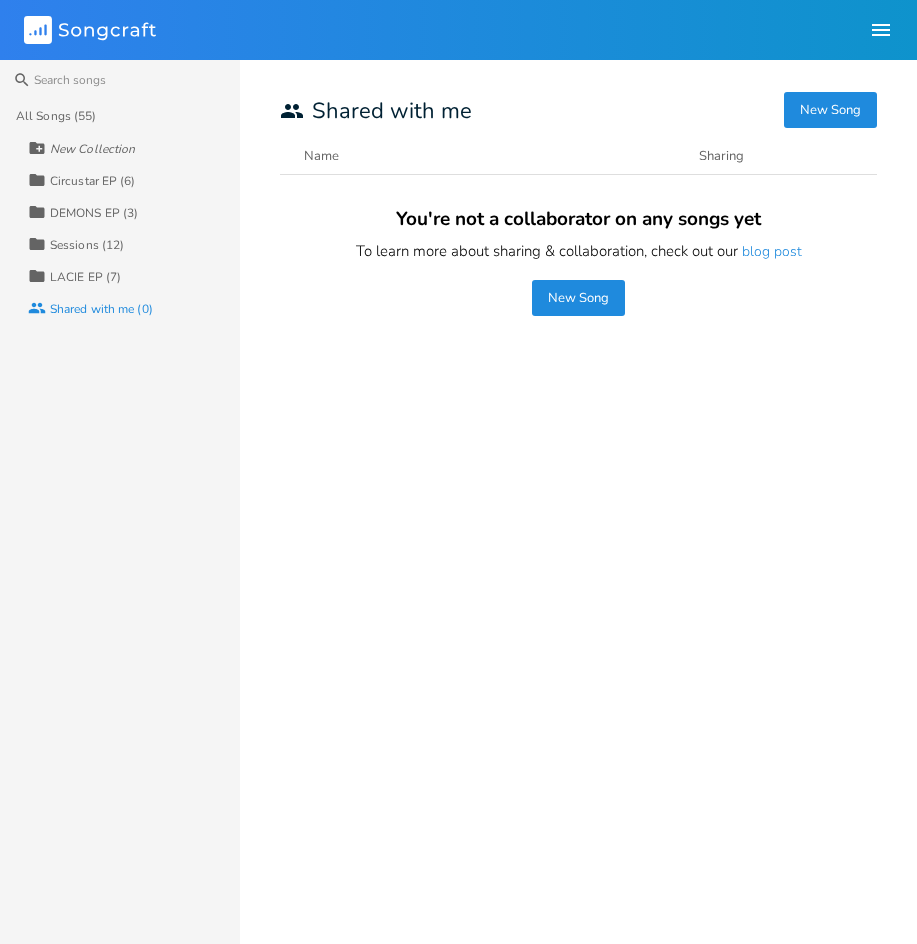 click on "All Songs (55) New Collection Collection Circustar EP (6) Collection DEMONS EP (3) Collection Sessions (12) Collection LACIE EP (7) Collaborators Shared with me (0)" at bounding box center (120, 522) 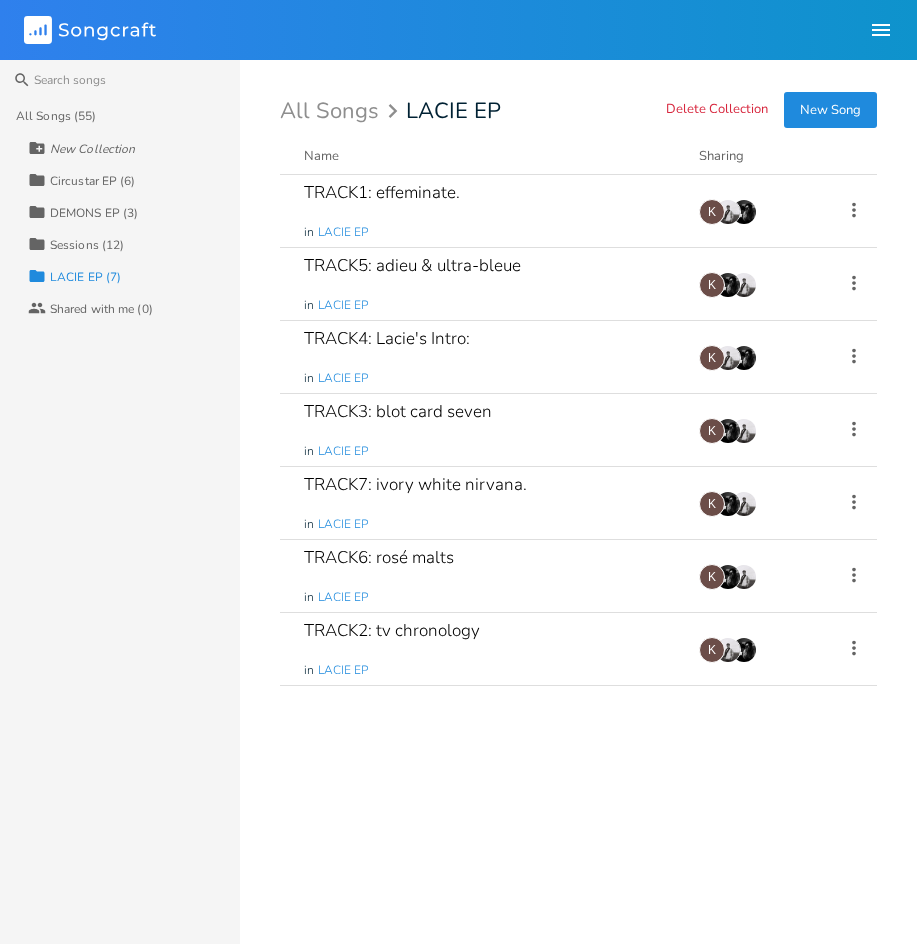 click on "Collection Sessions (12)" at bounding box center (134, 244) 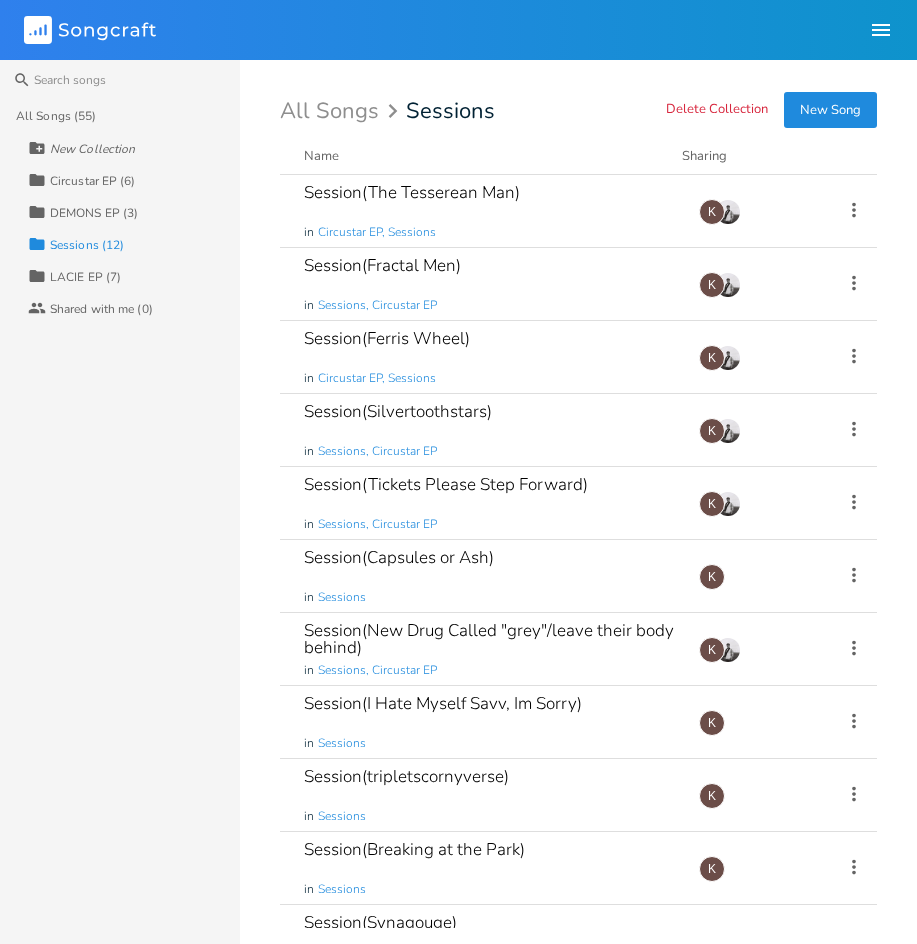 click on "DEMONS EP (3)" at bounding box center [94, 213] 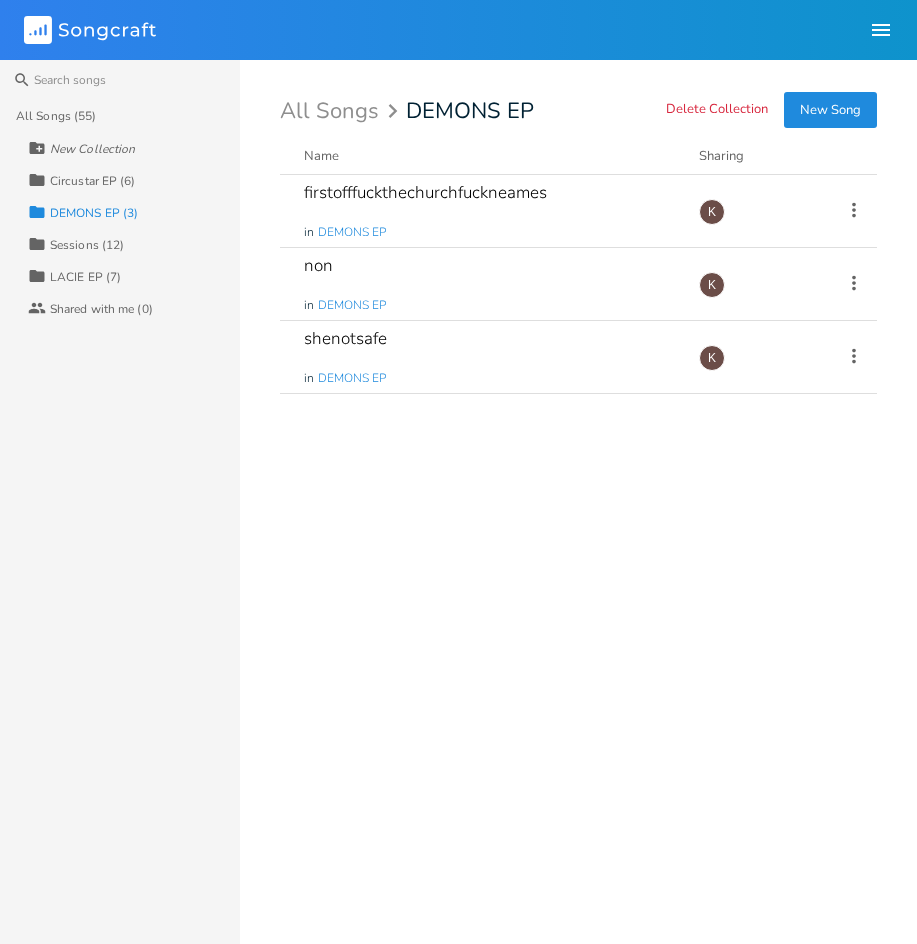click on "Circustar EP (6)" at bounding box center (93, 181) 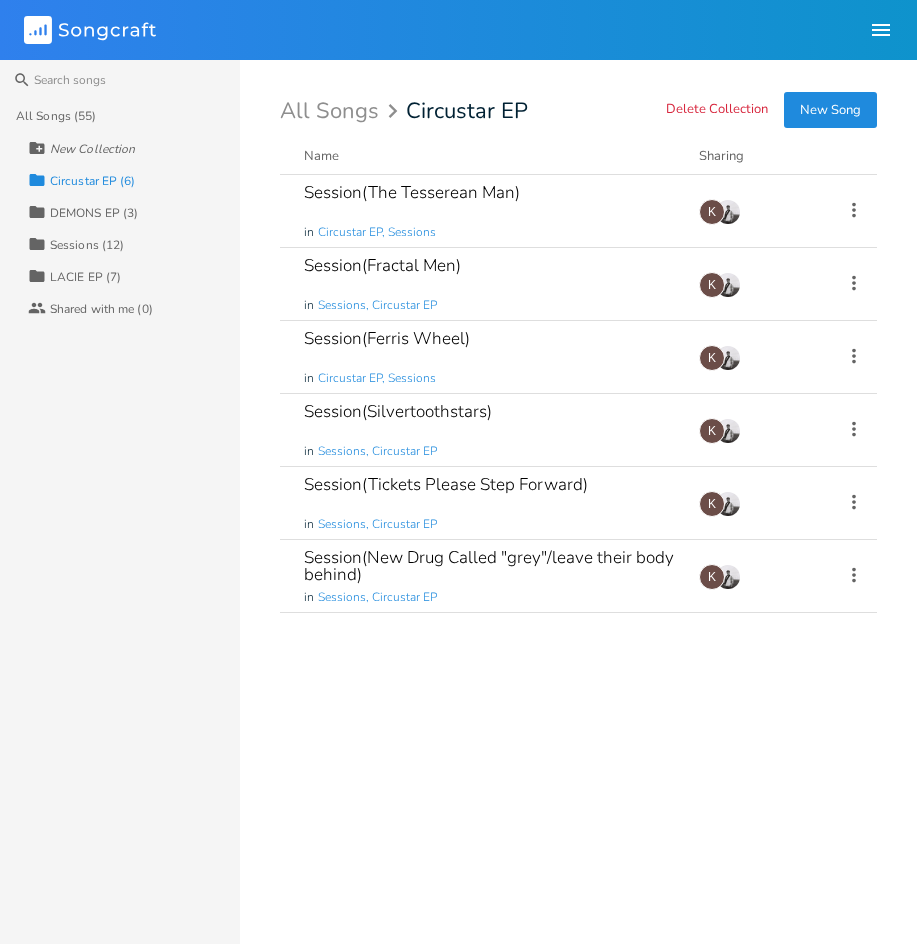 click on "DEMONS EP (3)" at bounding box center [94, 213] 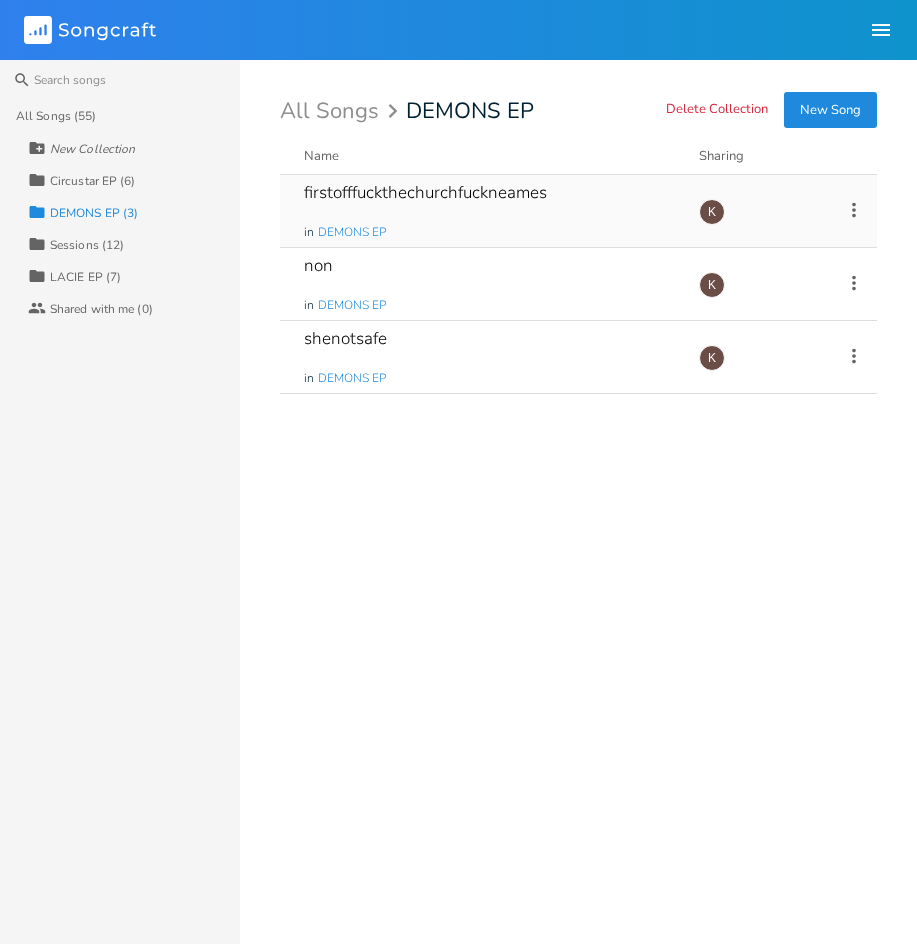 click on "firstofffuckthechurchfuckneames in DEMONS EP" at bounding box center [489, 211] 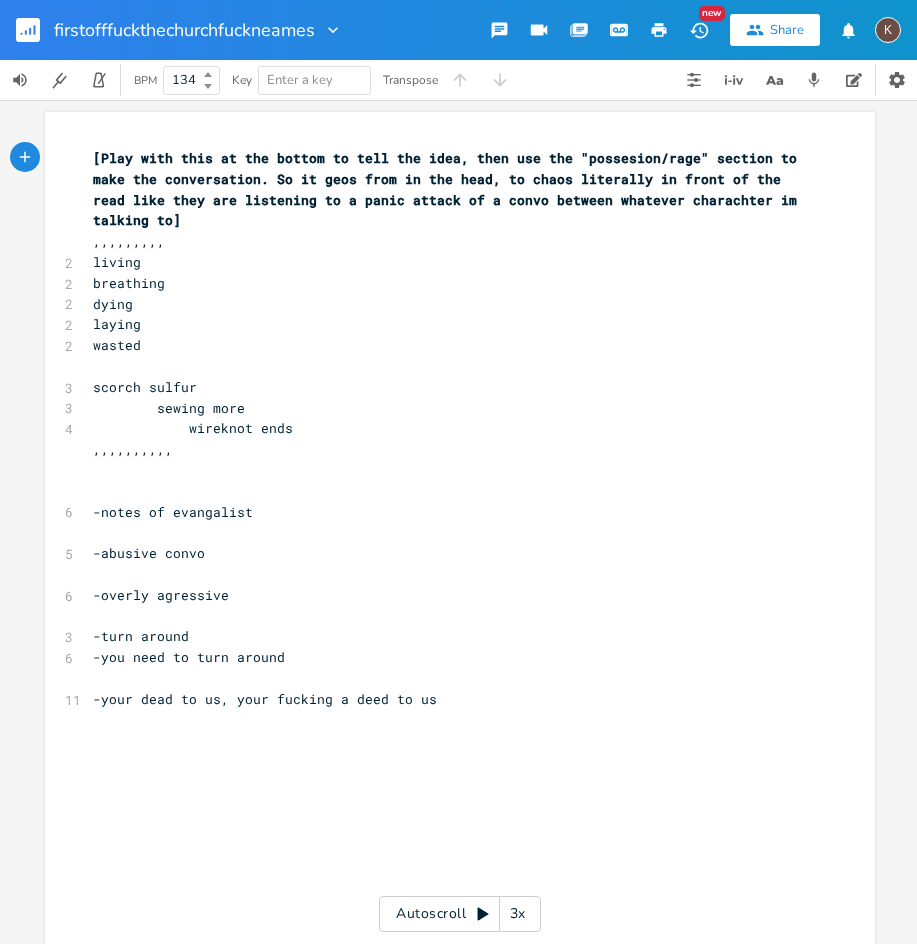 click on "​" at bounding box center [450, 491] 